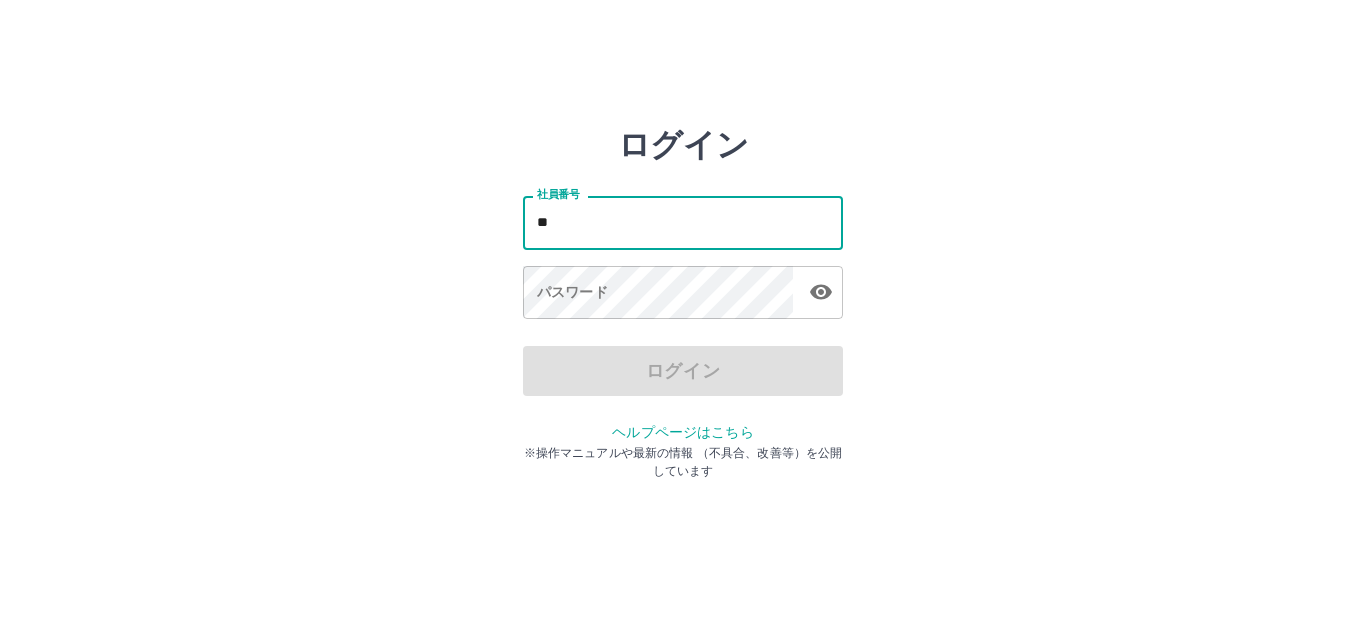 scroll, scrollTop: 0, scrollLeft: 0, axis: both 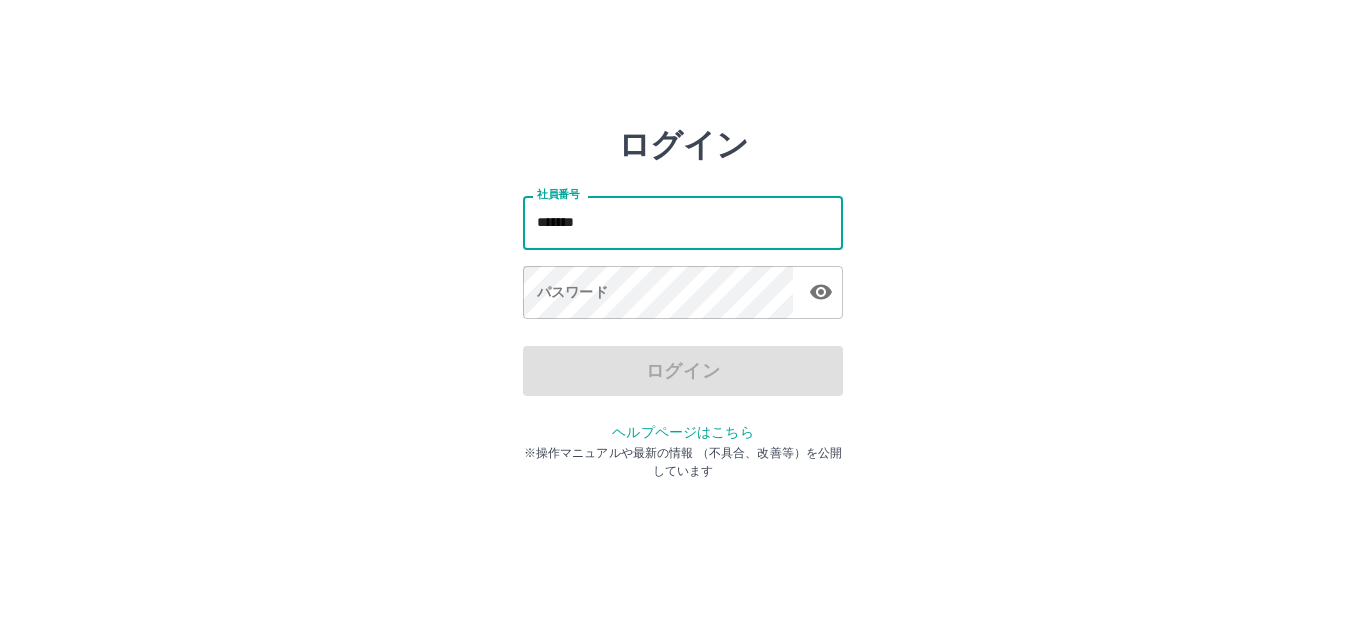 type on "*******" 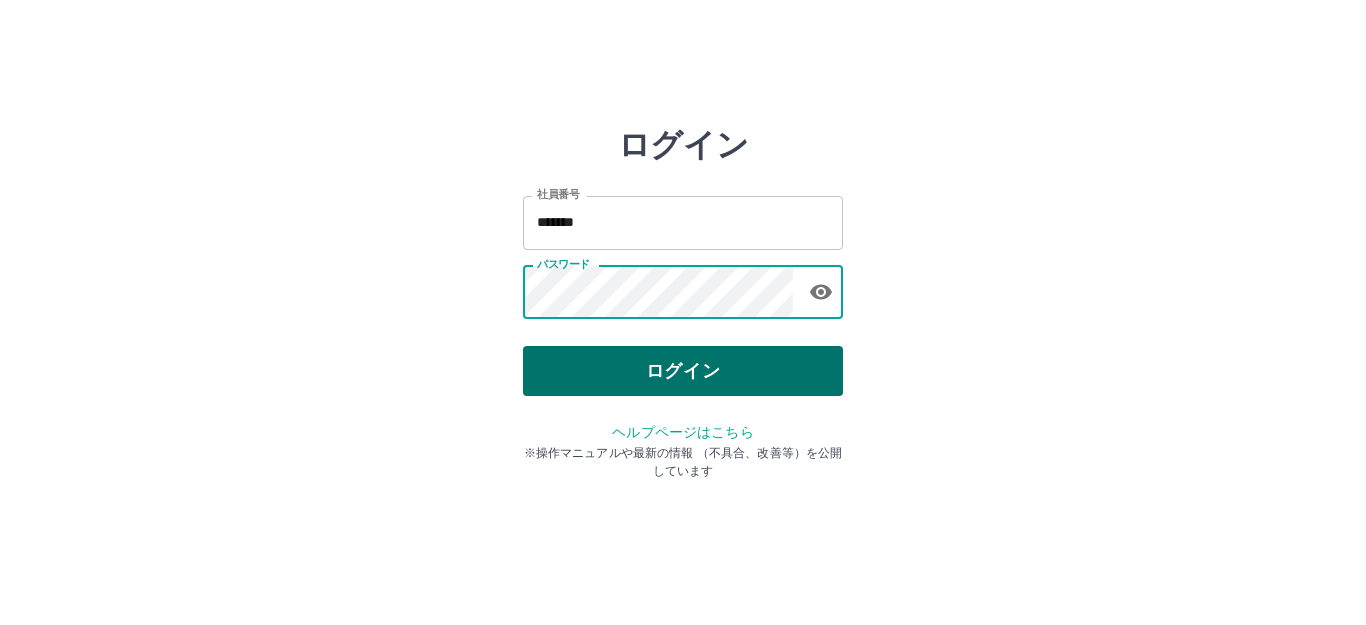 click on "ログイン" at bounding box center (683, 371) 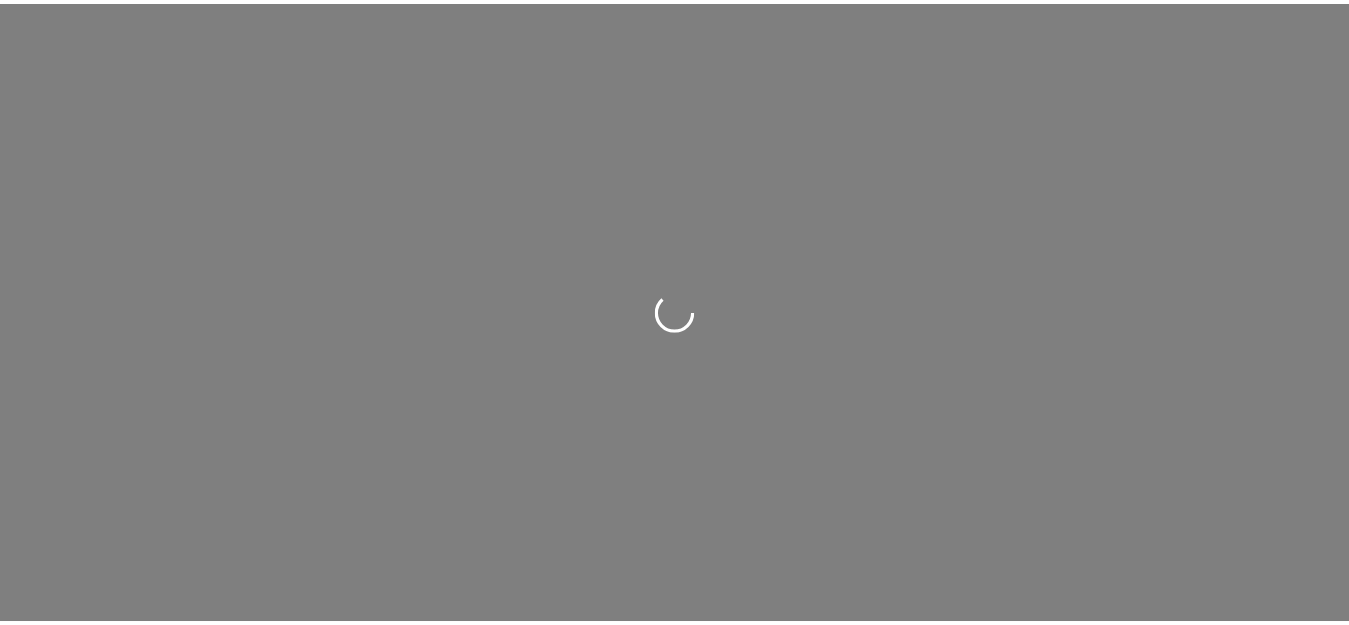 scroll, scrollTop: 0, scrollLeft: 0, axis: both 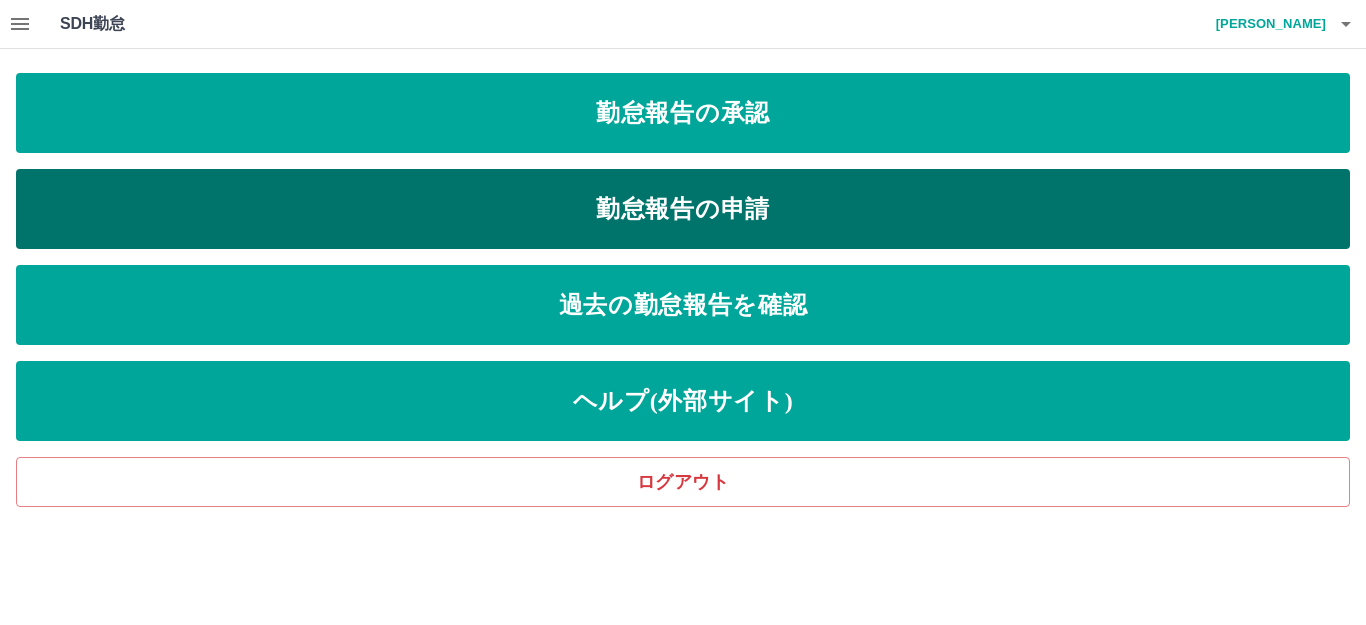 click on "勤怠報告の申請" at bounding box center [683, 209] 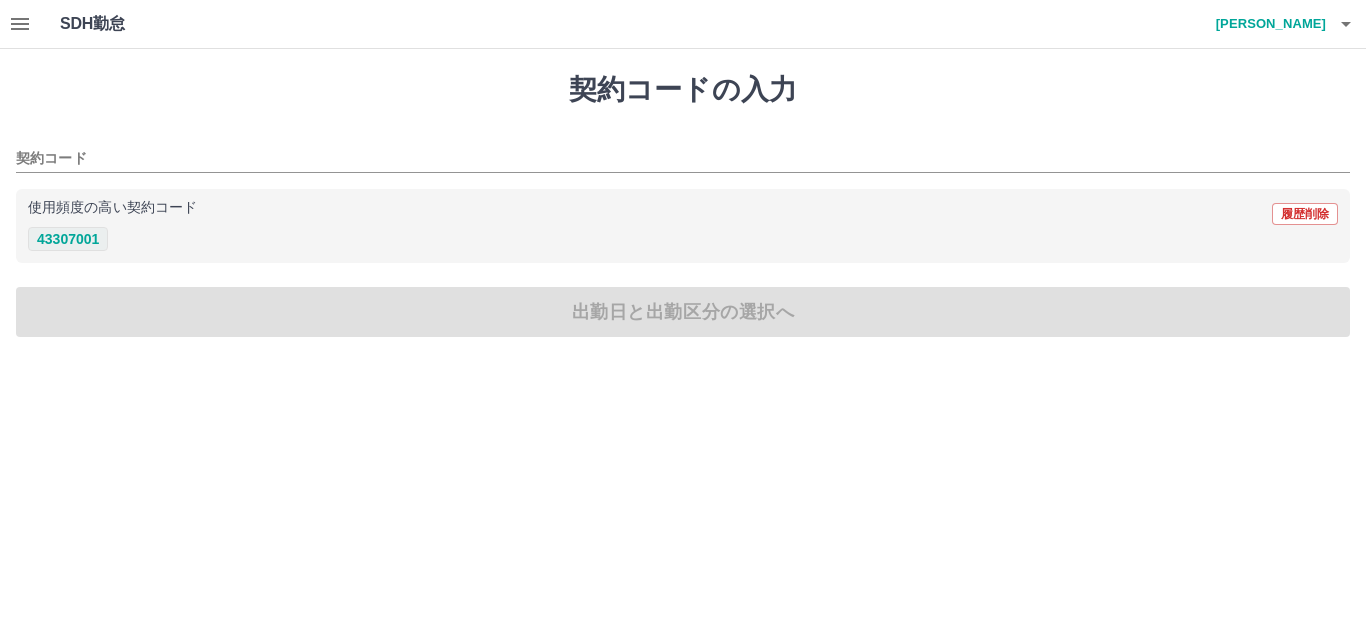 click on "43307001" at bounding box center (68, 239) 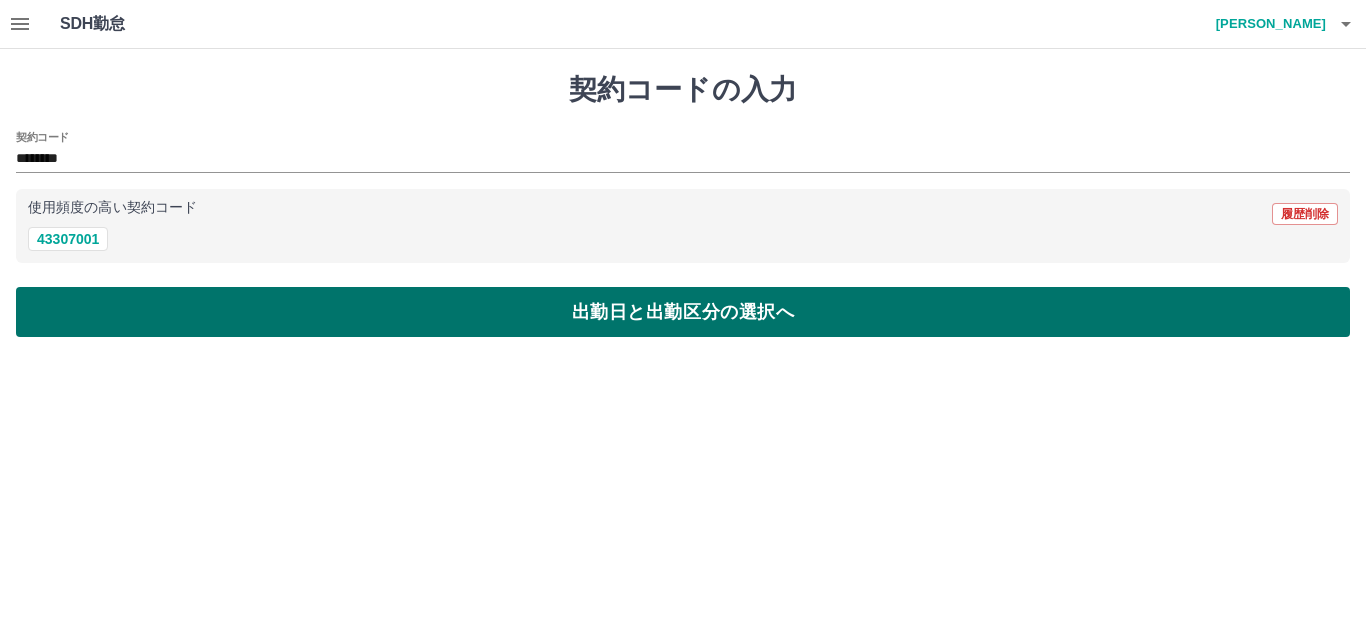 click on "出勤日と出勤区分の選択へ" at bounding box center (683, 312) 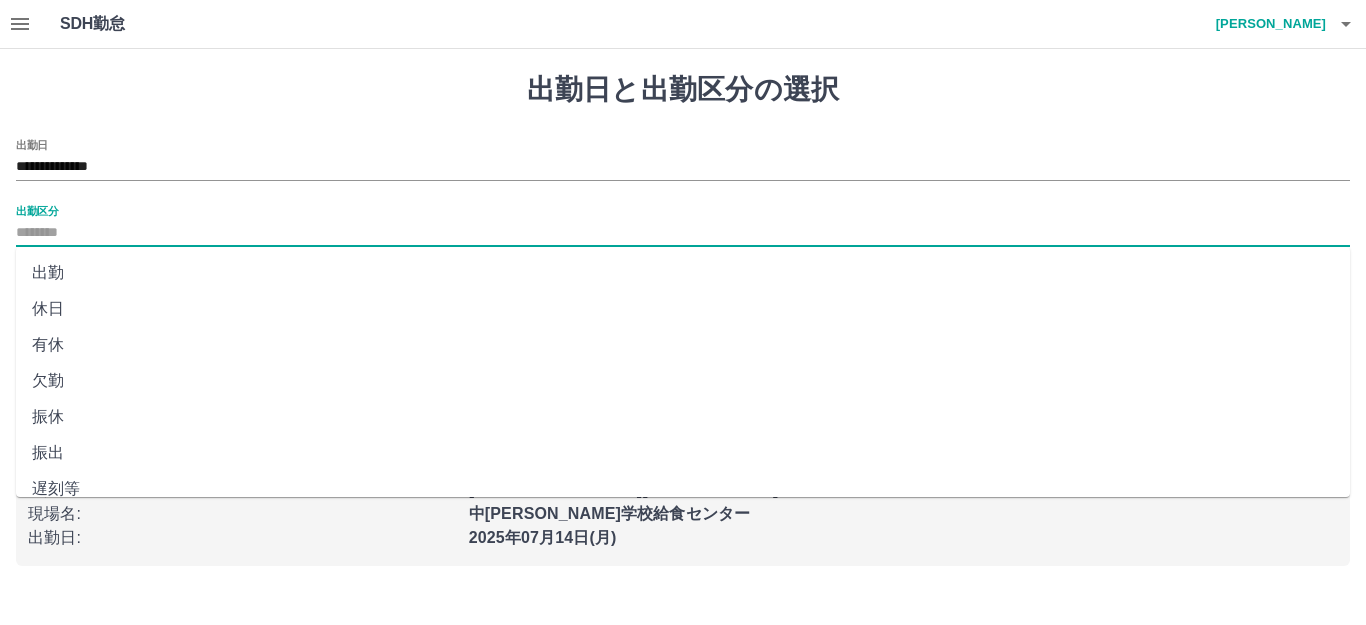click on "出勤区分" at bounding box center (683, 233) 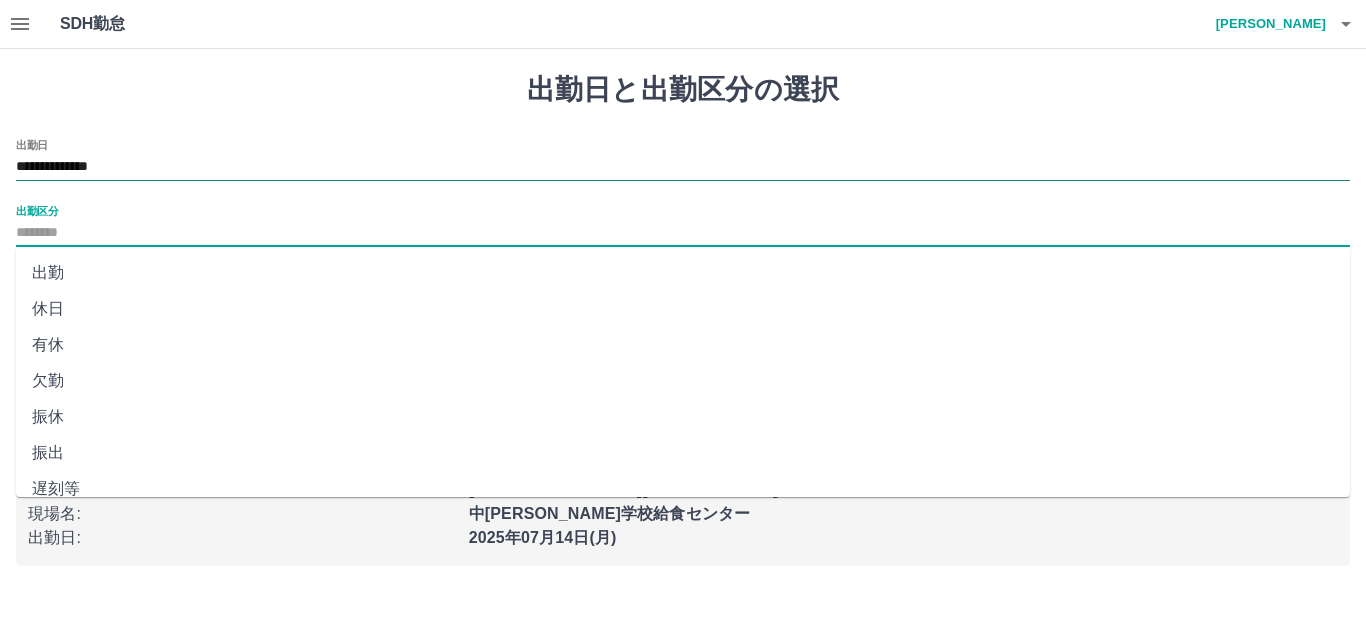 click on "**********" at bounding box center (683, 167) 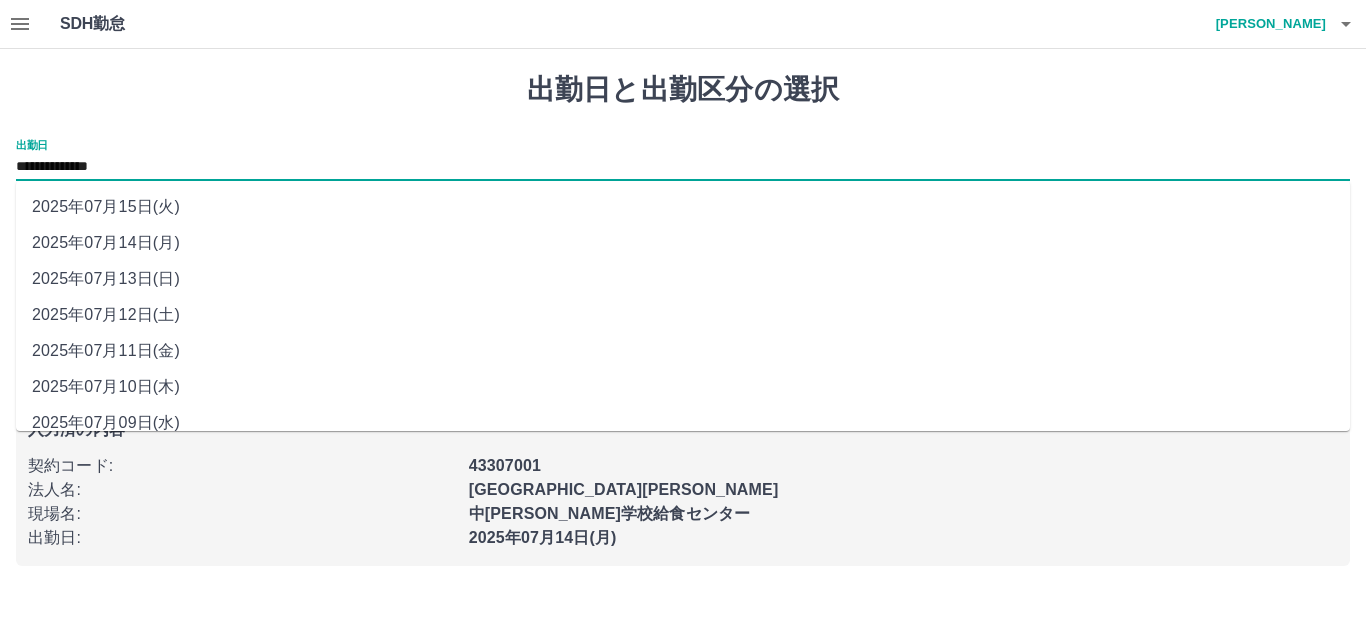 click on "2025年07月14日(月)" at bounding box center [683, 243] 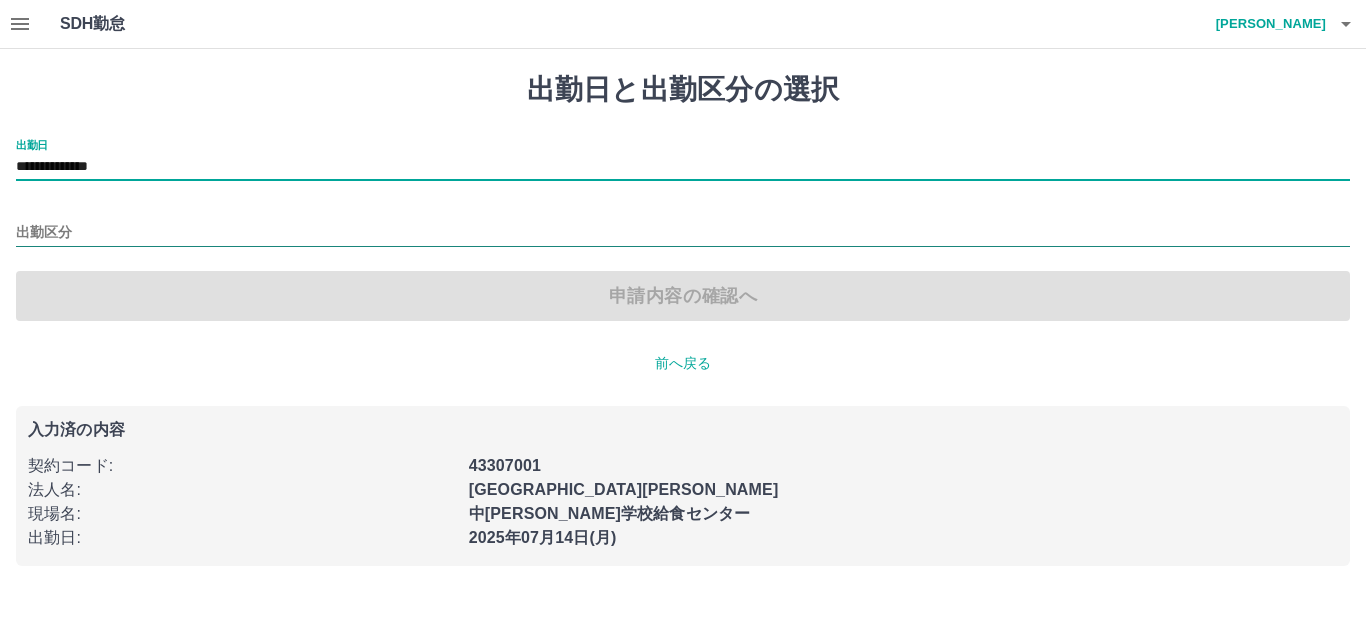 click on "出勤区分" at bounding box center (683, 233) 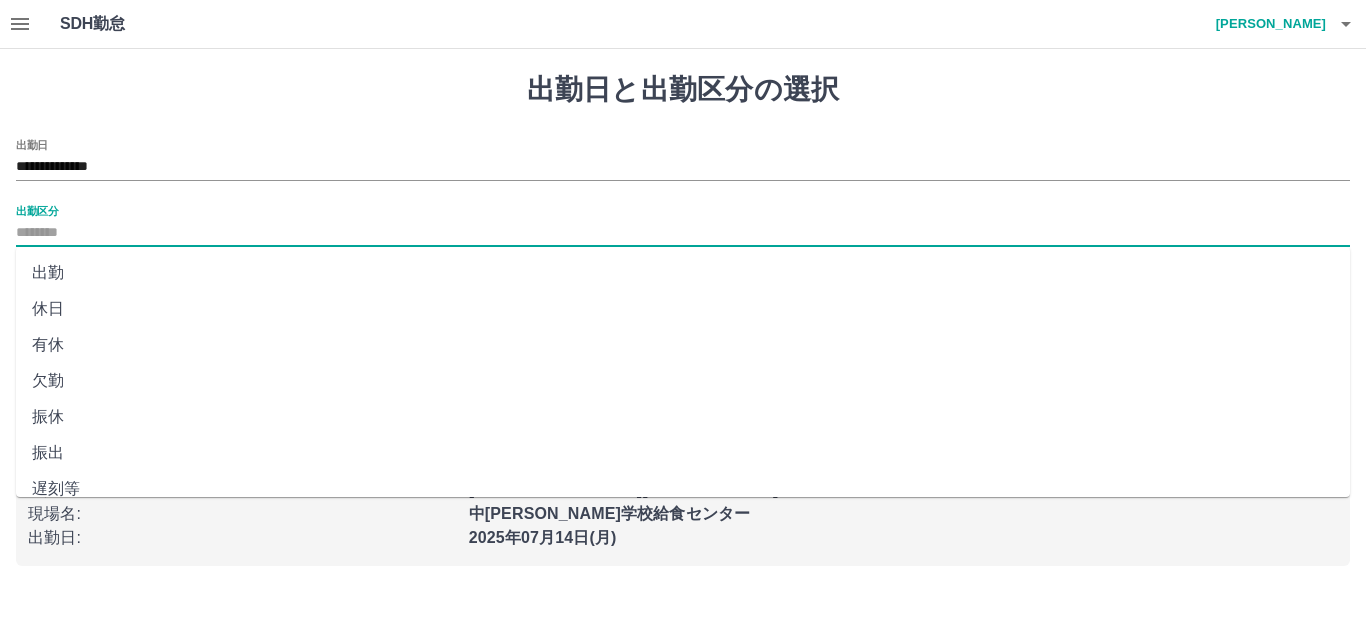 click on "出勤" at bounding box center [683, 273] 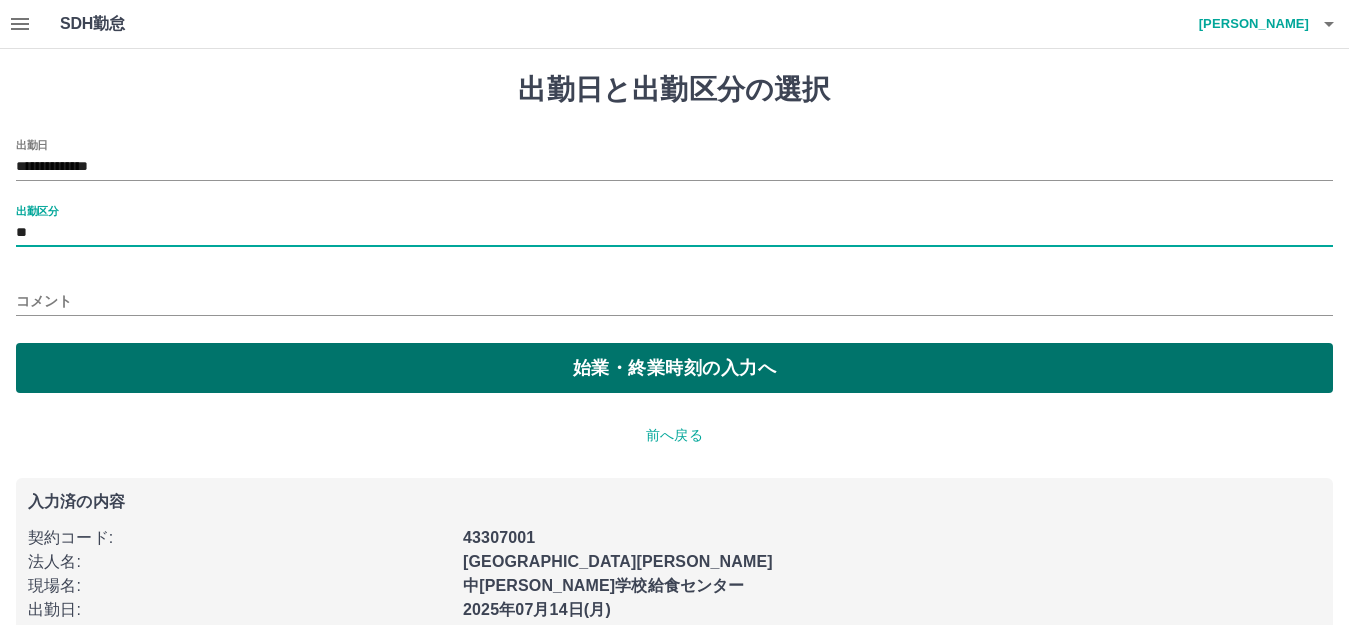 click on "始業・終業時刻の入力へ" at bounding box center (674, 368) 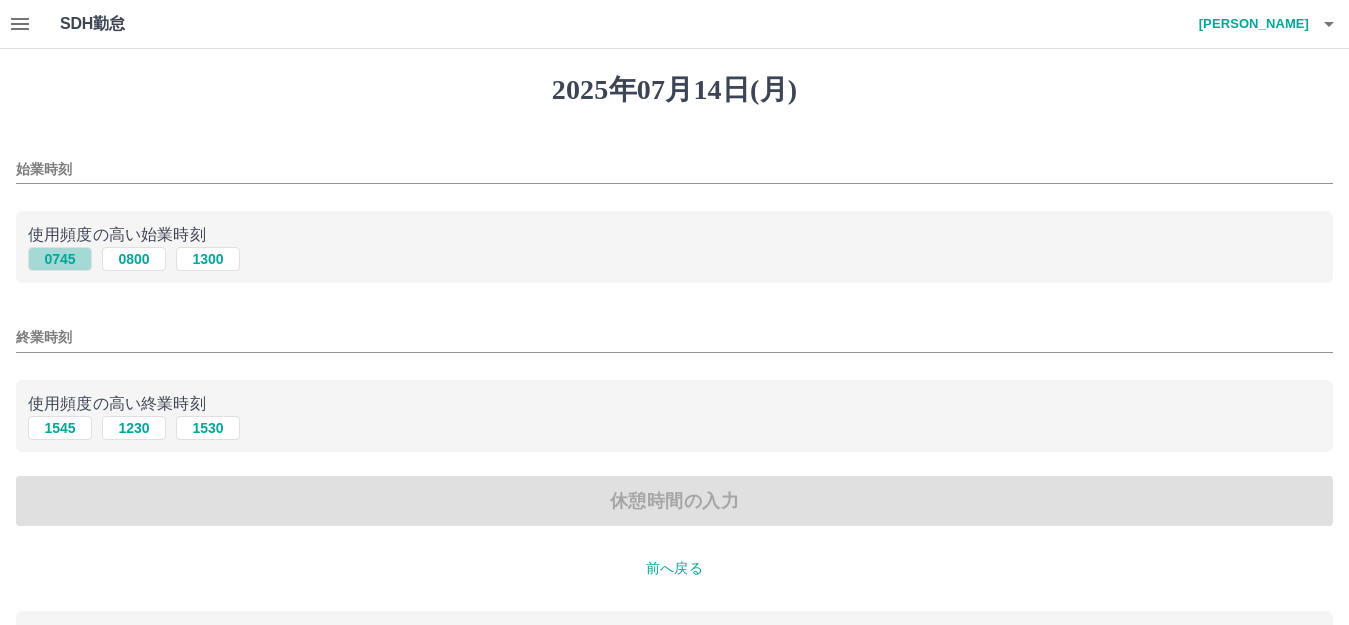 click on "0745" at bounding box center [60, 259] 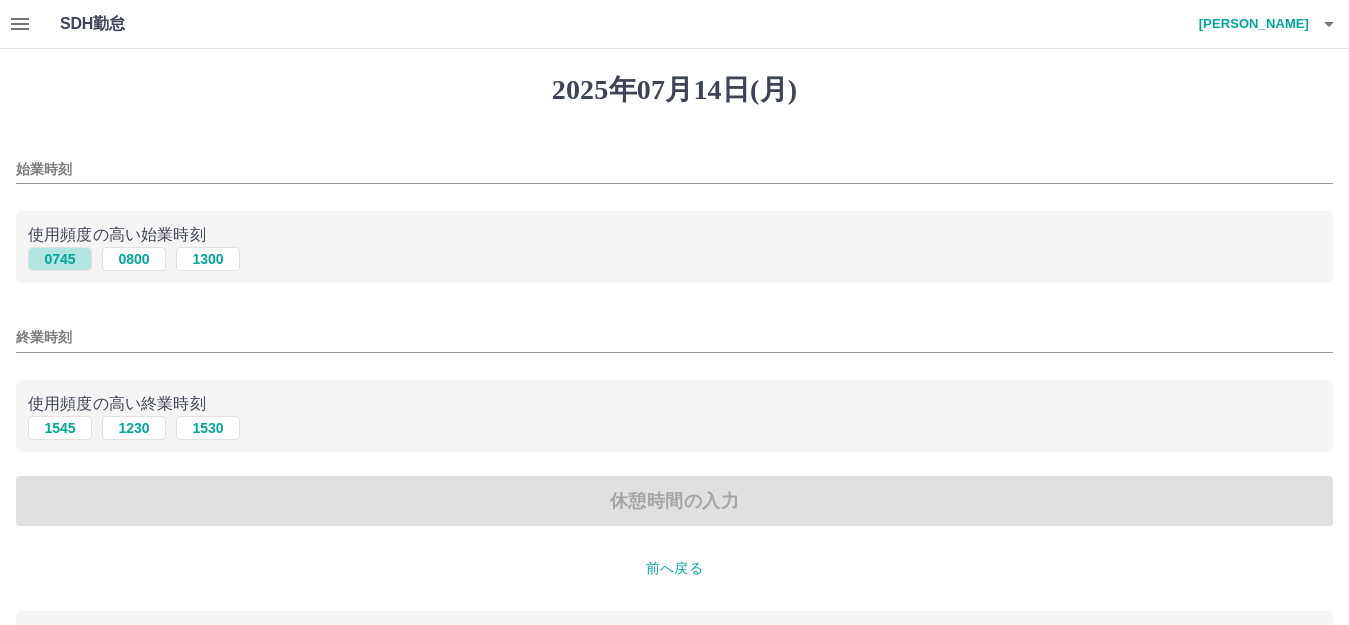 type on "****" 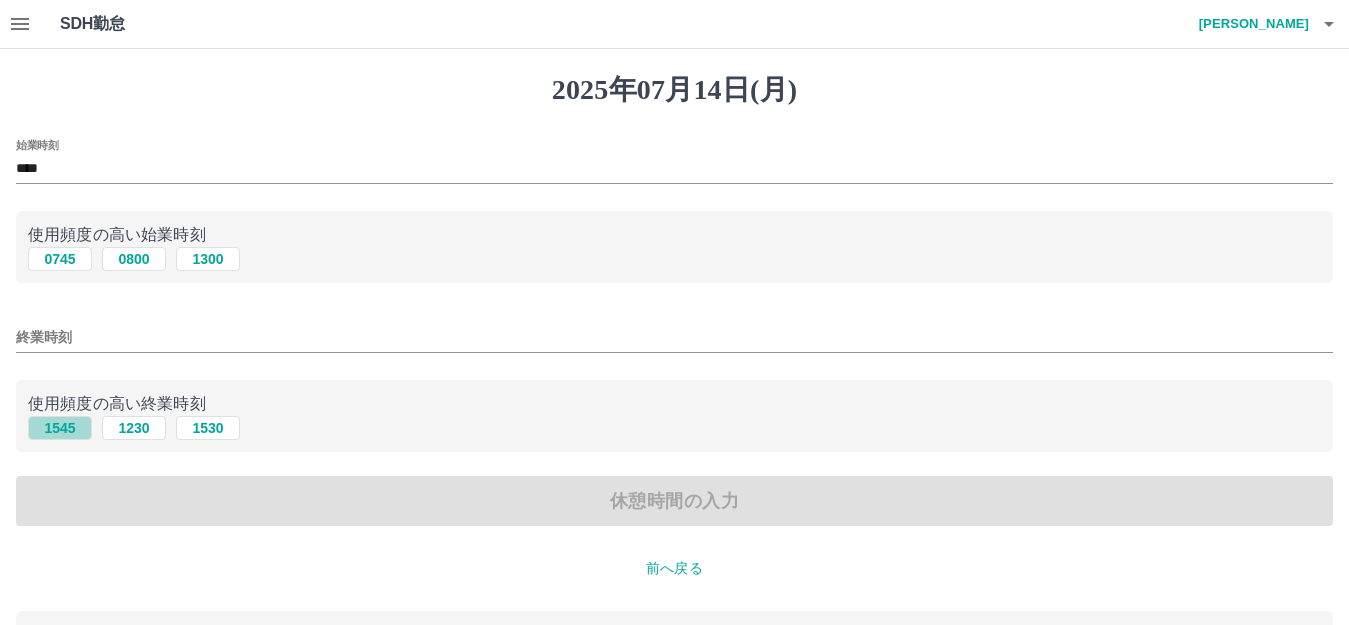 click on "1545" at bounding box center [60, 428] 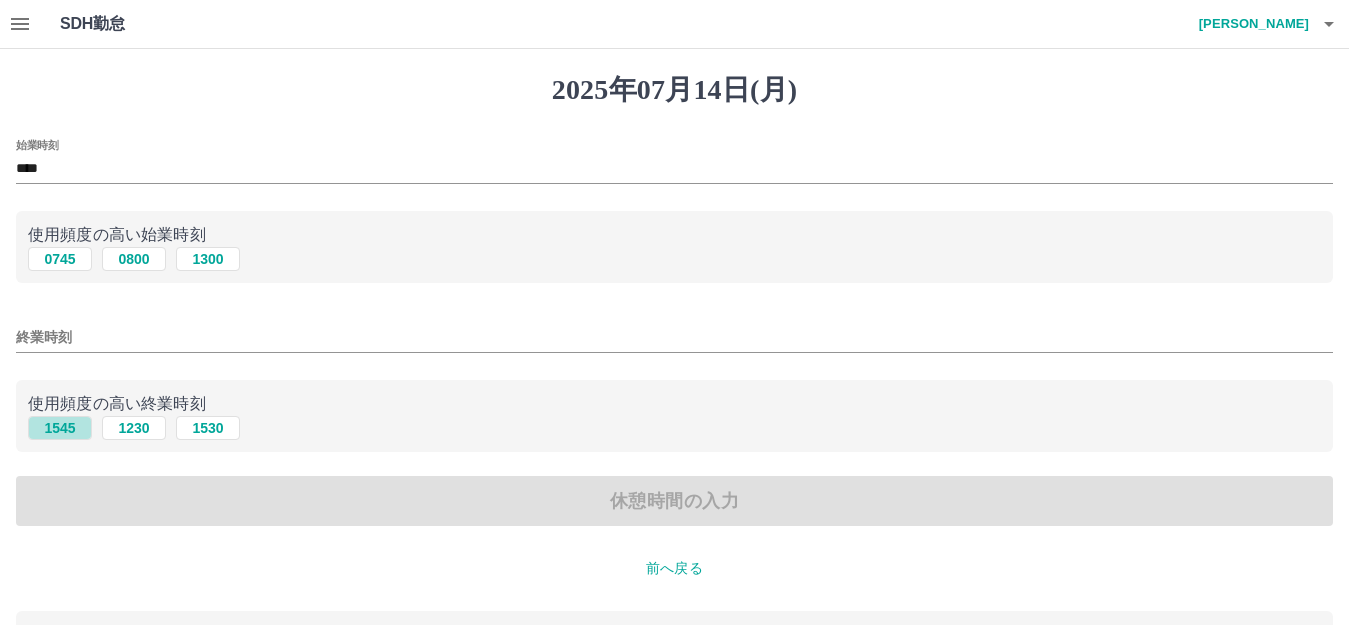 type on "****" 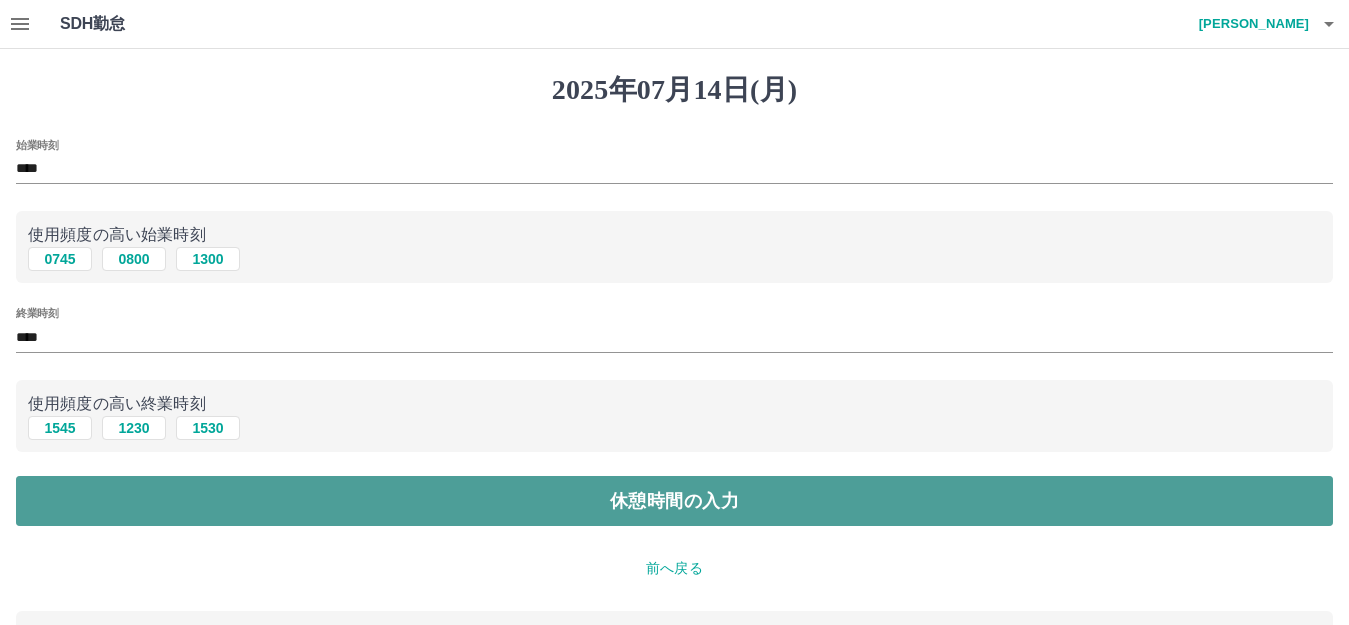 click on "休憩時間の入力" at bounding box center [674, 501] 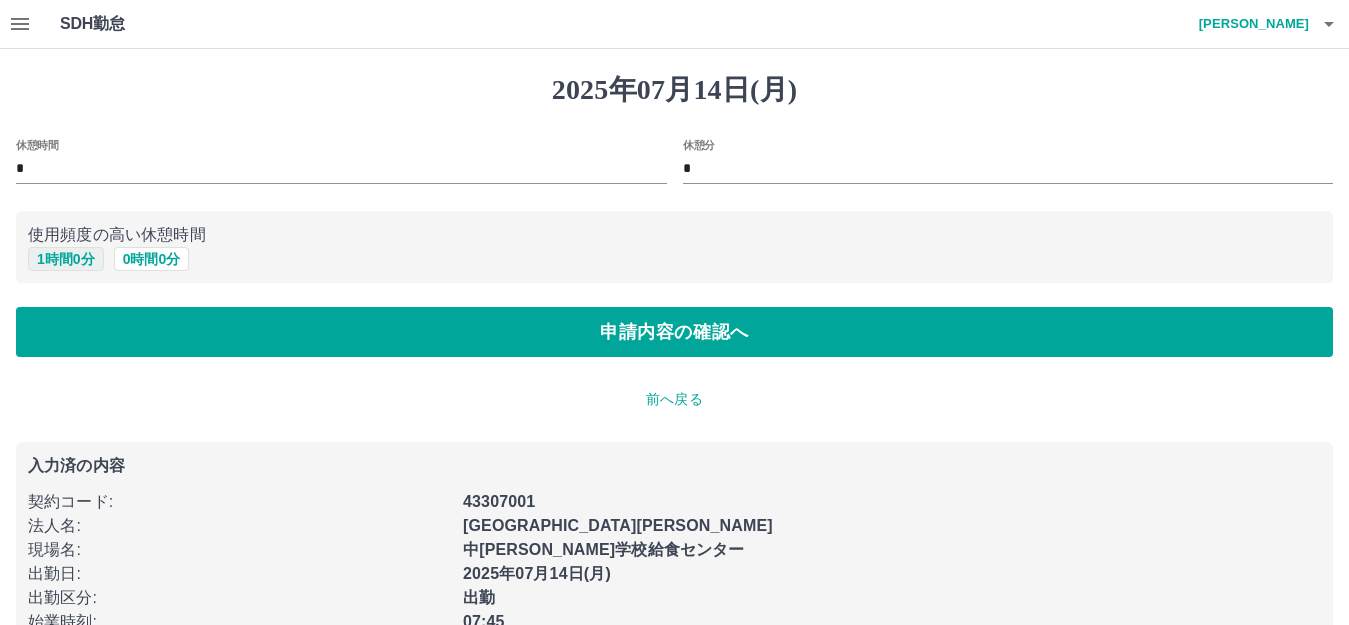 click on "1 時間 0 分" at bounding box center (66, 259) 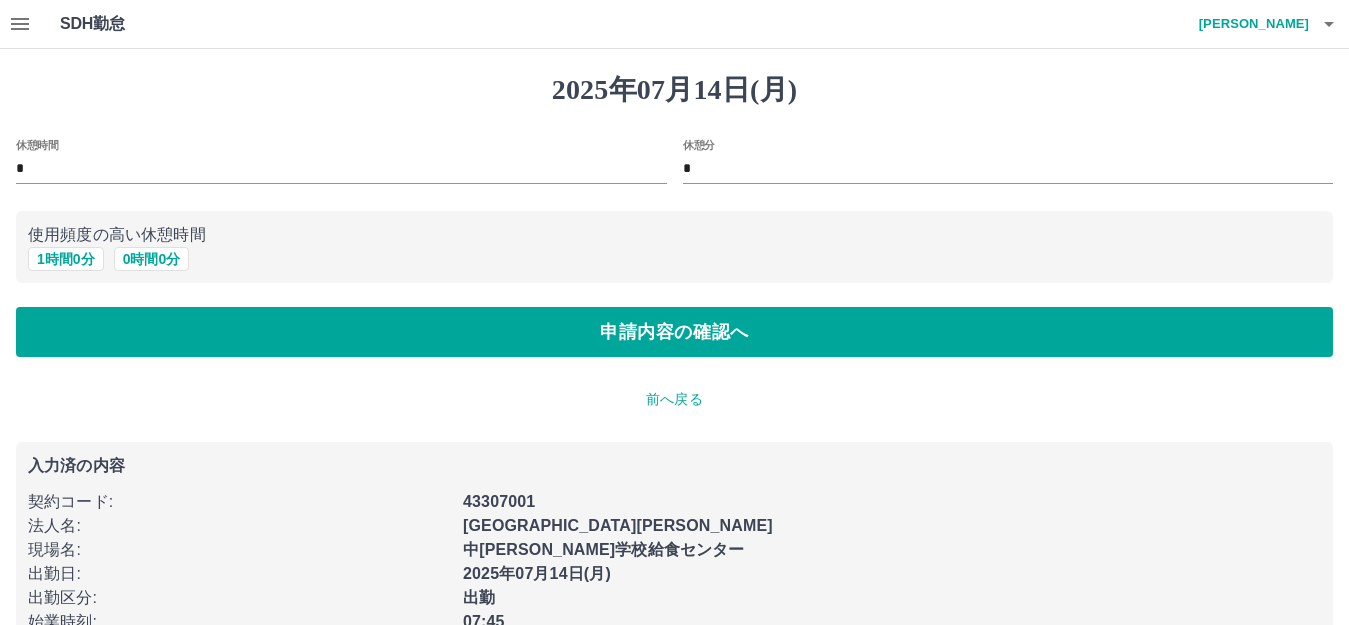 type on "*" 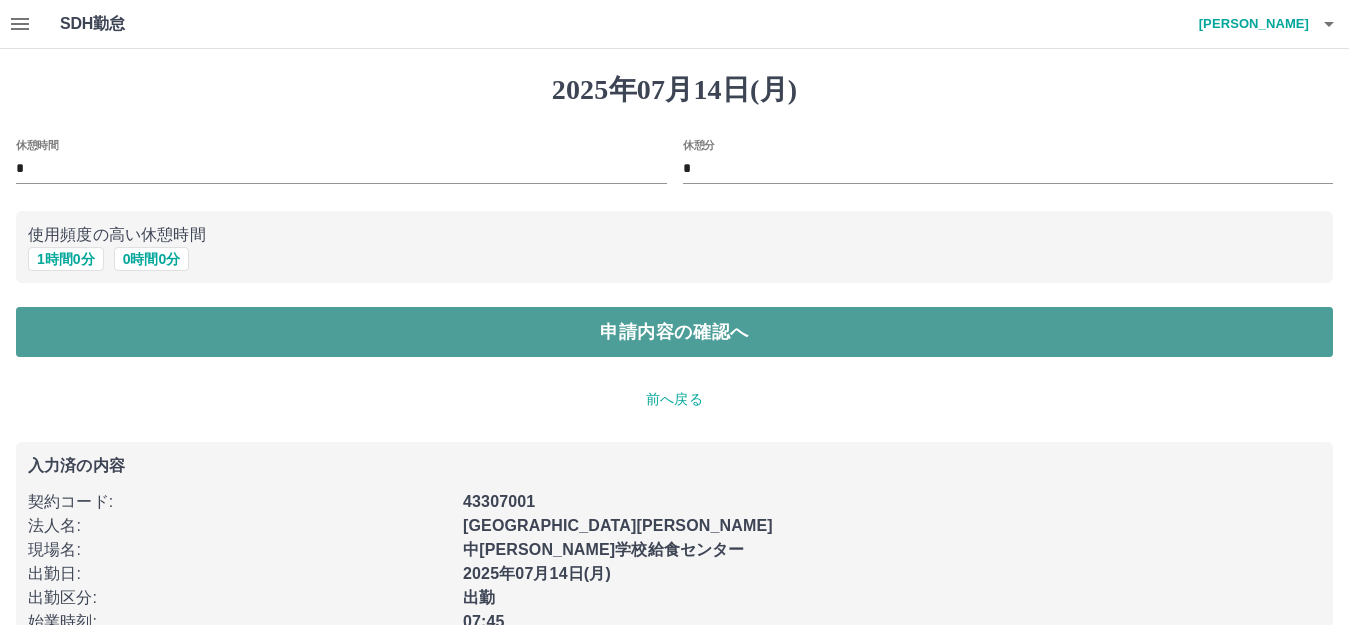 click on "申請内容の確認へ" at bounding box center (674, 332) 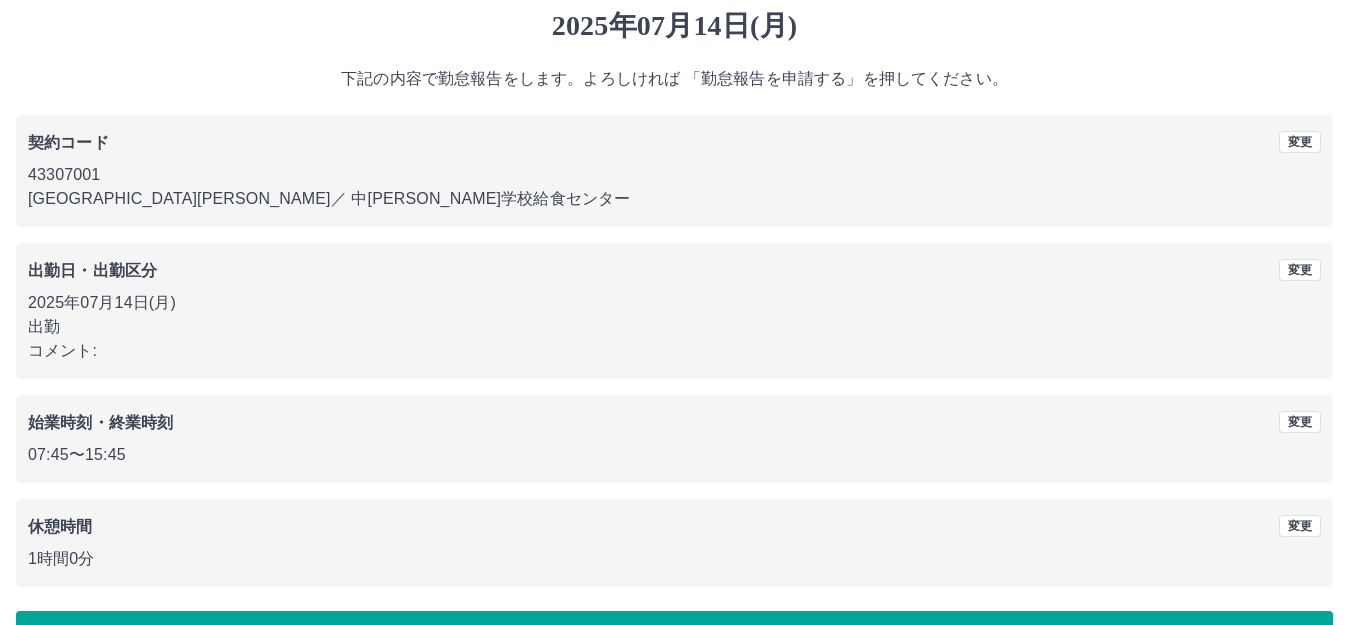 scroll, scrollTop: 124, scrollLeft: 0, axis: vertical 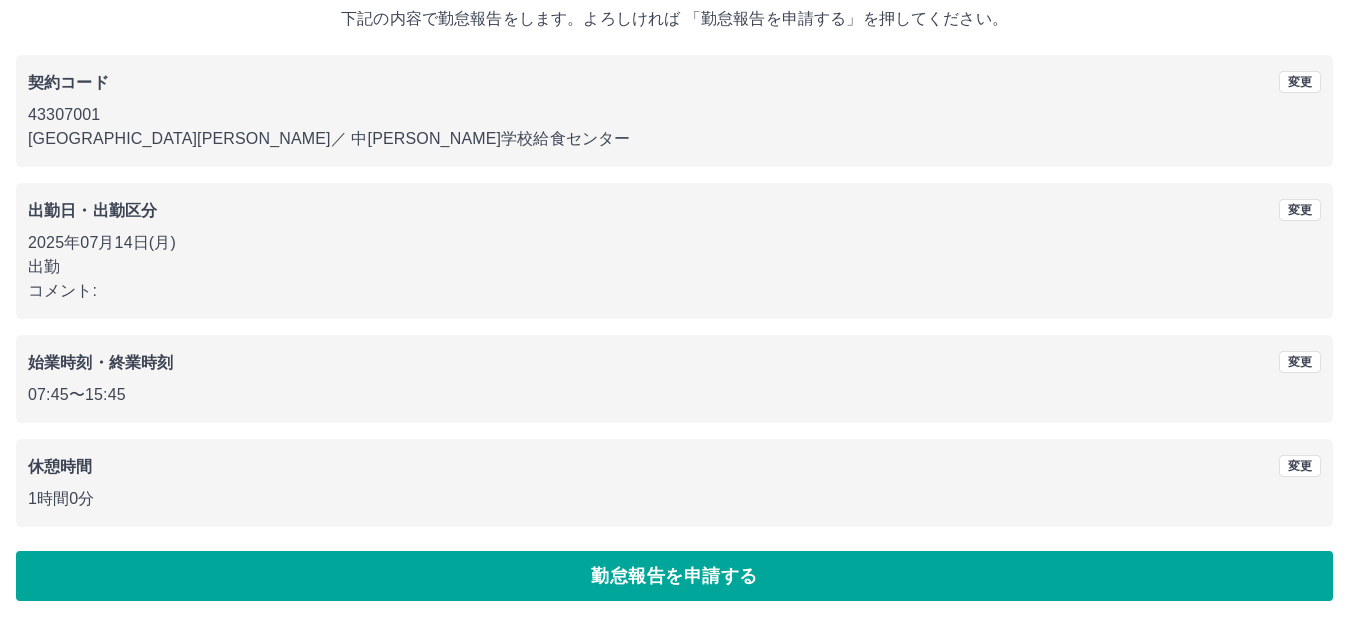 click on "勤怠報告を申請する" at bounding box center [674, 576] 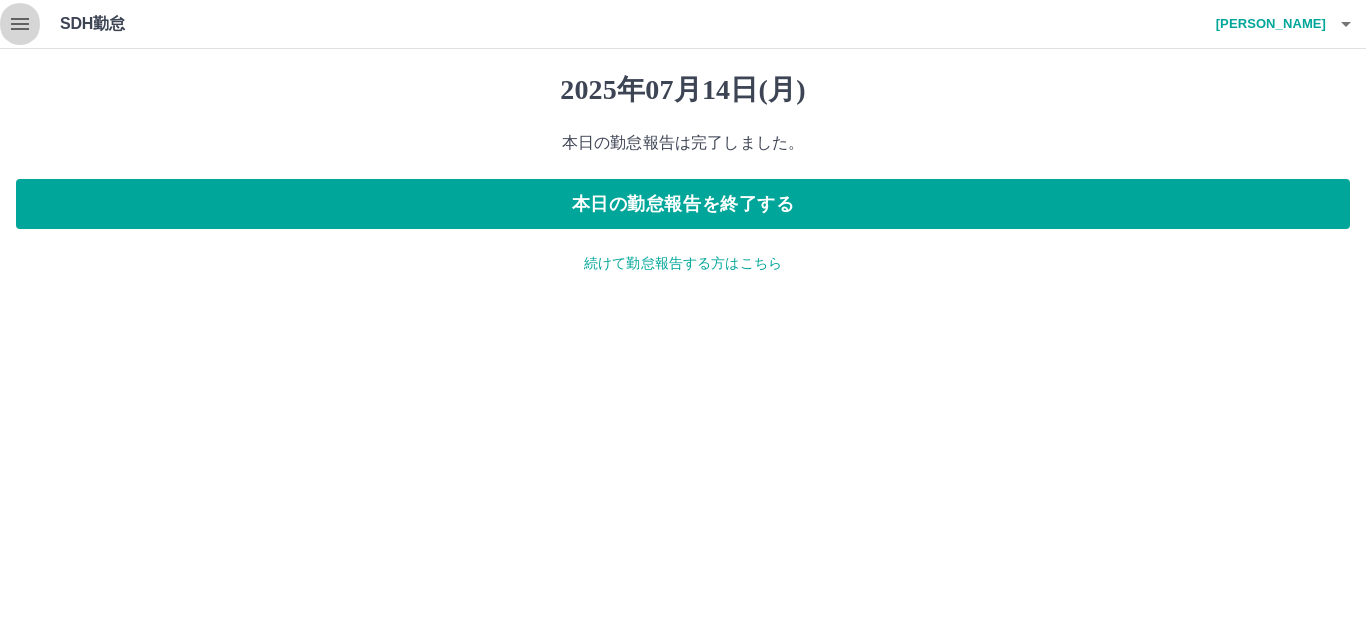 click 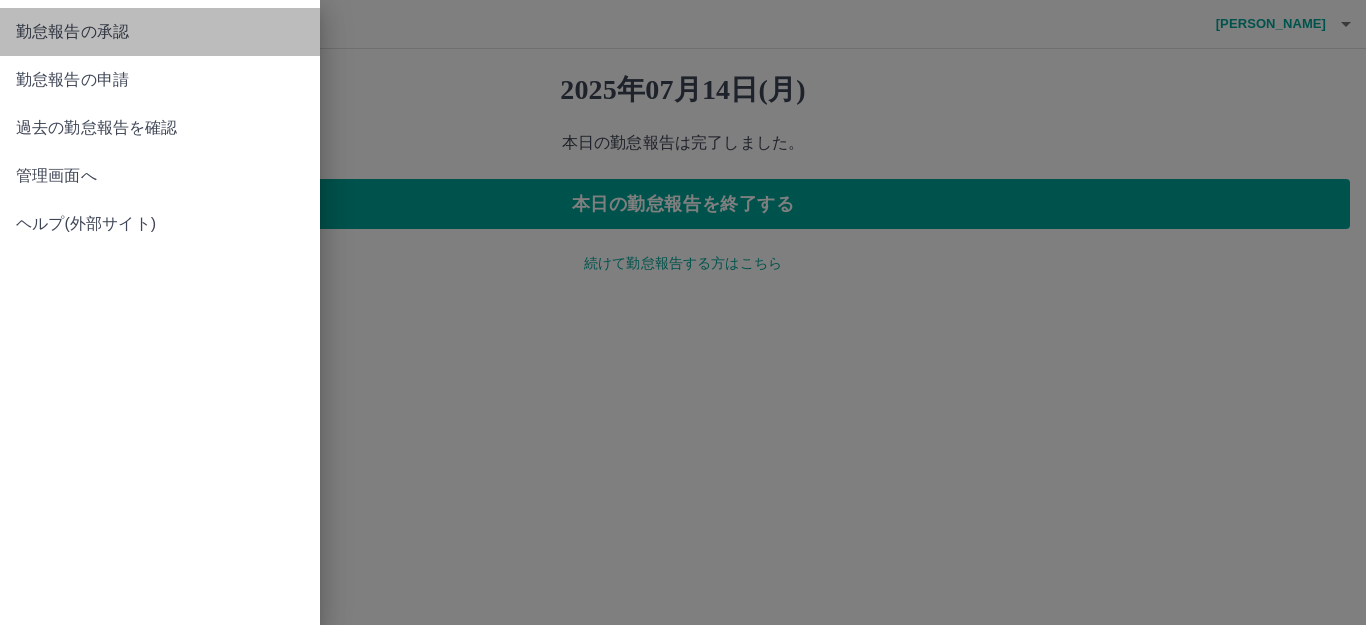 click on "勤怠報告の承認" at bounding box center [160, 32] 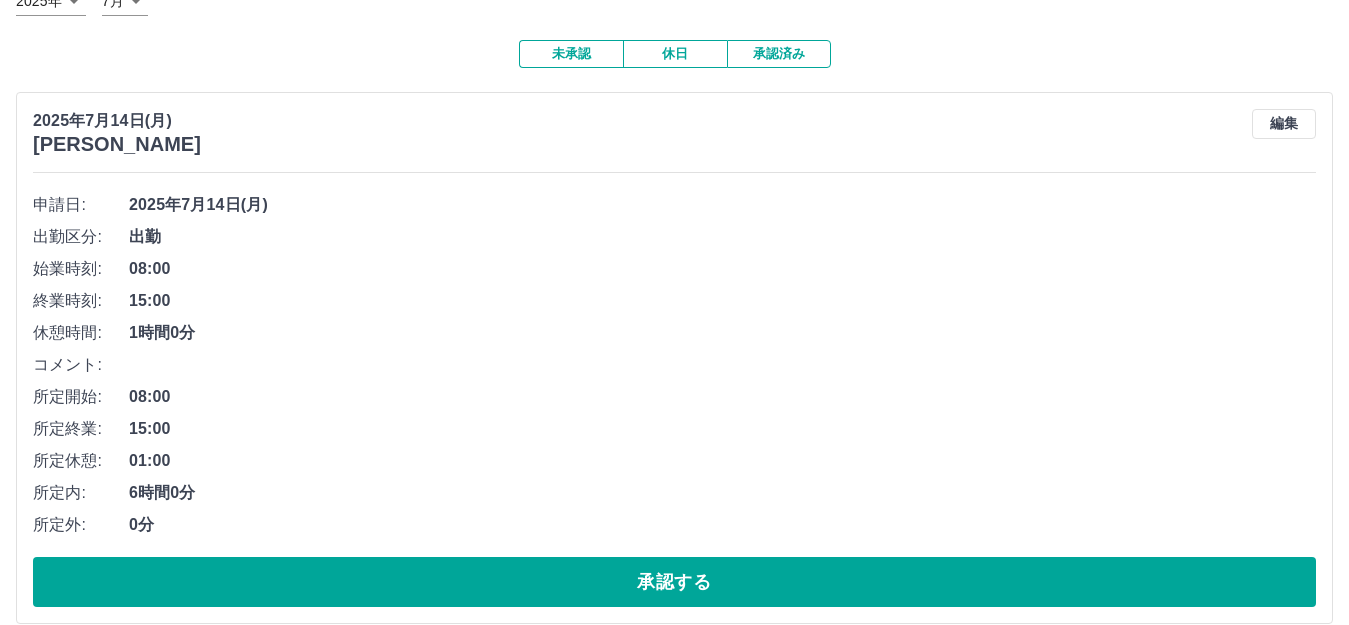 scroll, scrollTop: 300, scrollLeft: 0, axis: vertical 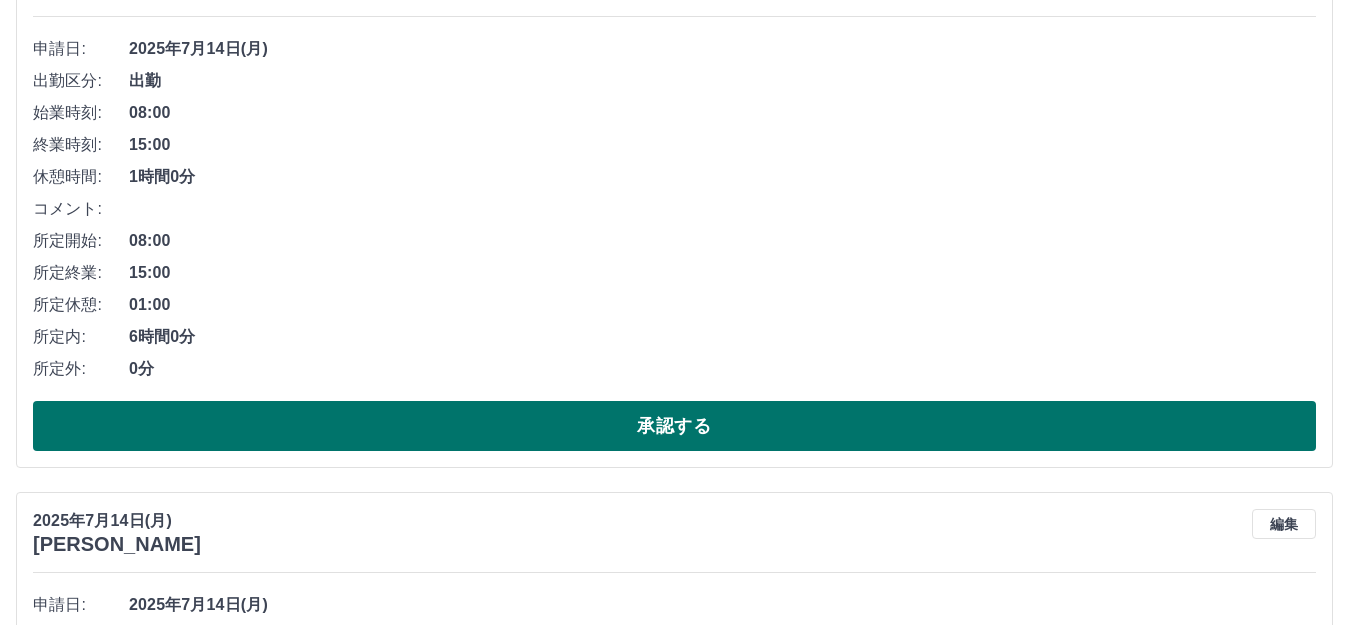 click on "承認する" at bounding box center [674, 426] 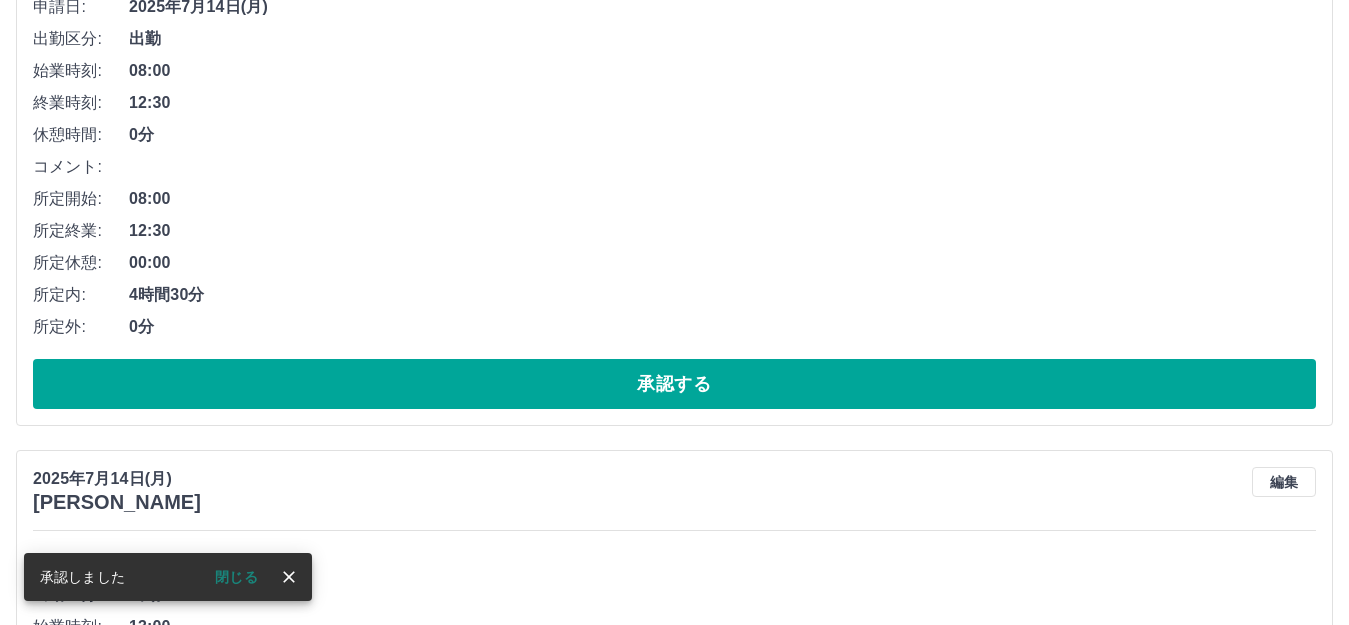 scroll, scrollTop: 400, scrollLeft: 0, axis: vertical 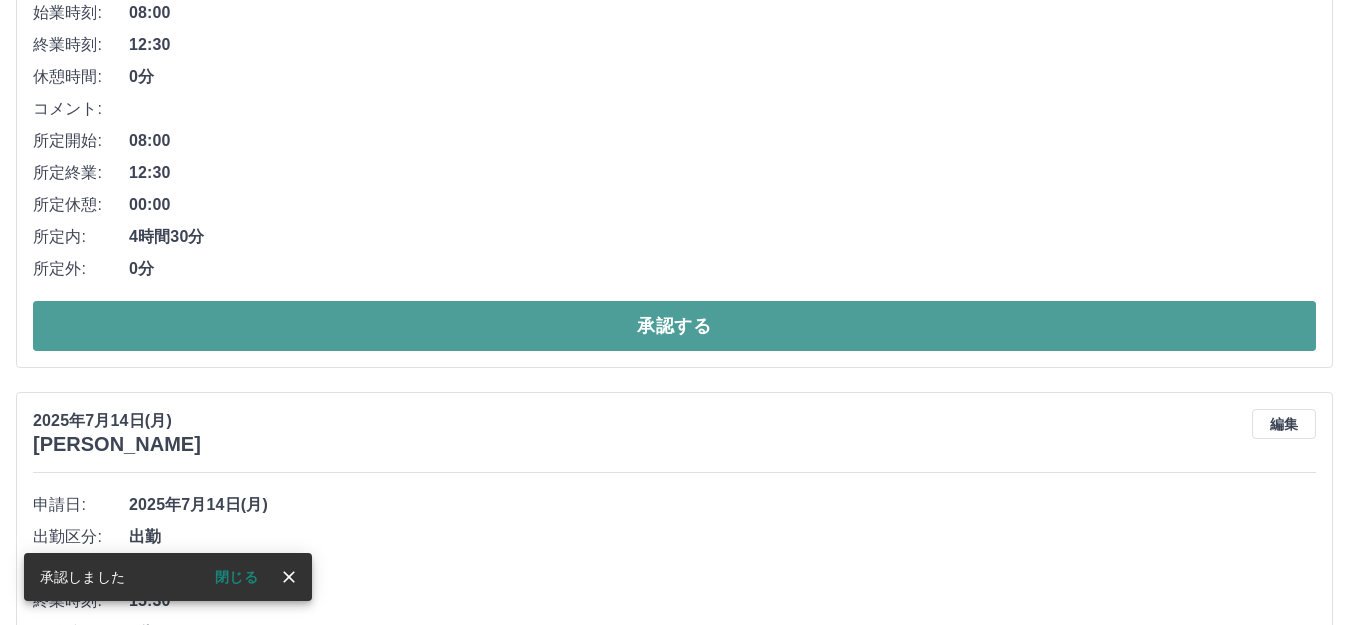 click on "承認する" at bounding box center (674, 326) 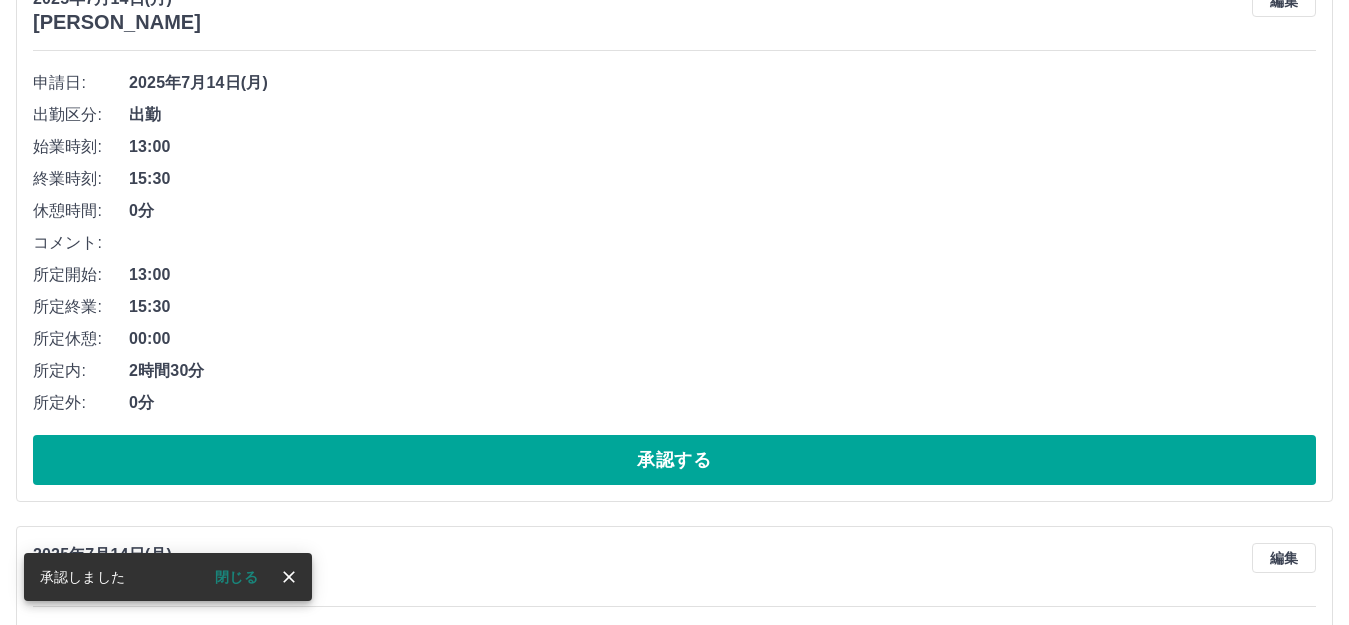 scroll, scrollTop: 400, scrollLeft: 0, axis: vertical 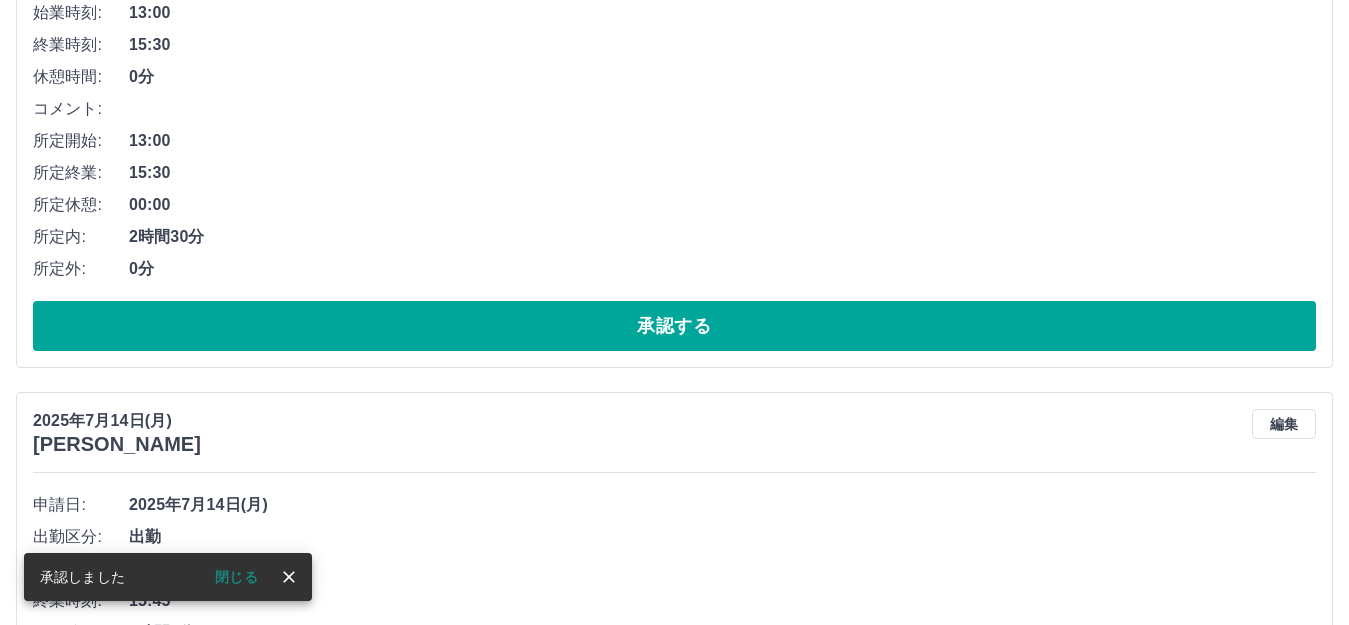 click on "承認する" at bounding box center [674, 326] 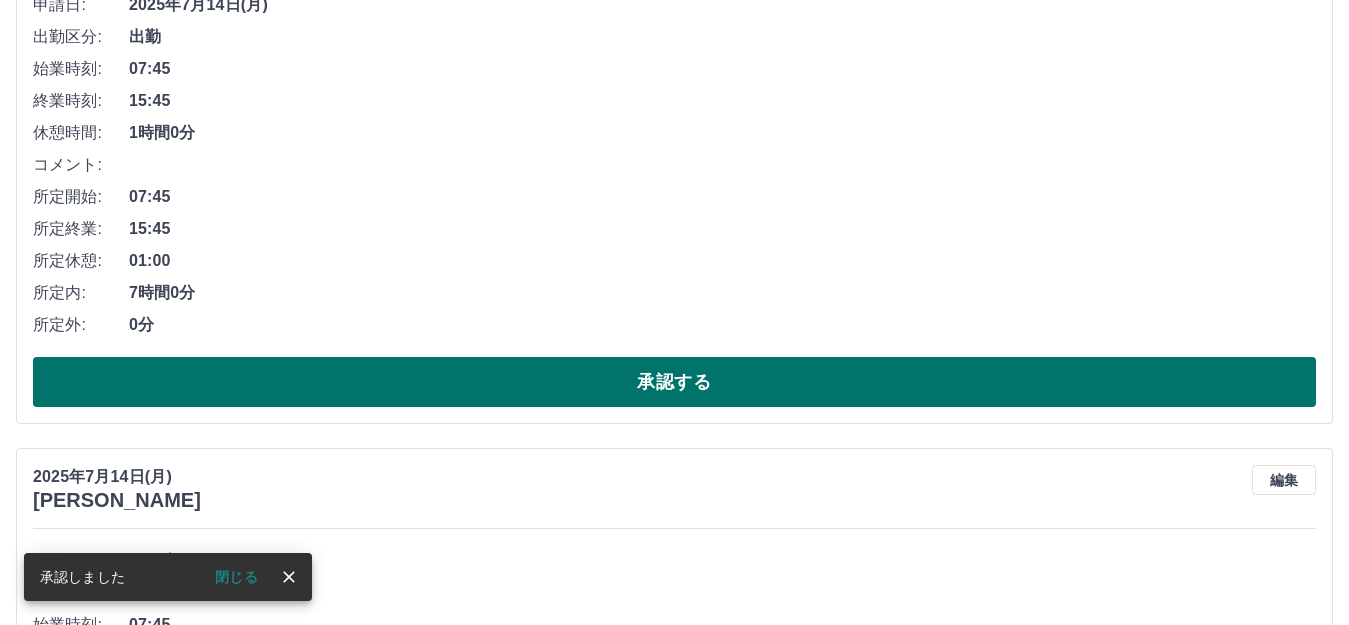 scroll, scrollTop: 400, scrollLeft: 0, axis: vertical 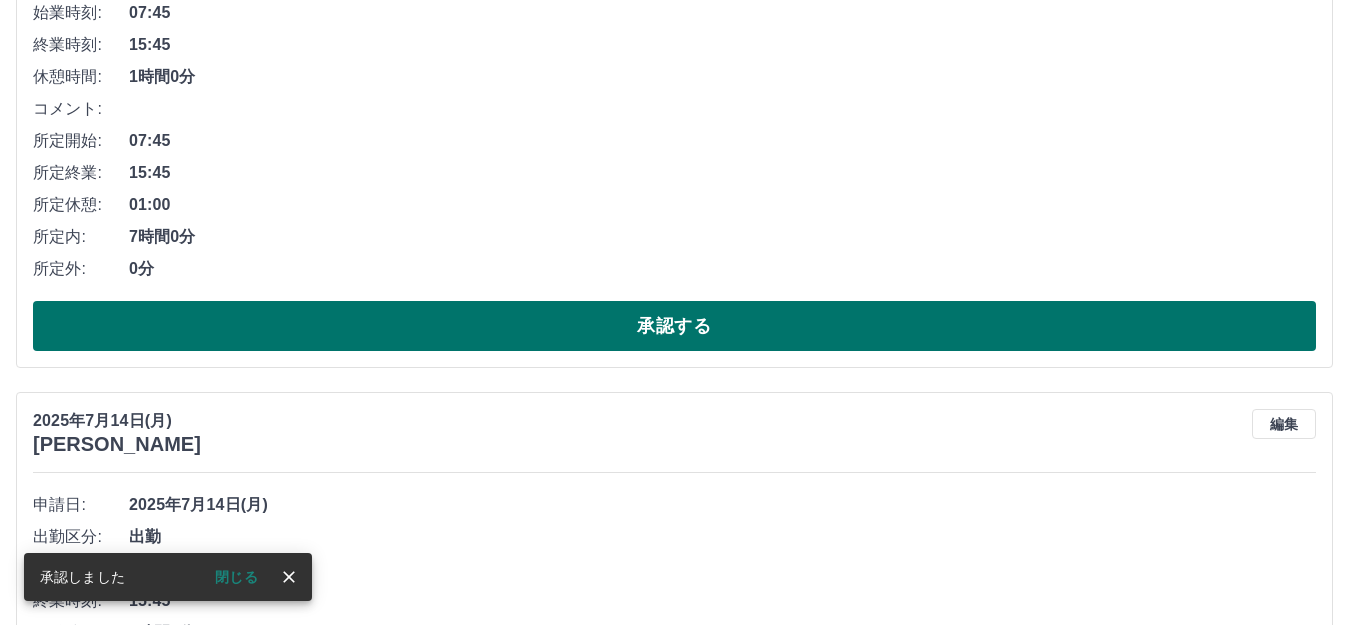 click on "承認する" at bounding box center (674, 326) 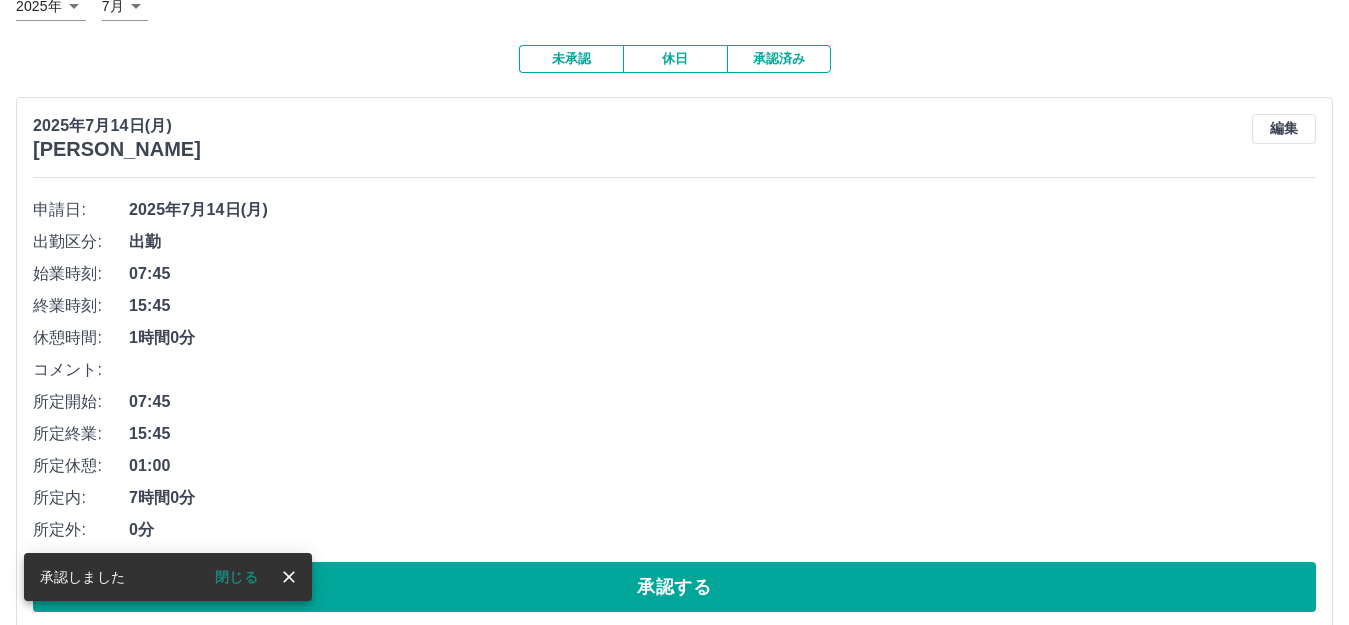scroll, scrollTop: 144, scrollLeft: 0, axis: vertical 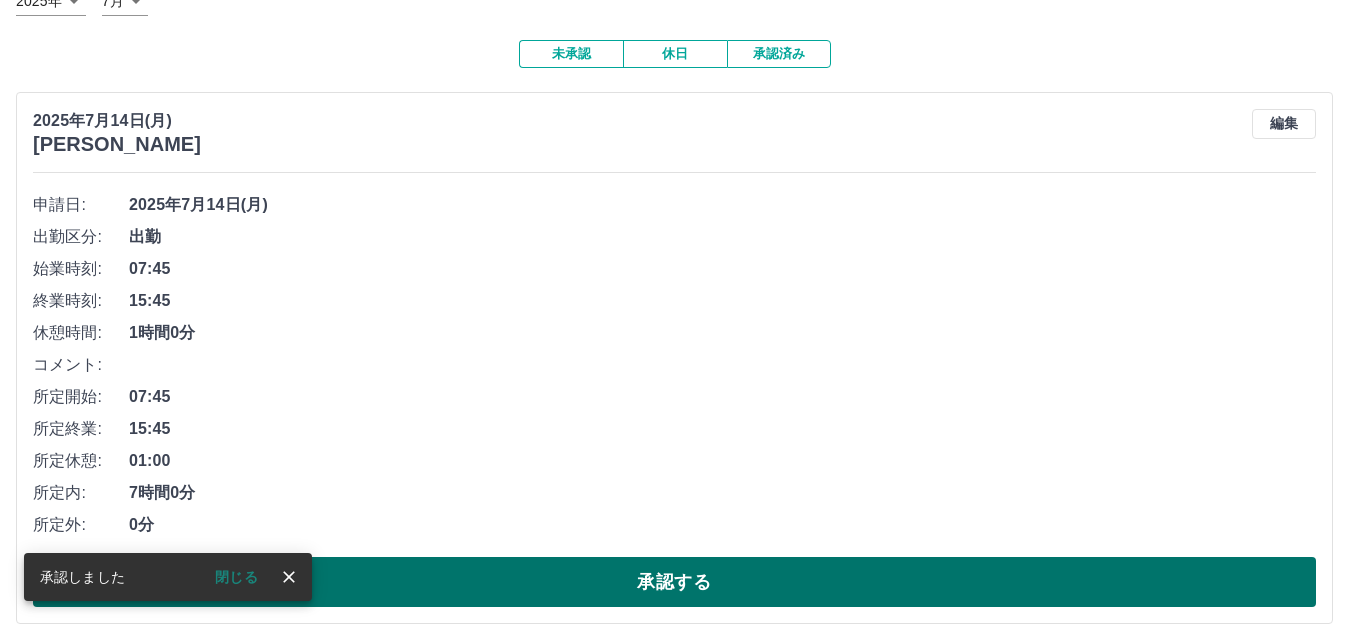 click on "承認する" at bounding box center [674, 582] 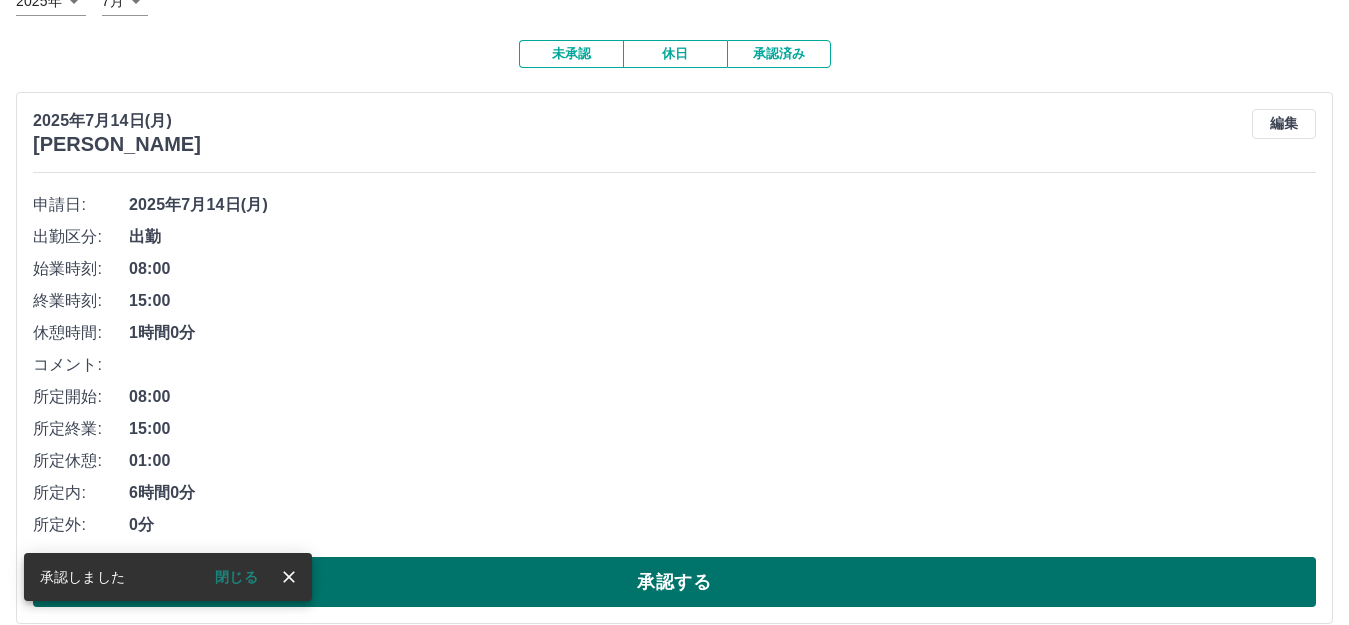 click on "承認する" at bounding box center (674, 582) 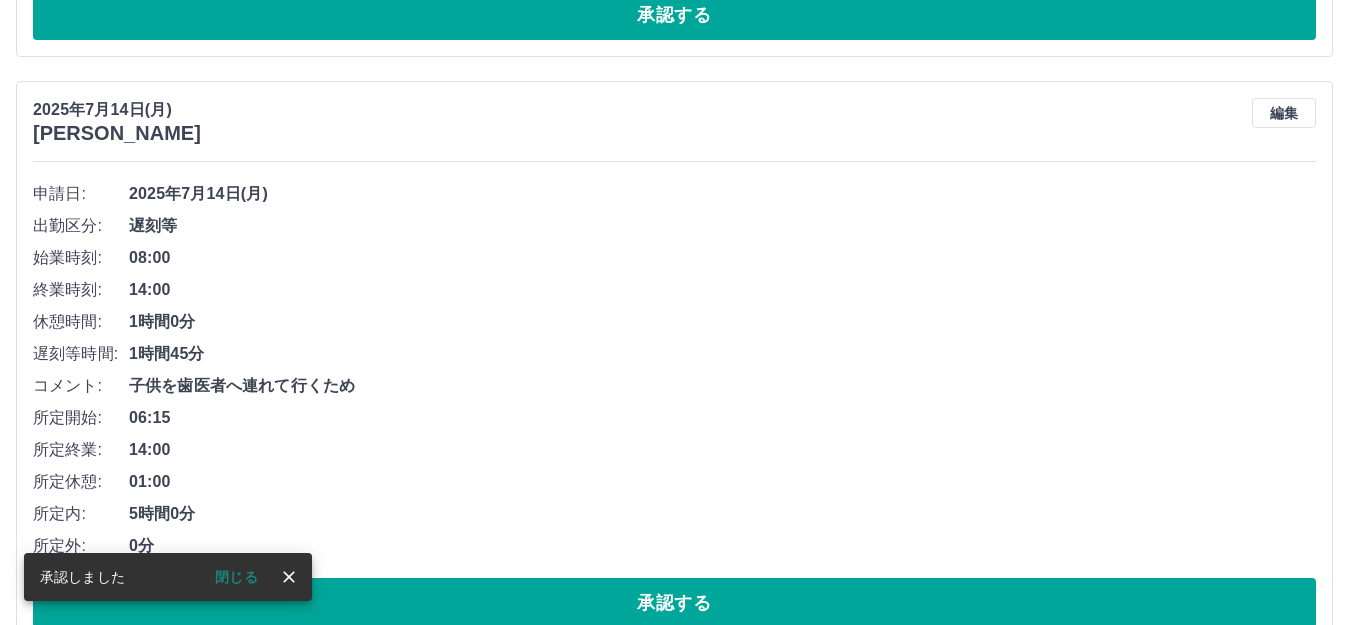 scroll, scrollTop: 744, scrollLeft: 0, axis: vertical 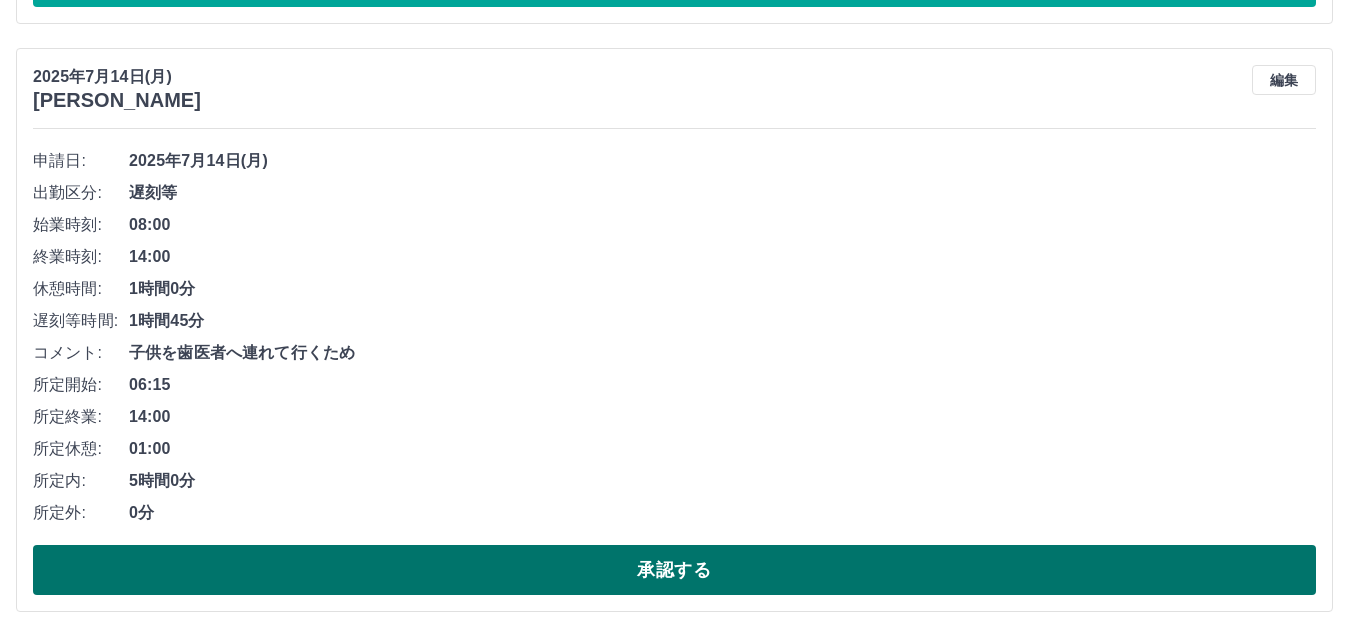 click on "承認する" at bounding box center [674, 570] 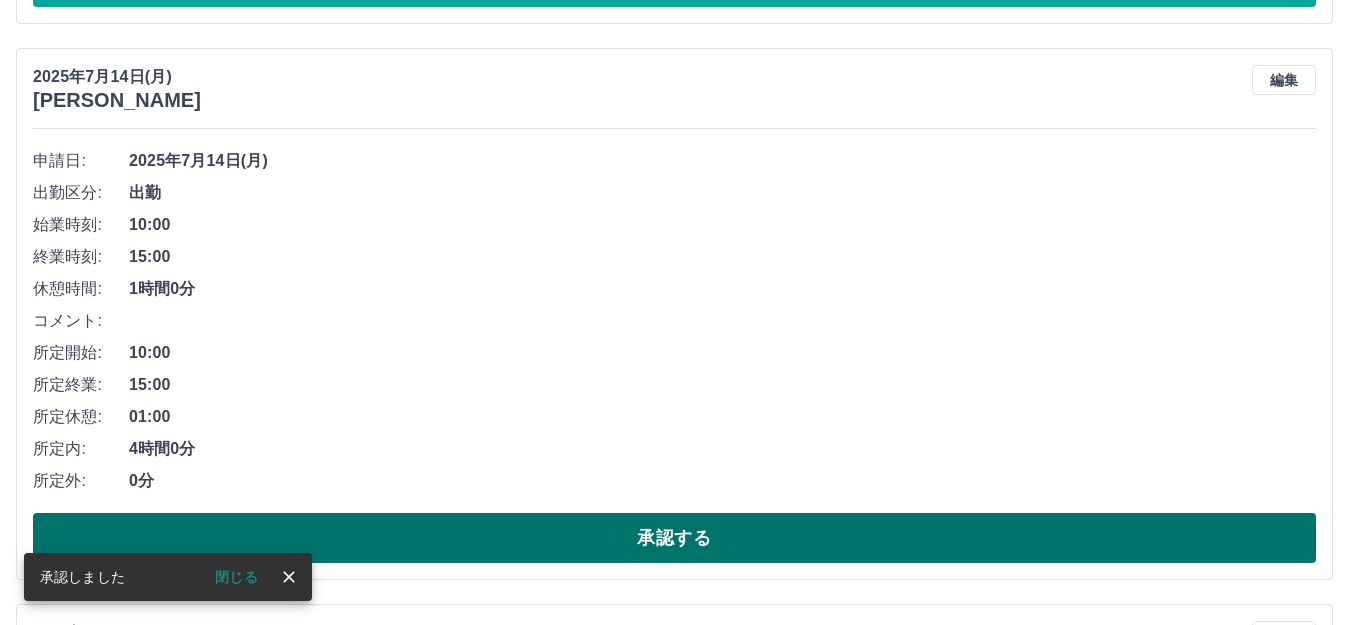 click on "承認する" at bounding box center (674, 538) 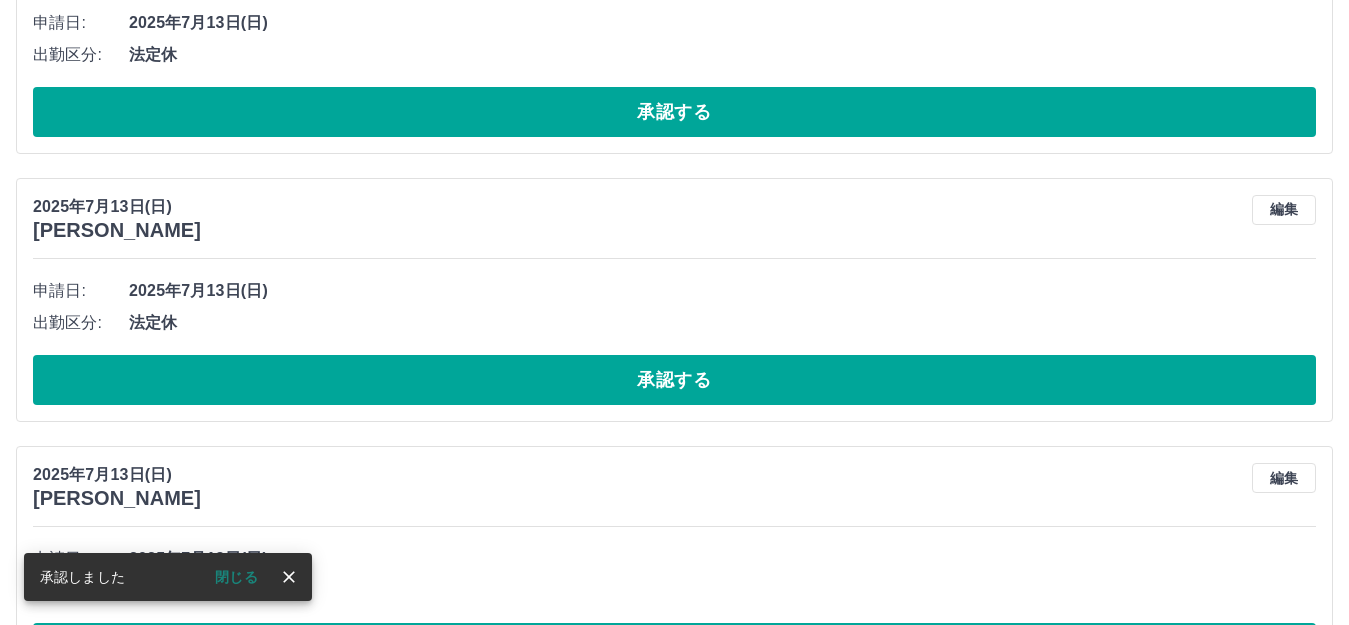 scroll, scrollTop: 2047, scrollLeft: 0, axis: vertical 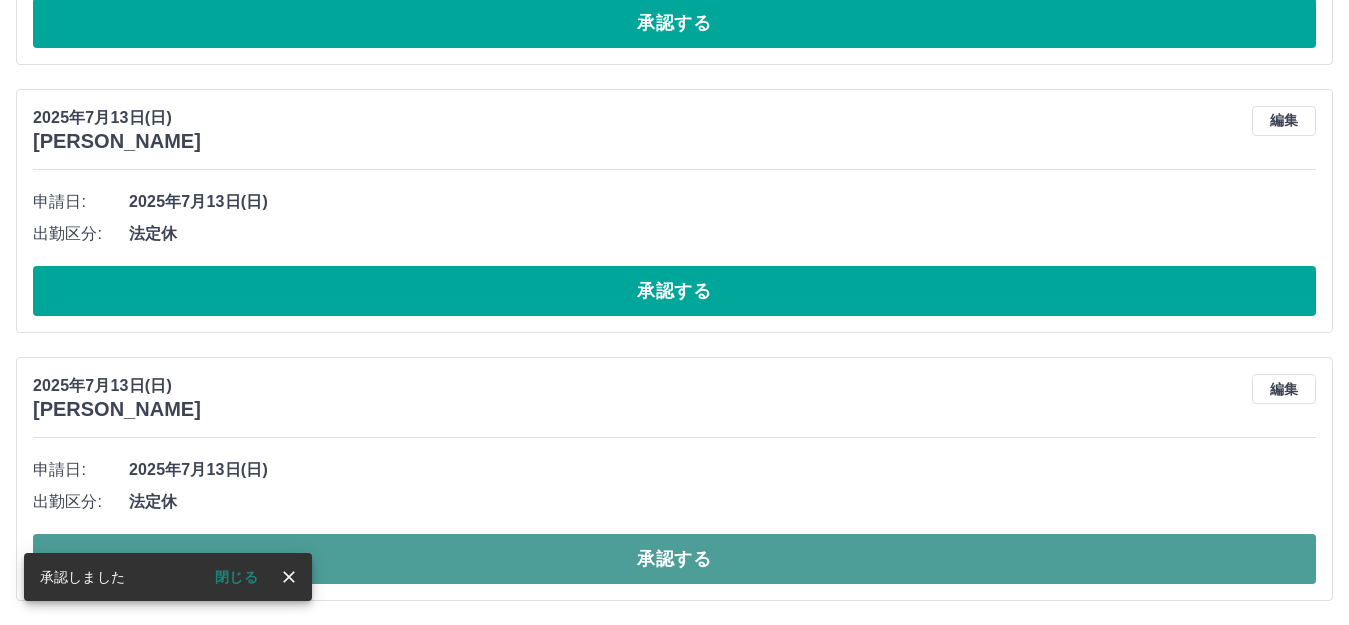 click on "承認する" at bounding box center [674, 559] 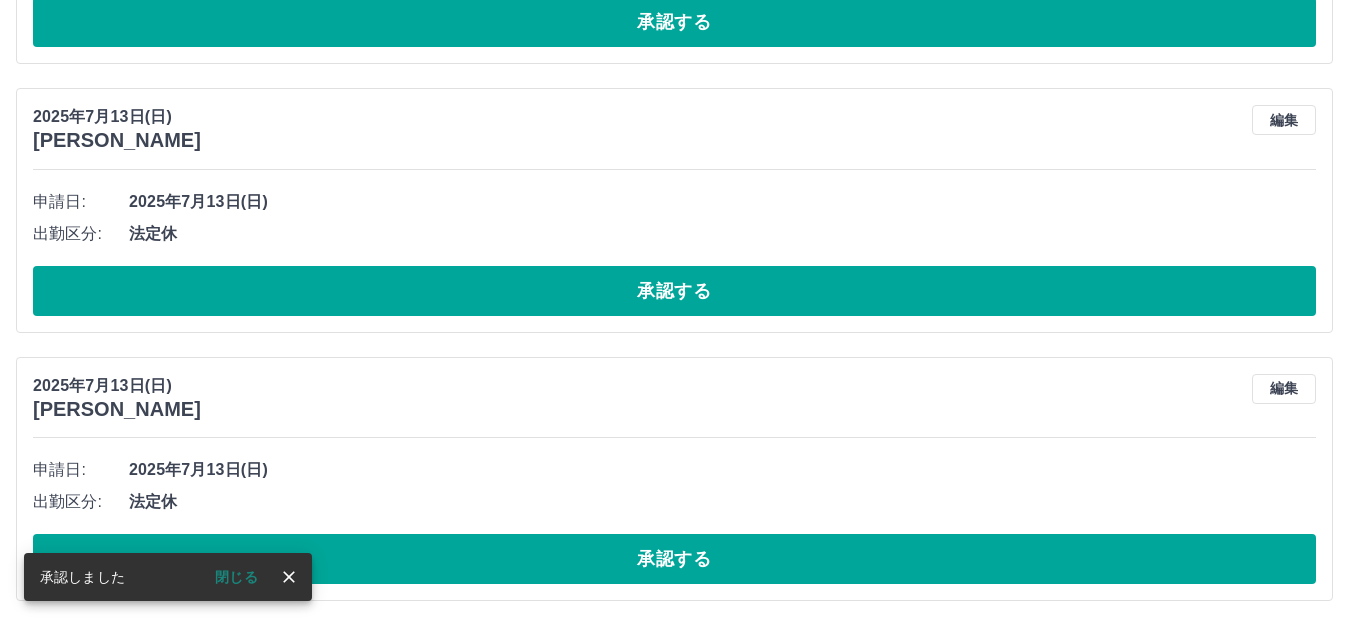 scroll, scrollTop: 1779, scrollLeft: 0, axis: vertical 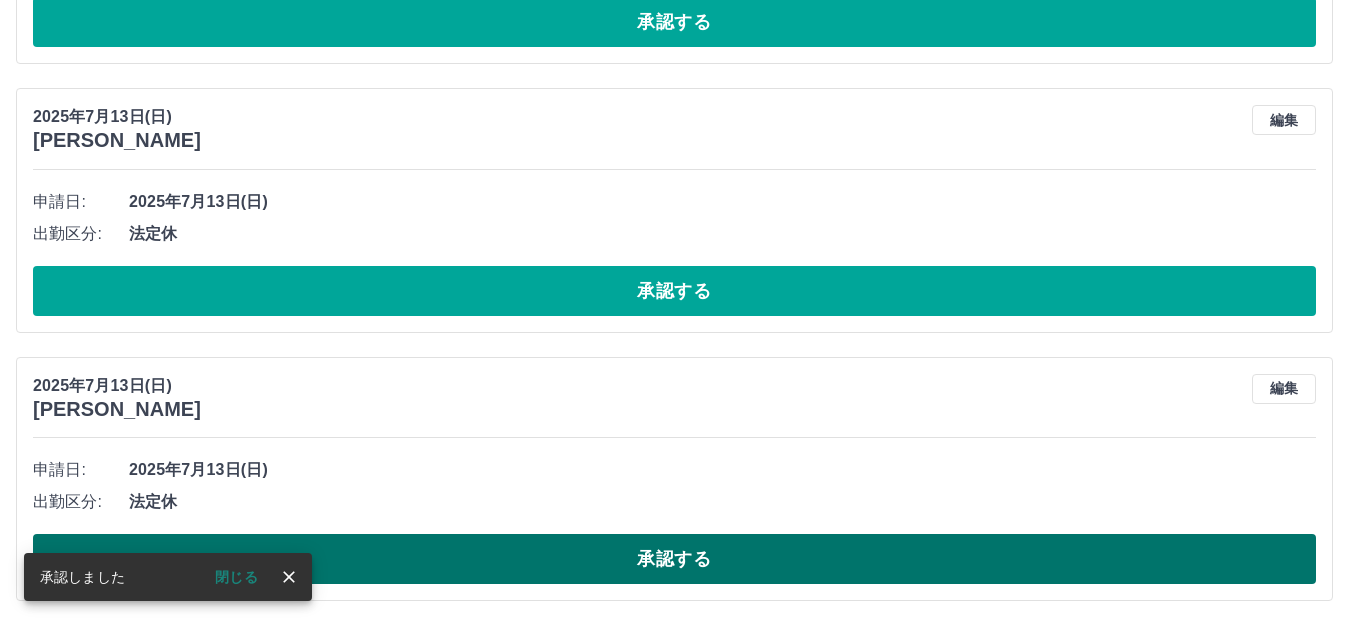 click on "承認する" at bounding box center [674, 559] 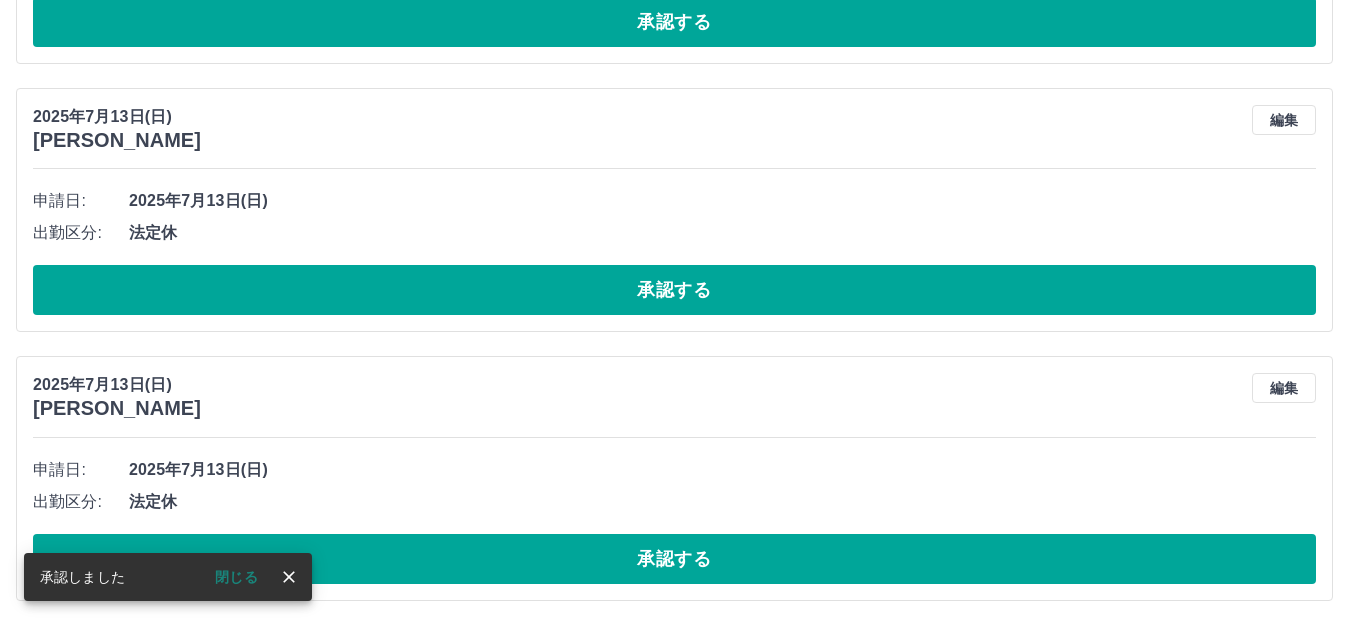 scroll, scrollTop: 1511, scrollLeft: 0, axis: vertical 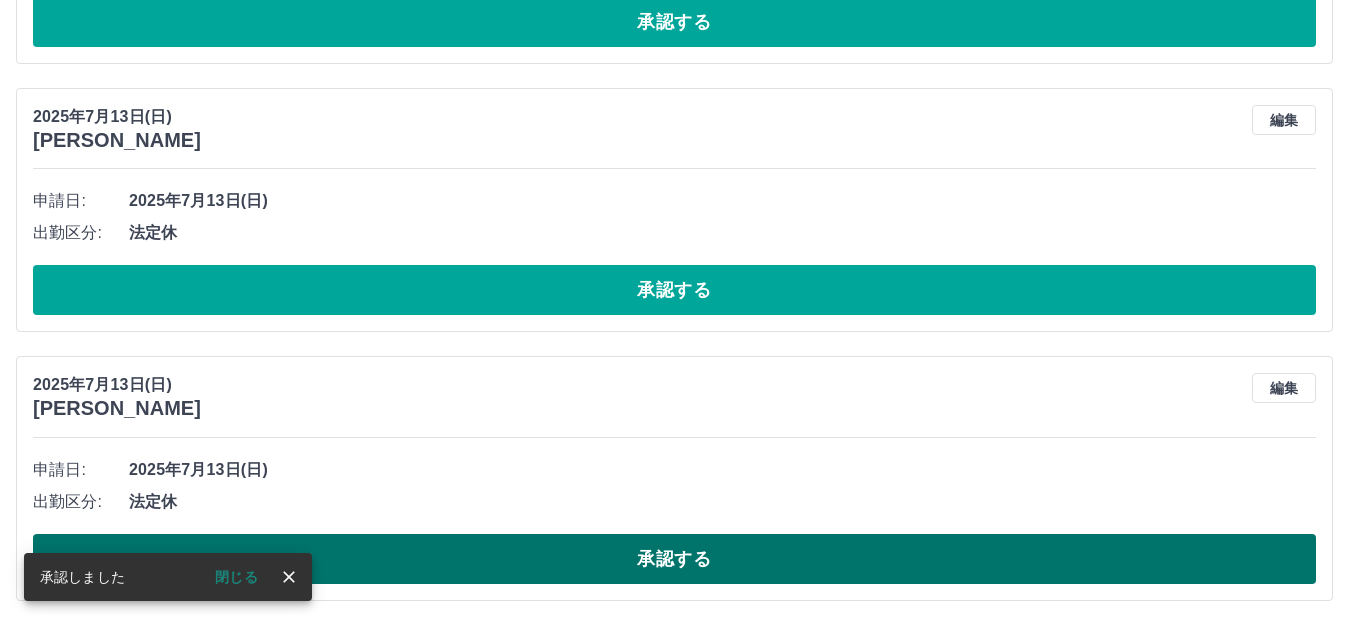 click on "承認する" at bounding box center [674, 559] 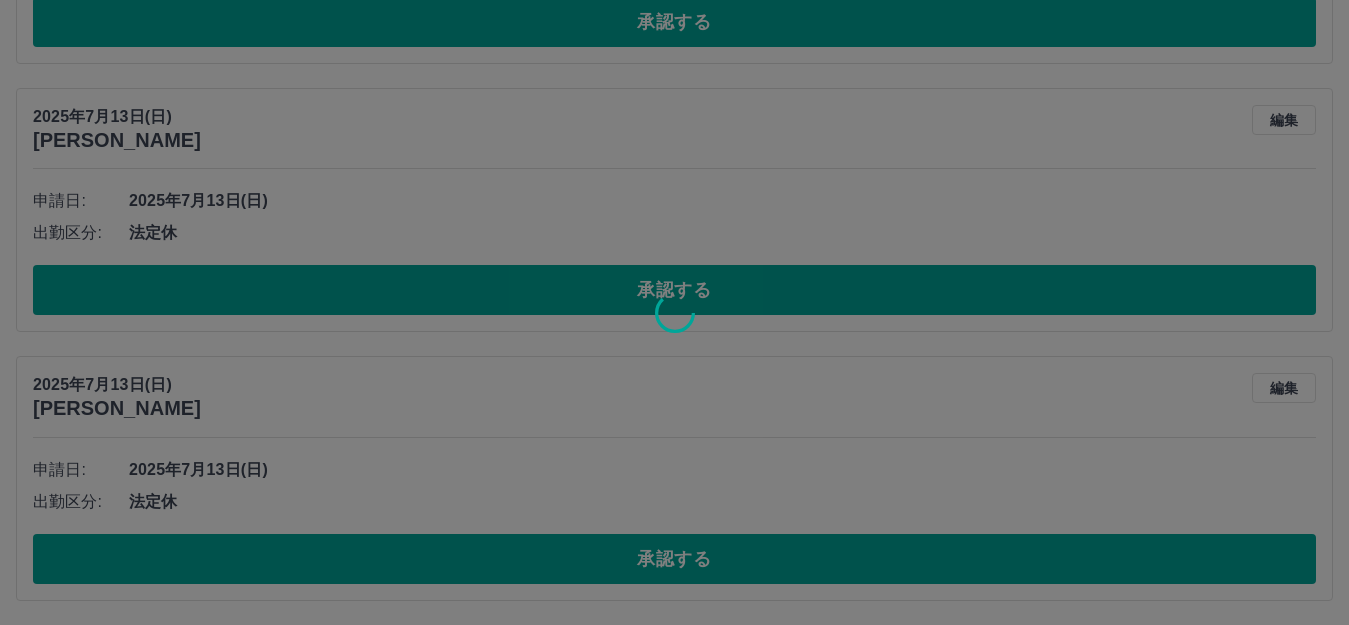 scroll, scrollTop: 1242, scrollLeft: 0, axis: vertical 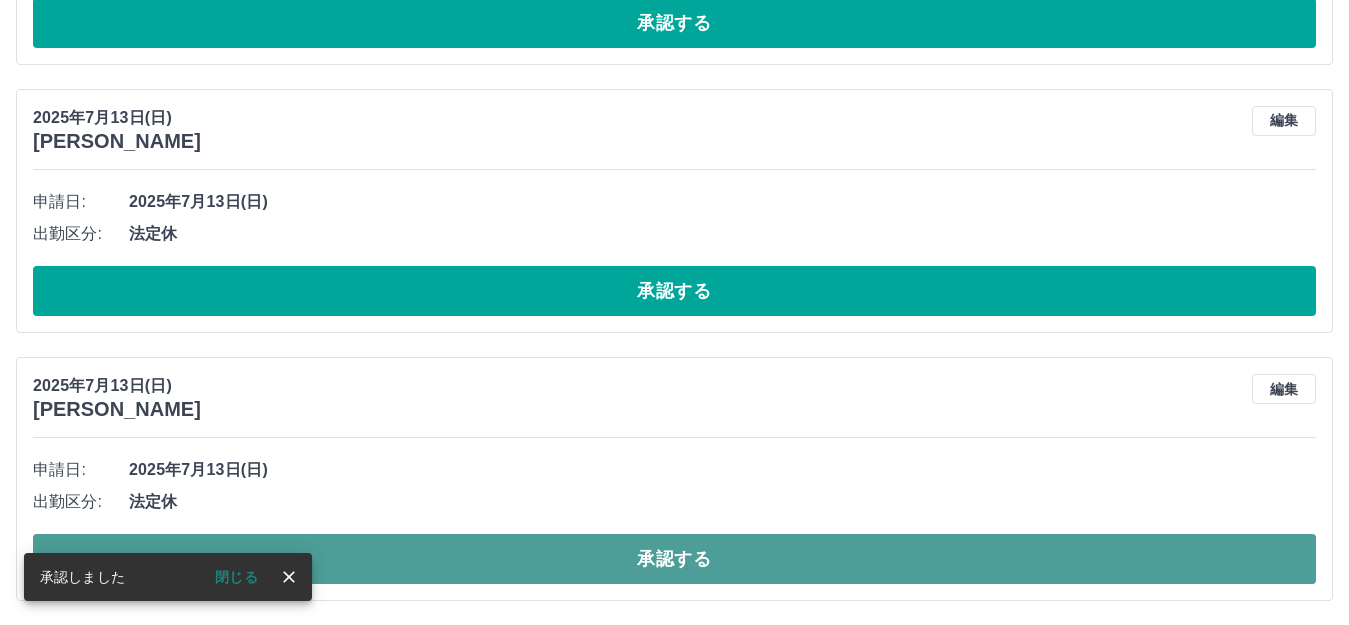 click on "承認する" at bounding box center (674, 559) 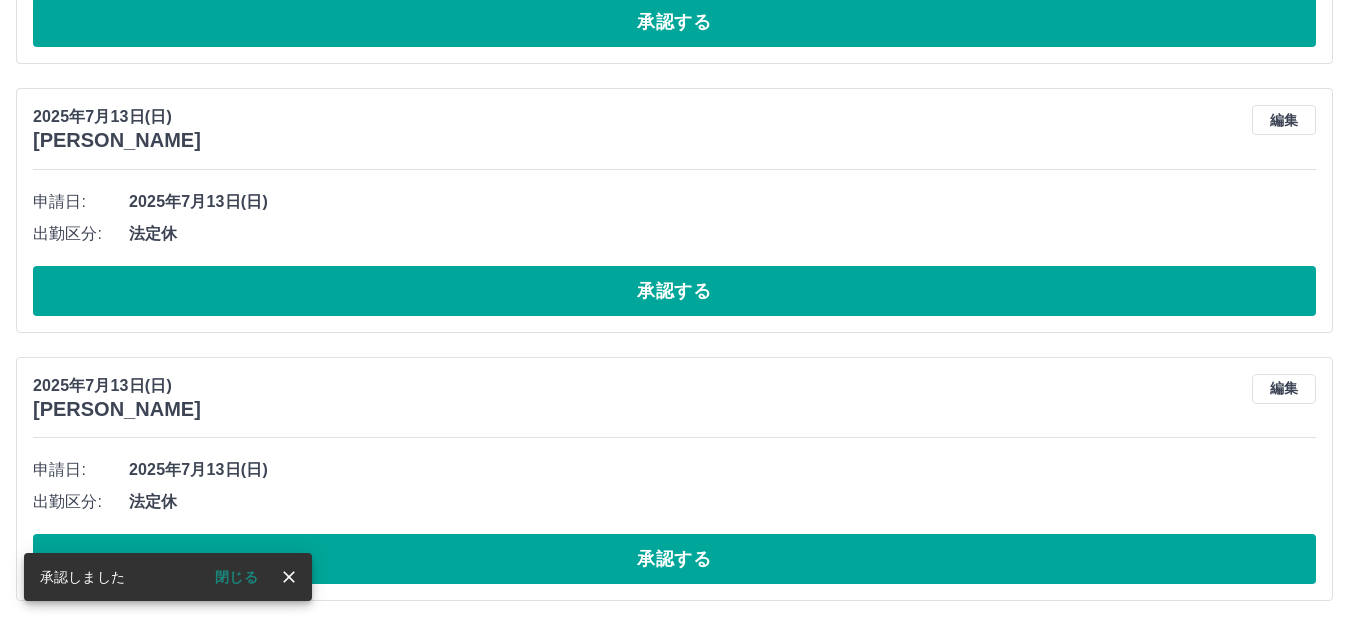 scroll, scrollTop: 974, scrollLeft: 0, axis: vertical 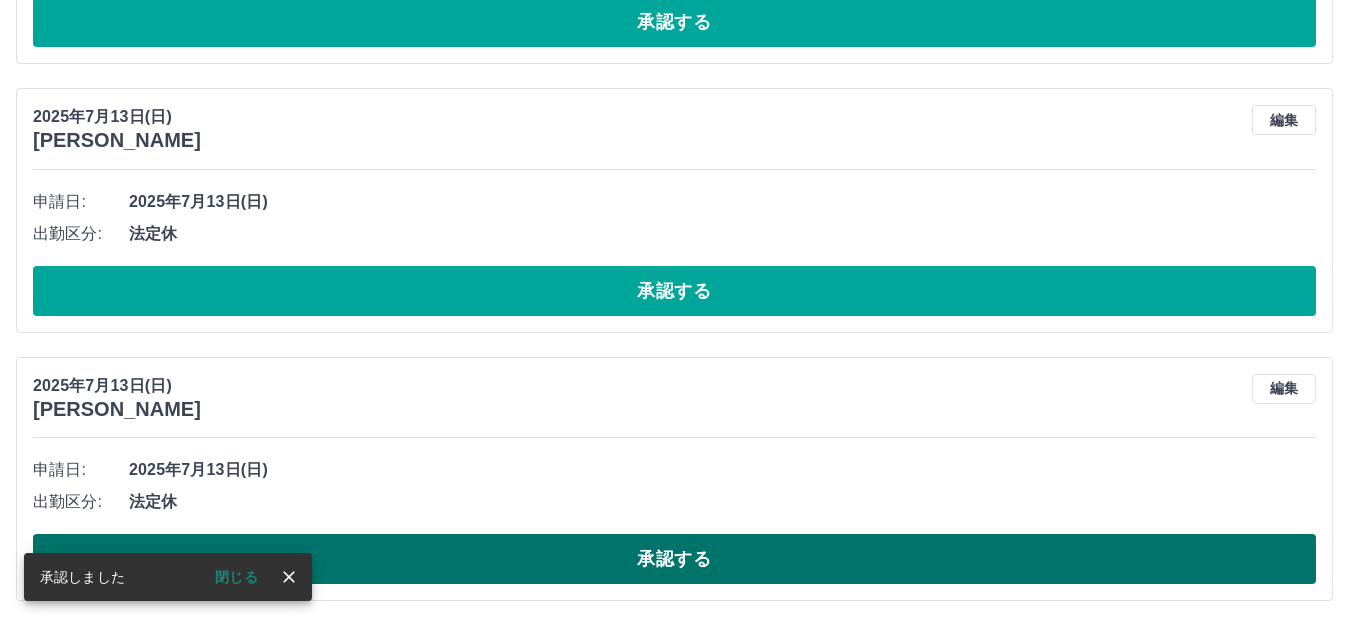 click on "承認する" at bounding box center [674, 559] 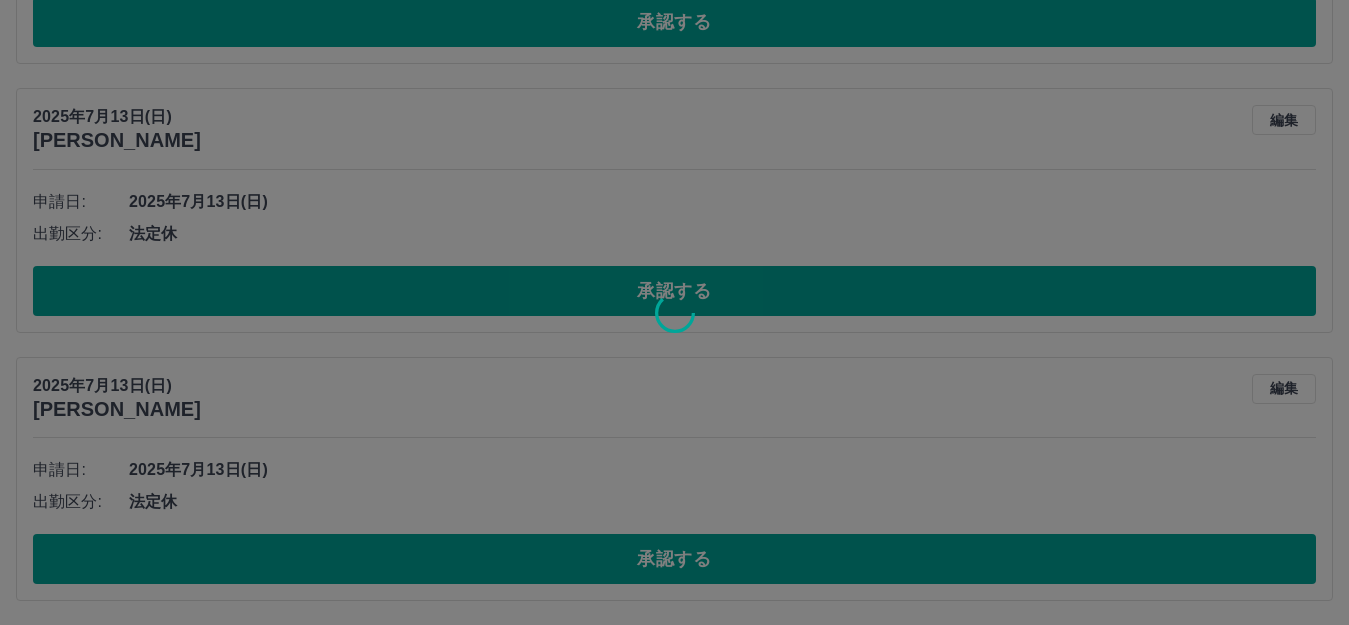 click at bounding box center [674, 312] 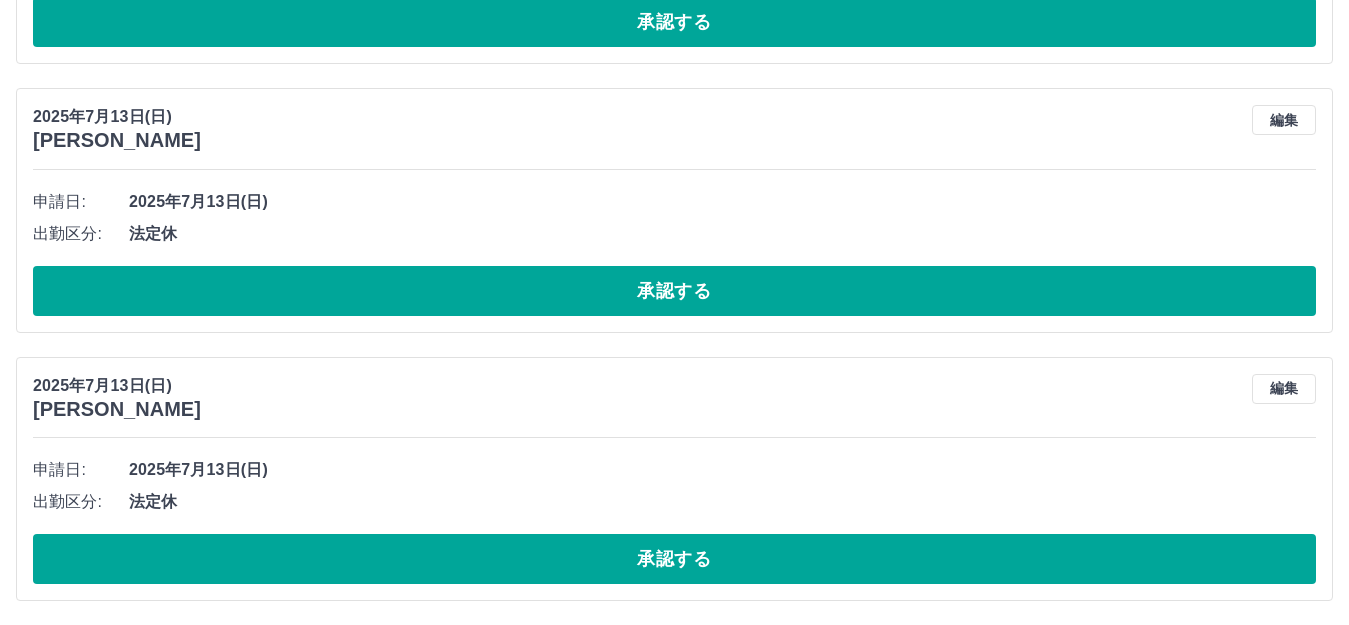 scroll, scrollTop: 706, scrollLeft: 0, axis: vertical 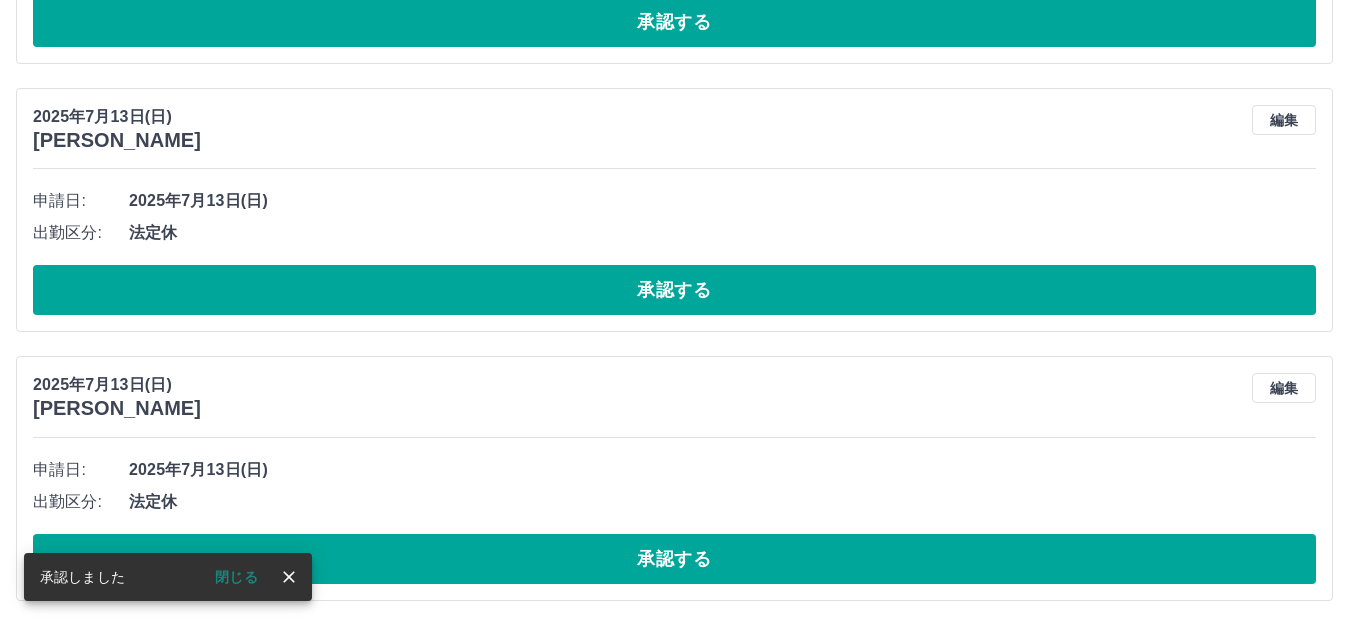 click on "承認する" at bounding box center (674, 290) 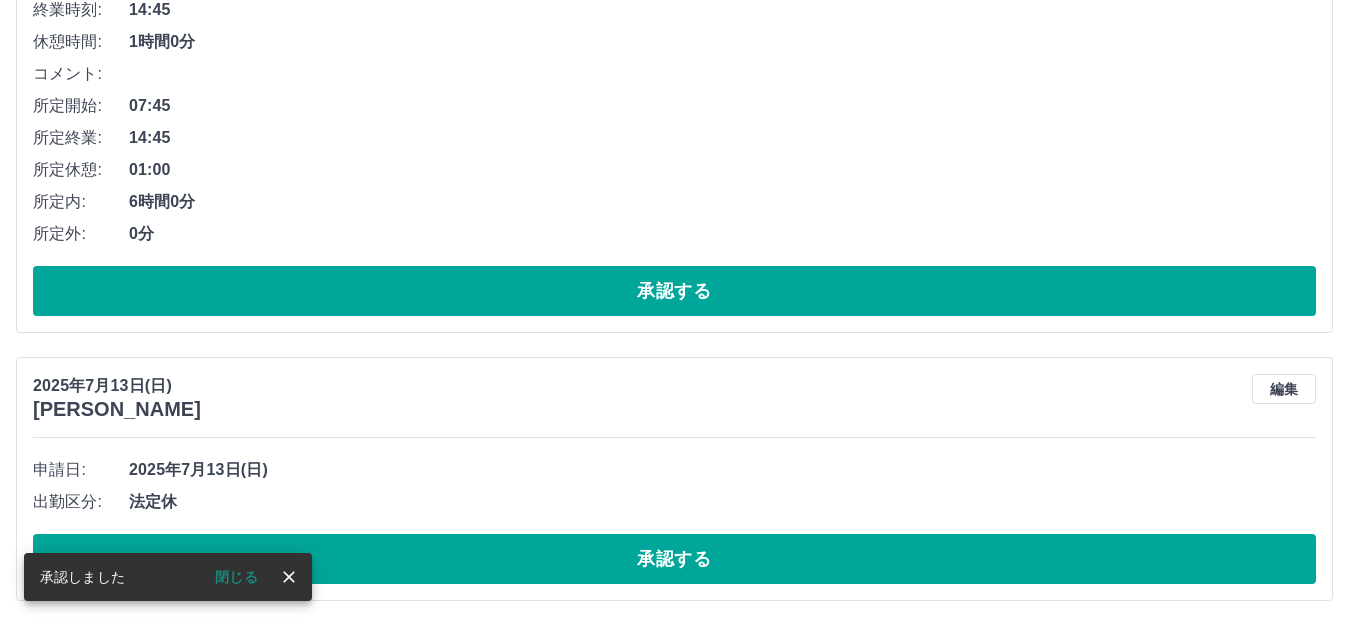 scroll, scrollTop: 437, scrollLeft: 0, axis: vertical 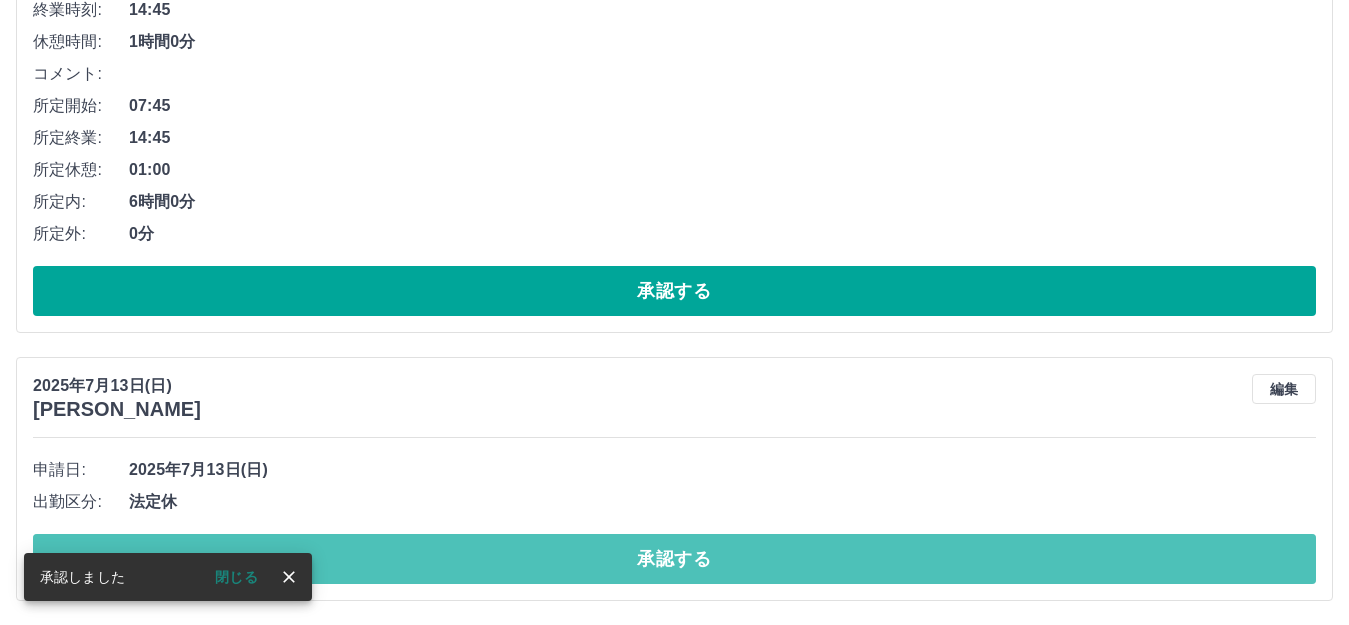 click on "承認する" at bounding box center [674, 559] 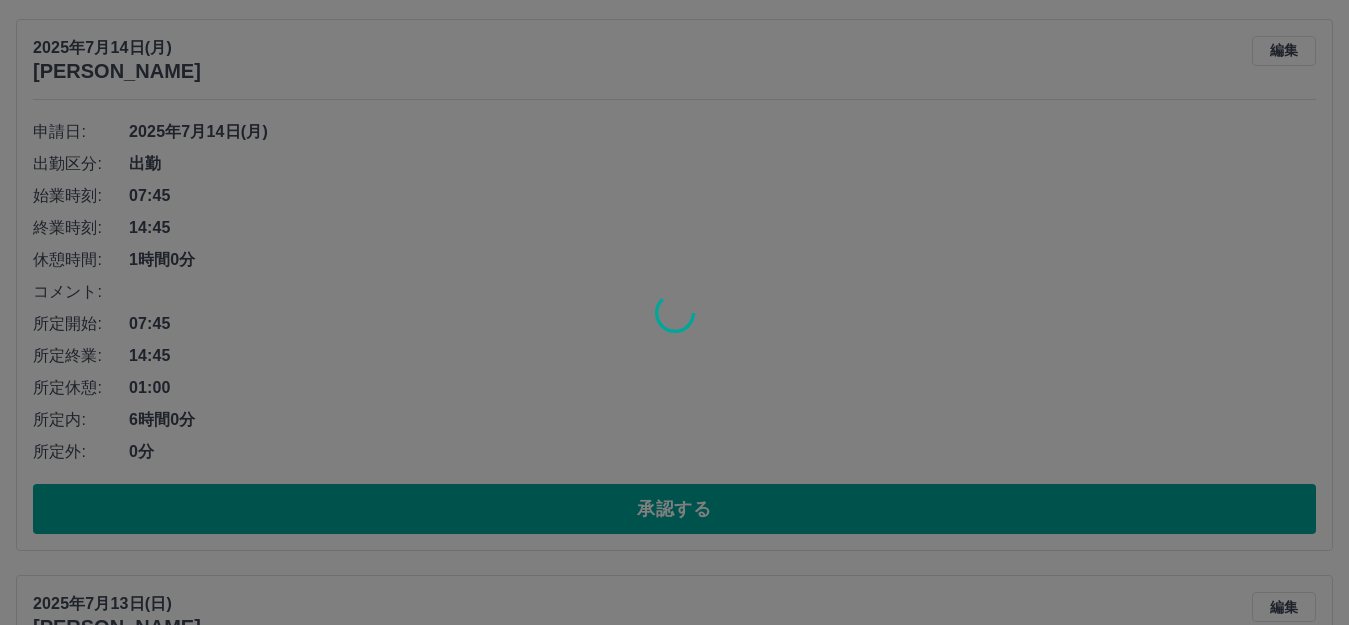 scroll, scrollTop: 137, scrollLeft: 0, axis: vertical 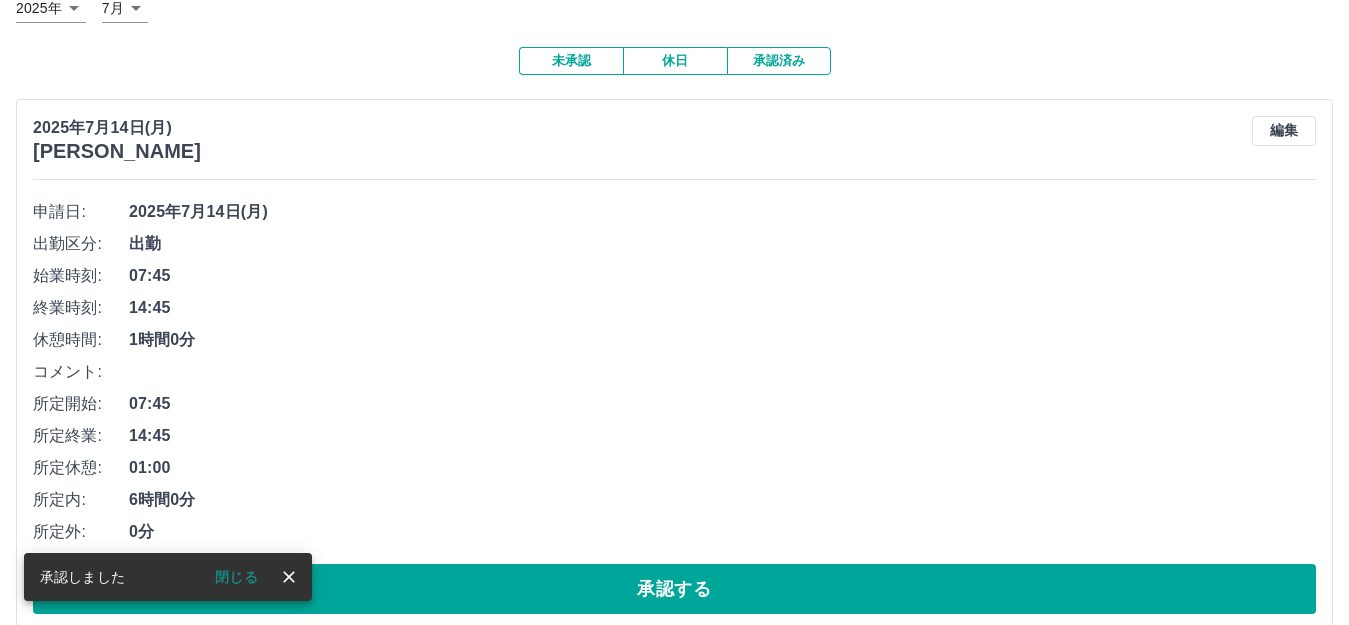 click on "承認する" at bounding box center [674, 589] 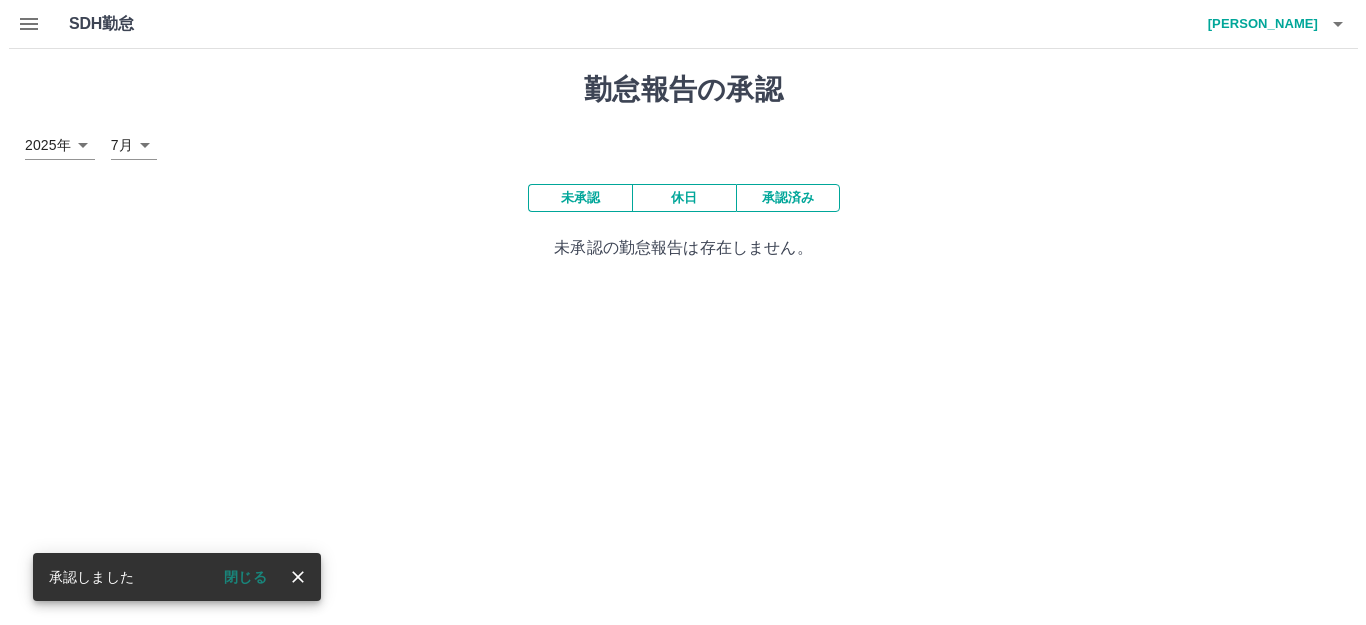 scroll, scrollTop: 0, scrollLeft: 0, axis: both 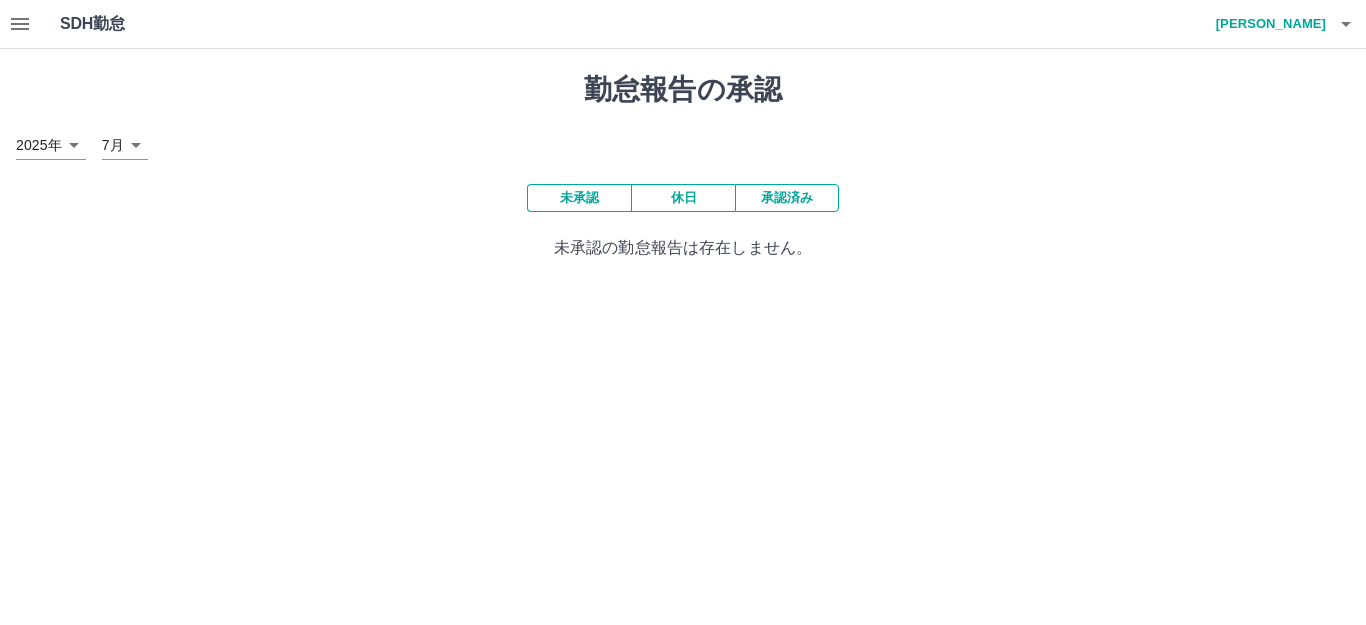 click 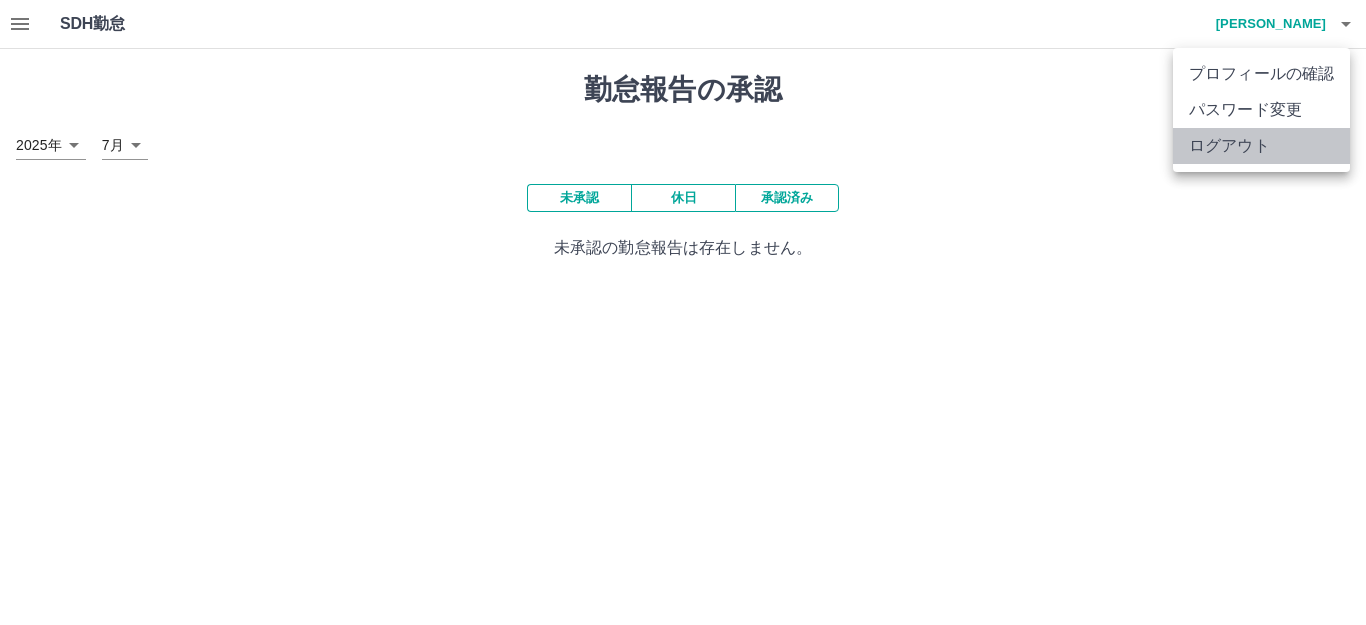 click on "ログアウト" at bounding box center (1261, 146) 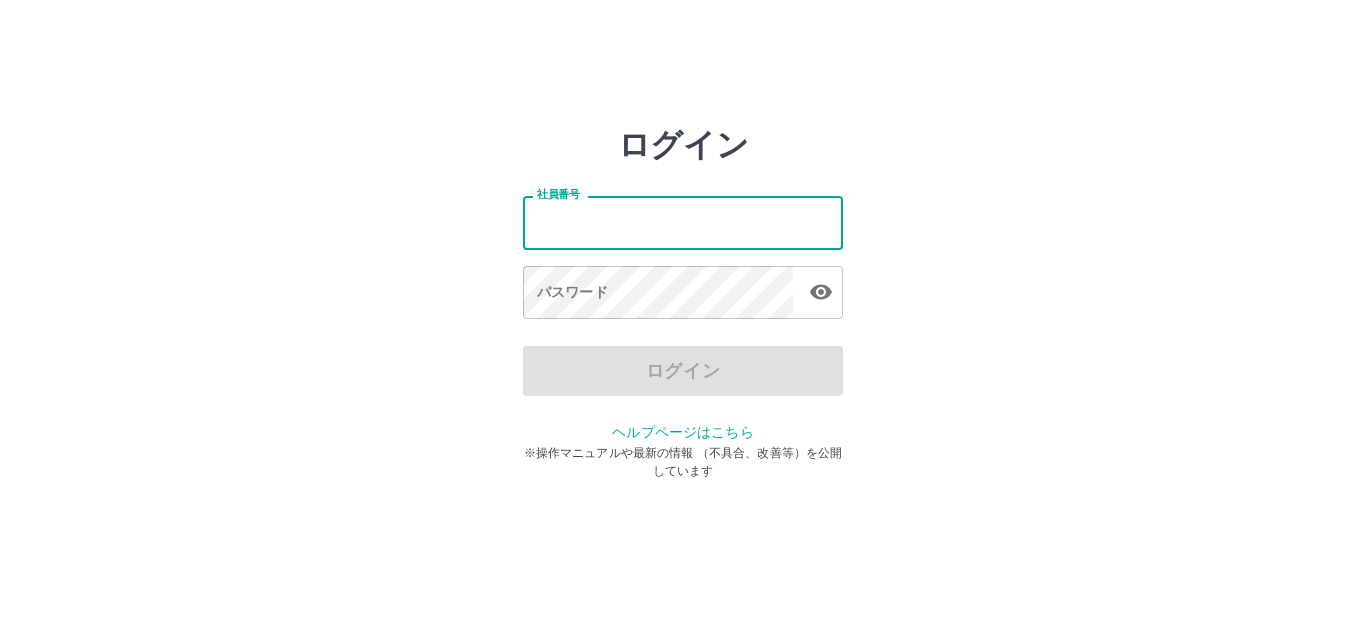 scroll, scrollTop: 0, scrollLeft: 0, axis: both 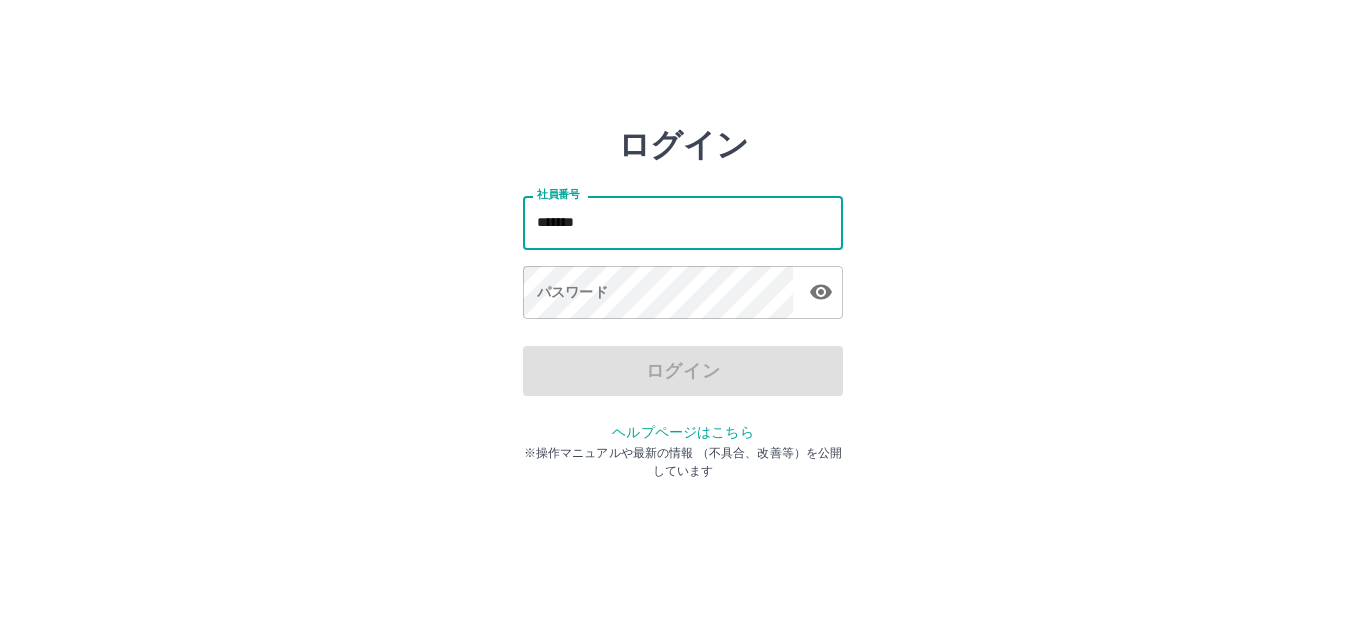 type on "*******" 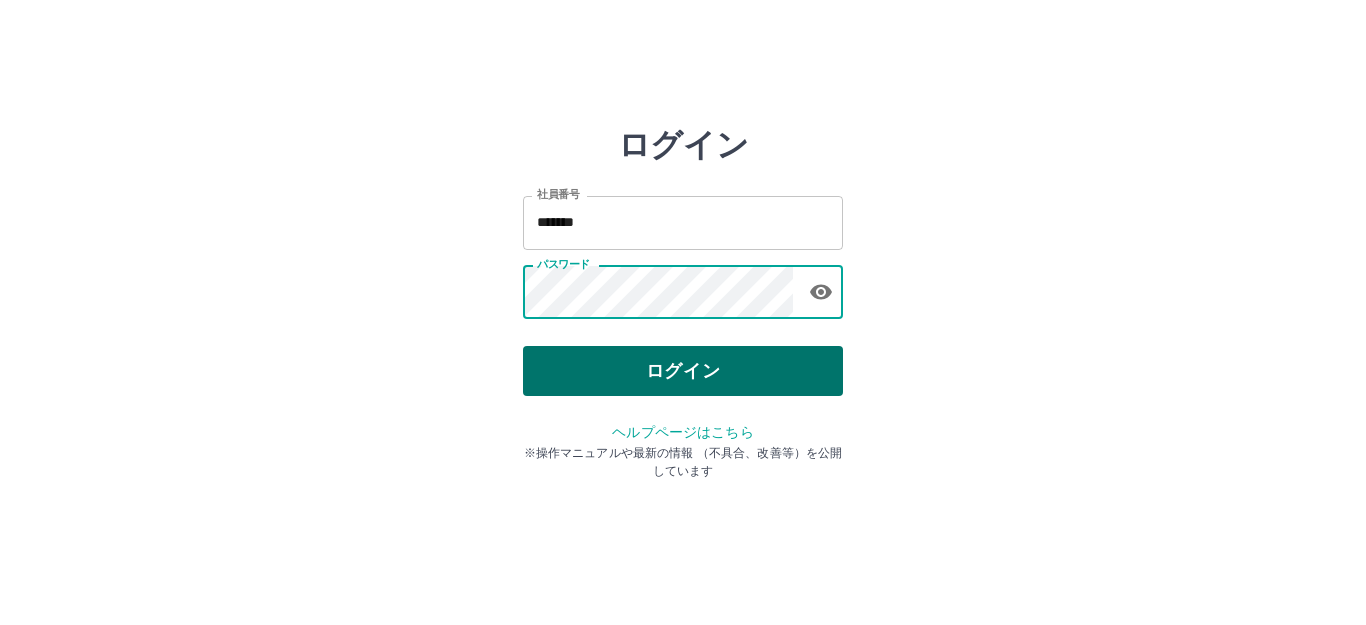 click on "ログイン" at bounding box center (683, 371) 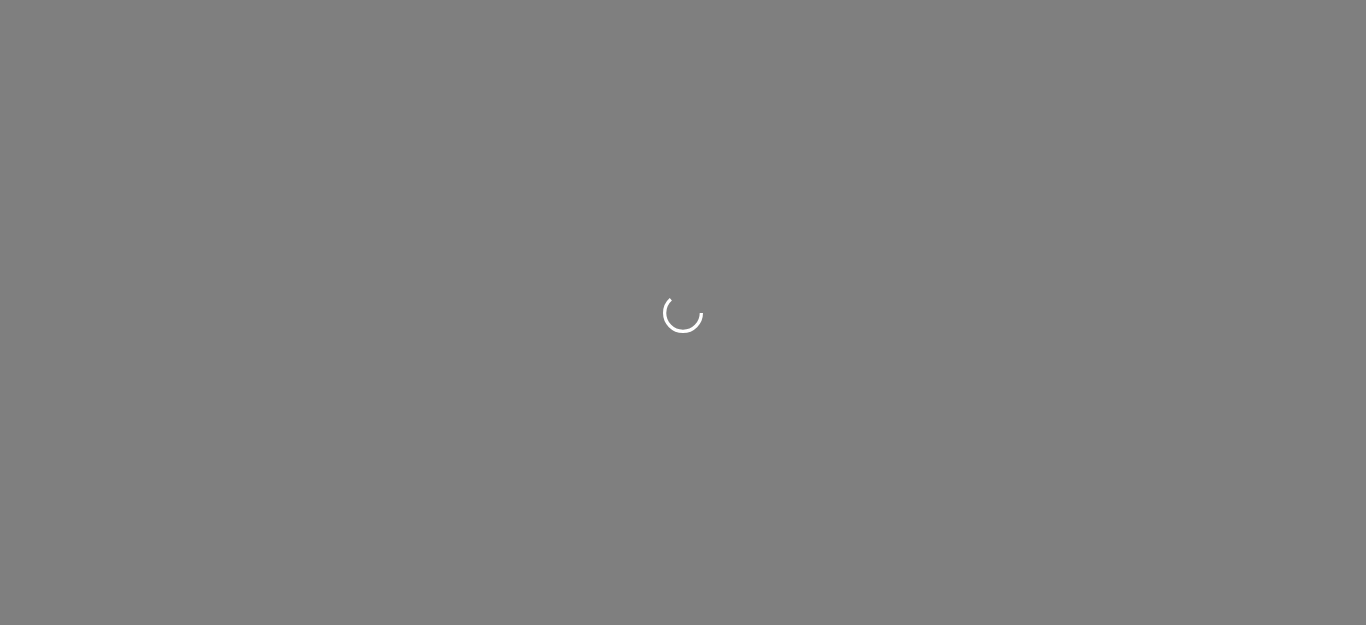 scroll, scrollTop: 0, scrollLeft: 0, axis: both 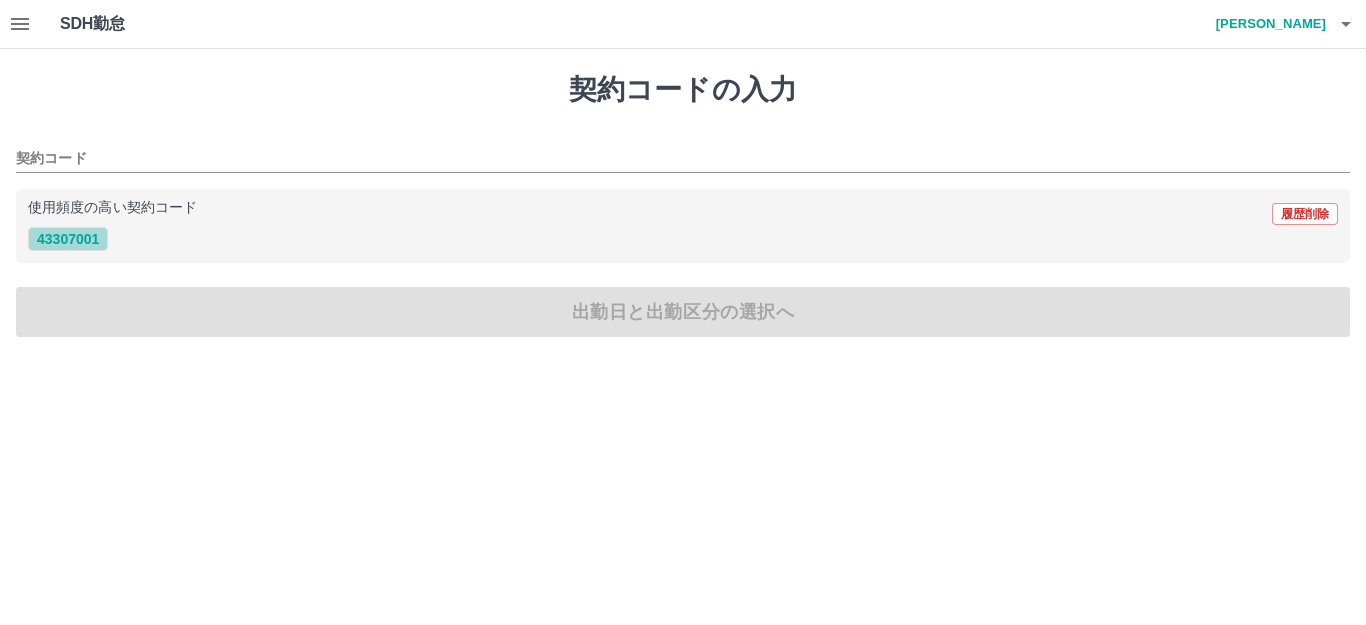 click on "43307001" at bounding box center [68, 239] 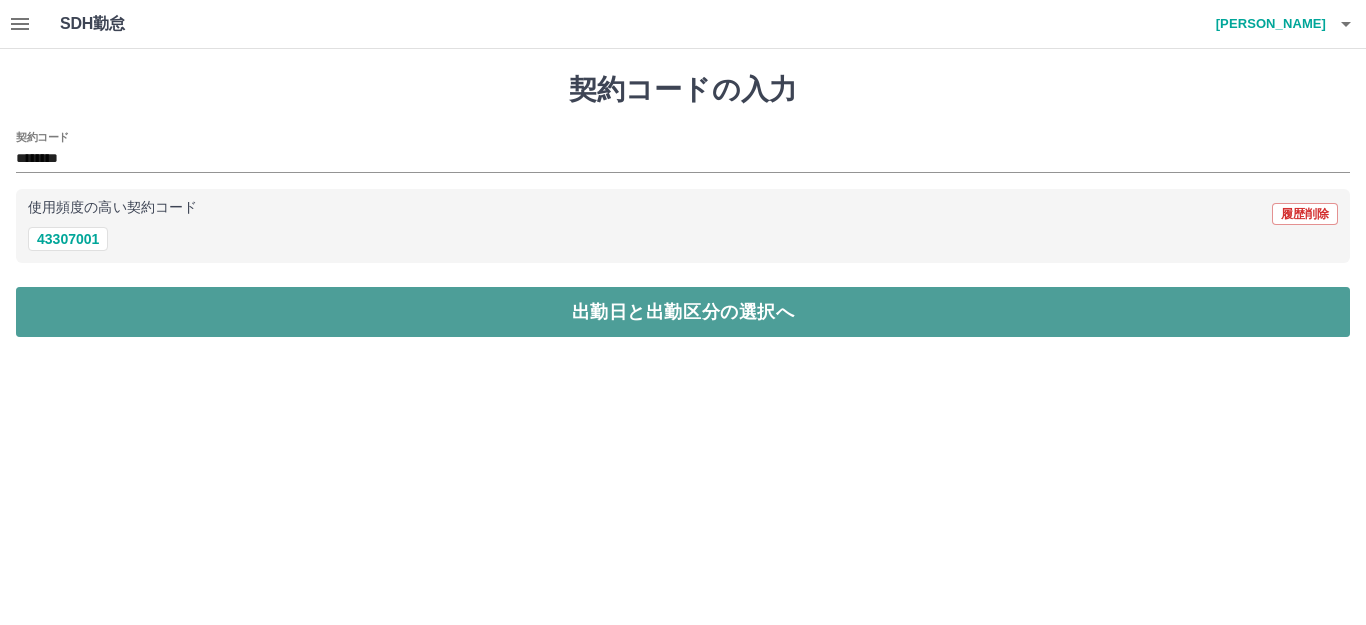 click on "出勤日と出勤区分の選択へ" at bounding box center [683, 312] 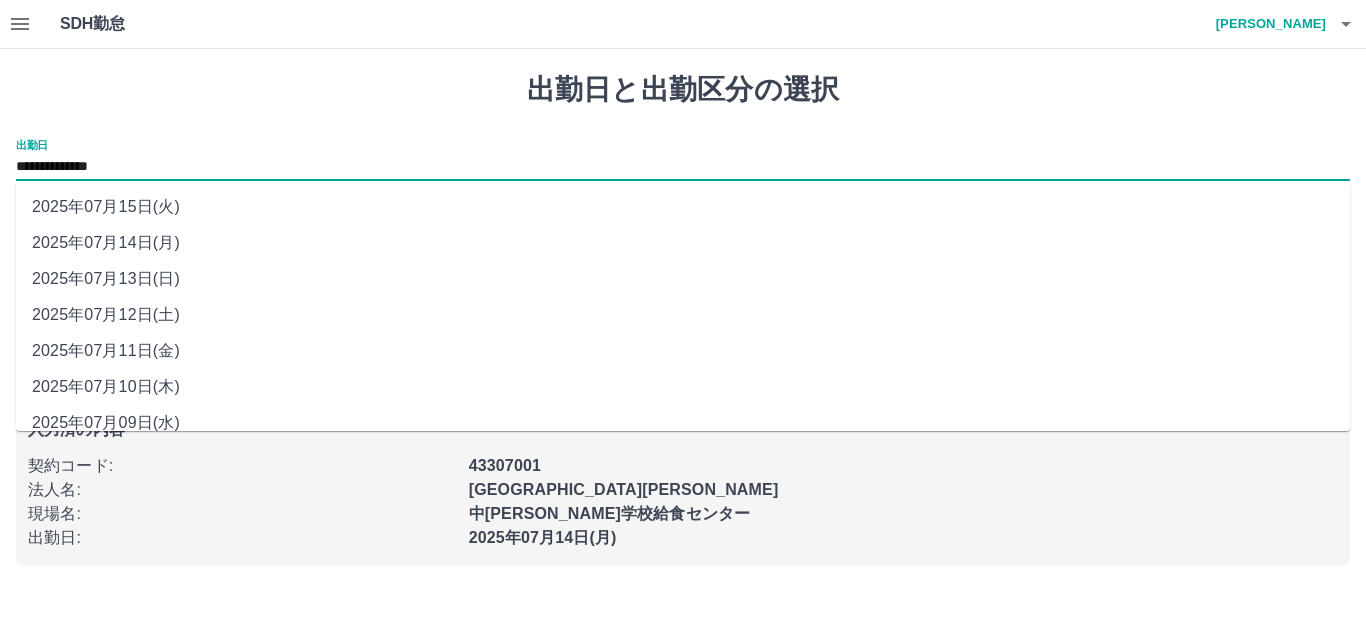 click on "**********" at bounding box center [683, 167] 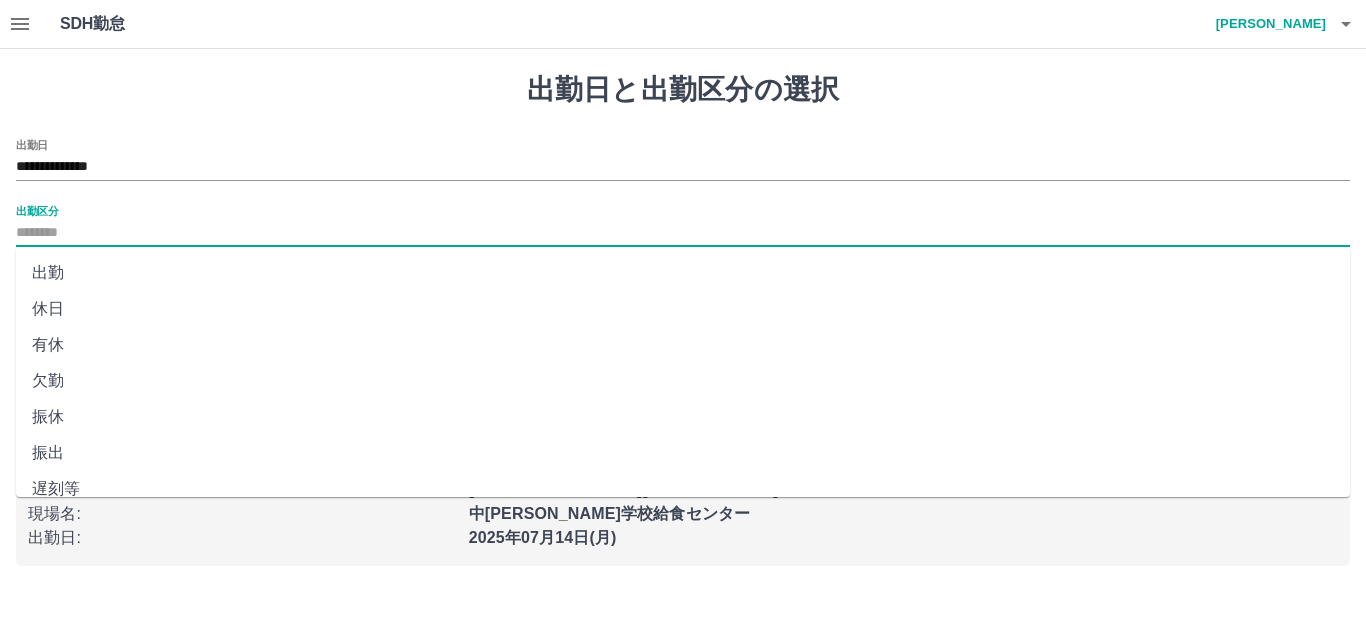 click on "出勤区分" at bounding box center (683, 233) 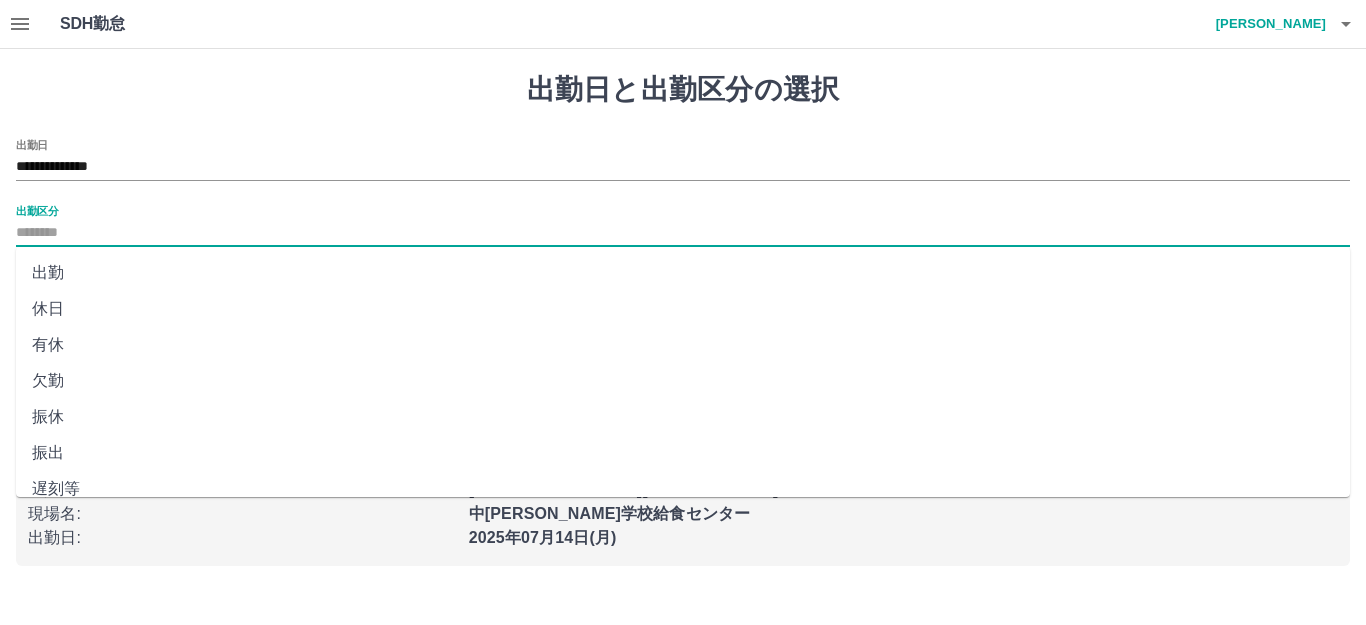 click on "休日" at bounding box center [683, 309] 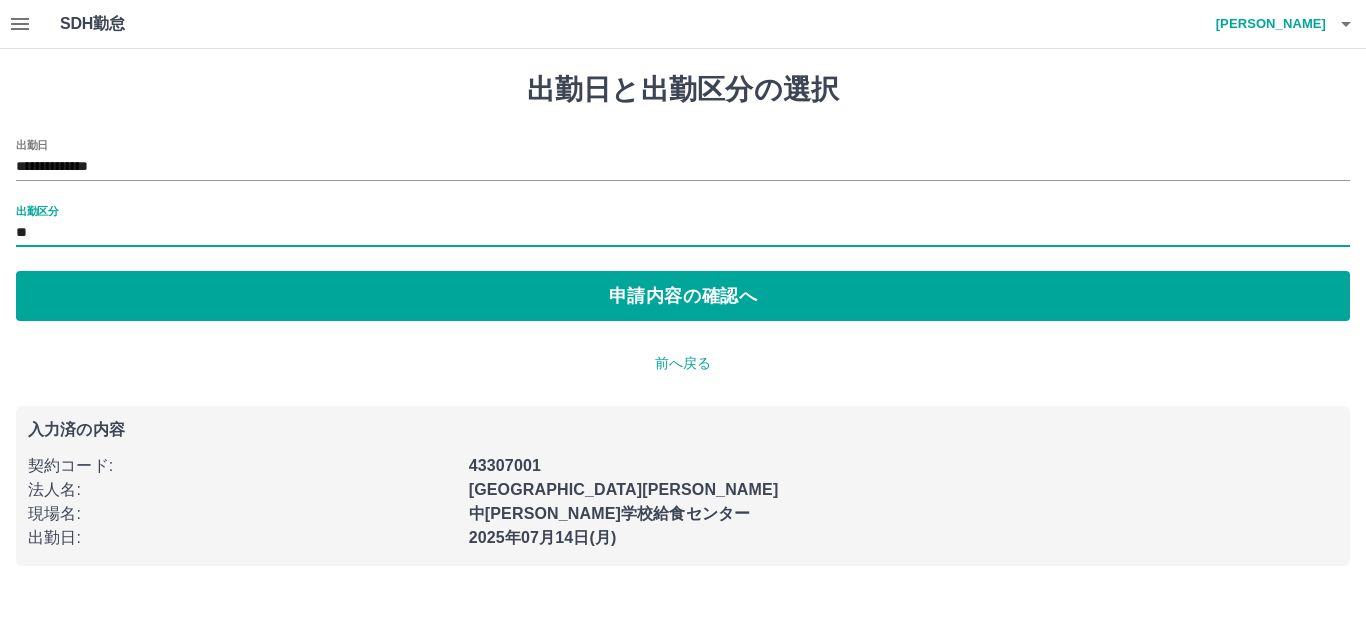 type on "**" 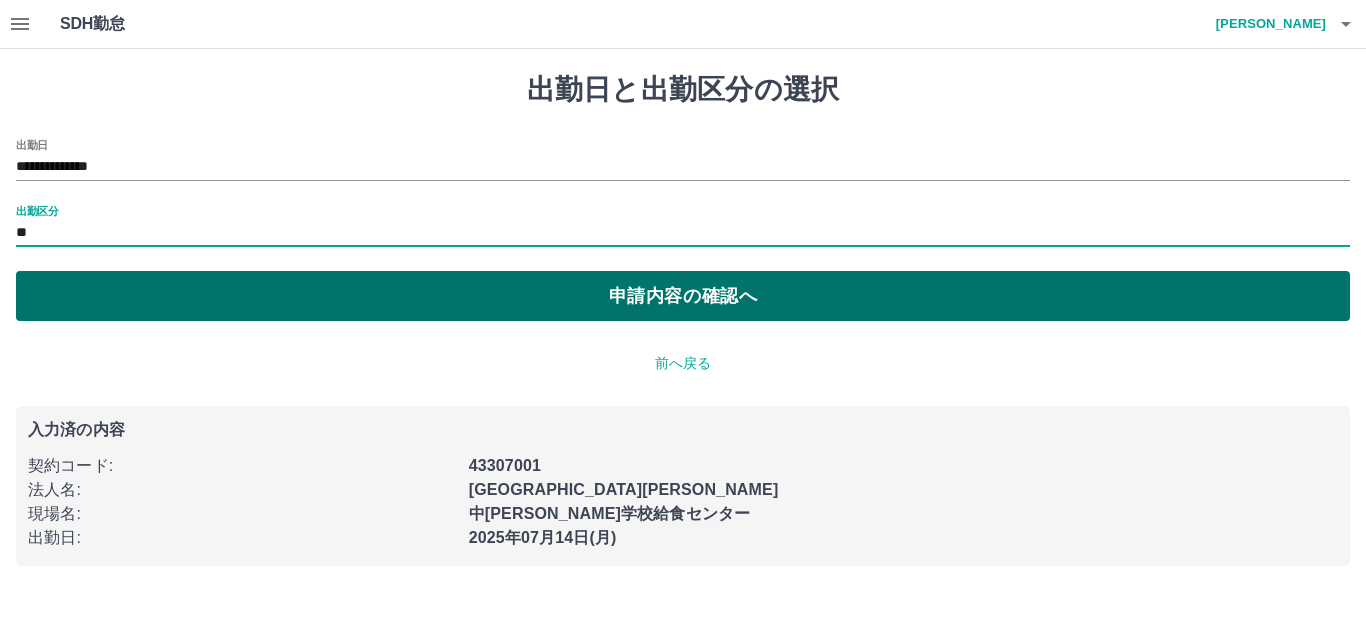 click on "申請内容の確認へ" at bounding box center (683, 296) 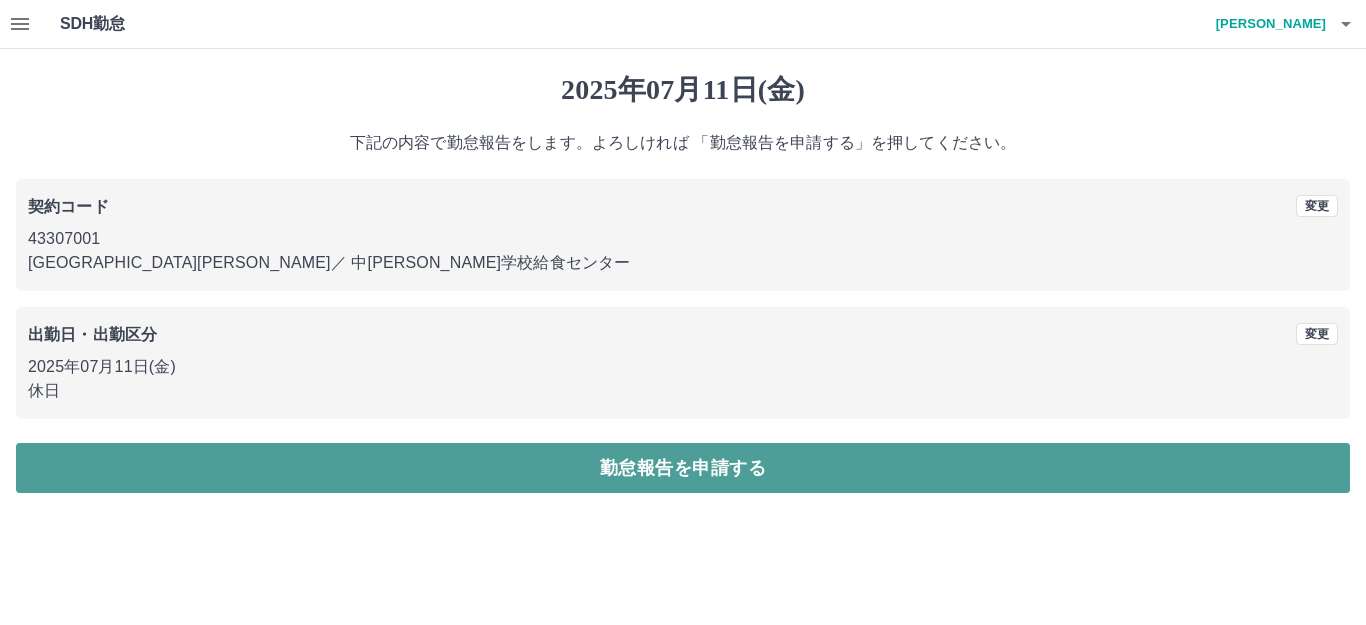click on "勤怠報告を申請する" at bounding box center (683, 468) 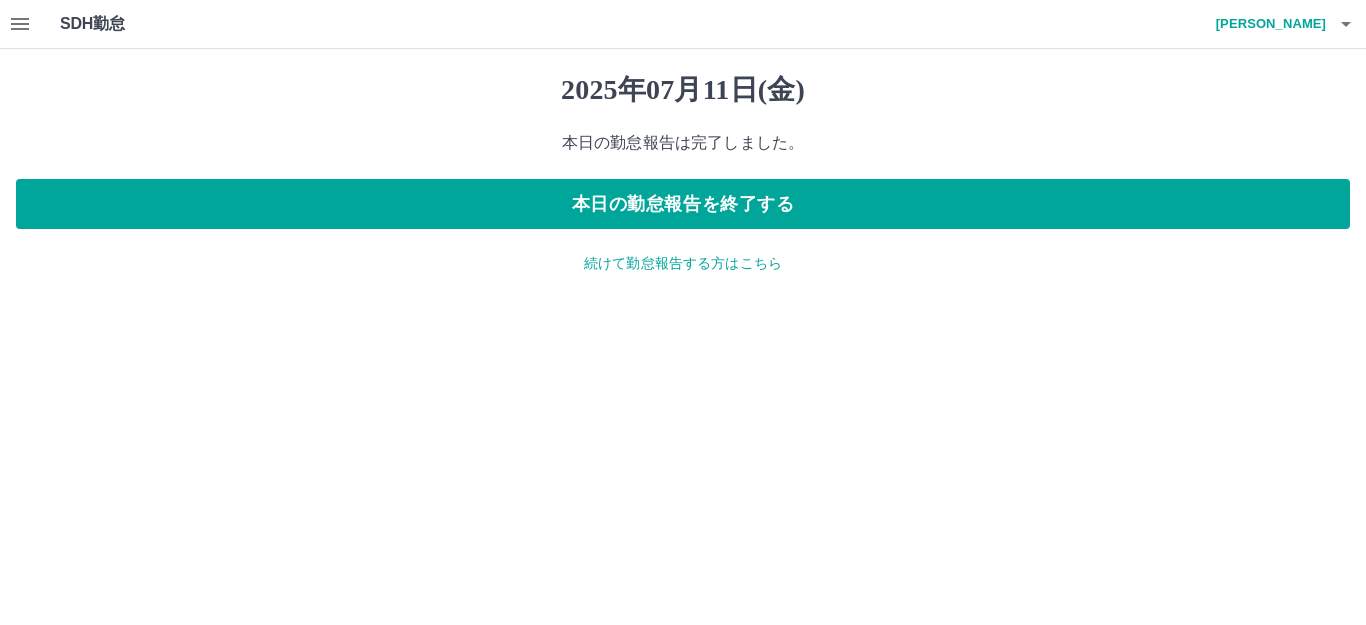 click on "続けて勤怠報告する方はこちら" at bounding box center (683, 263) 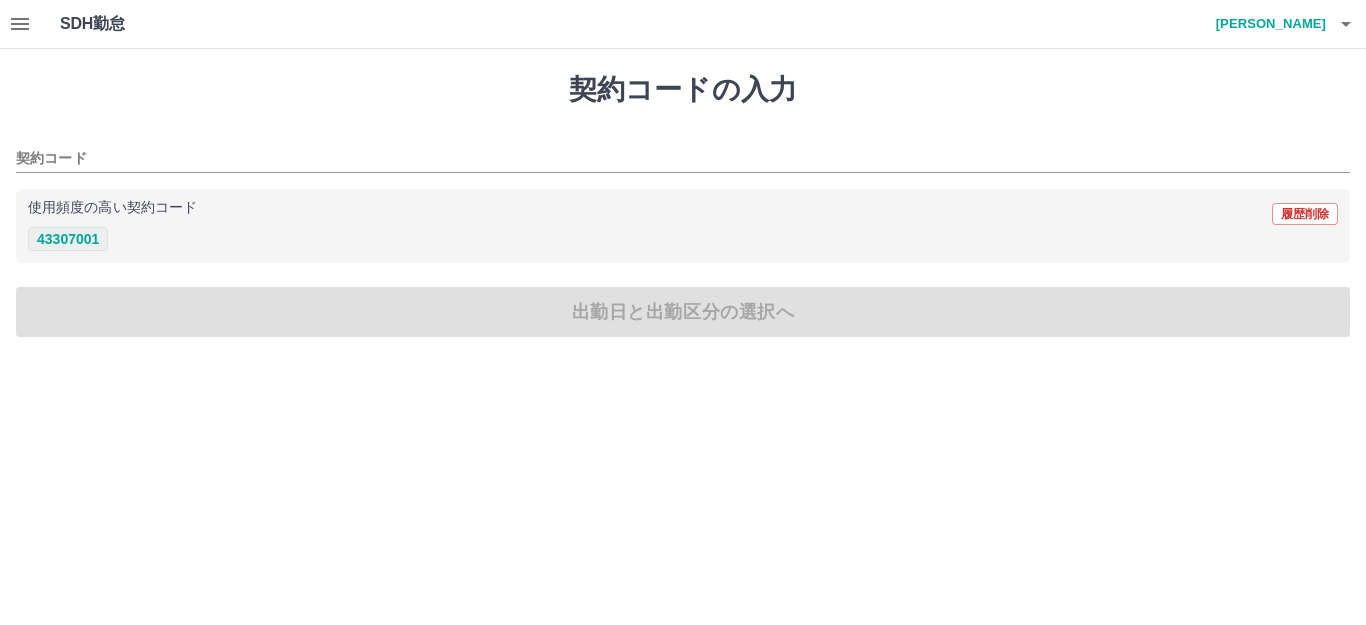 click on "43307001" at bounding box center [68, 239] 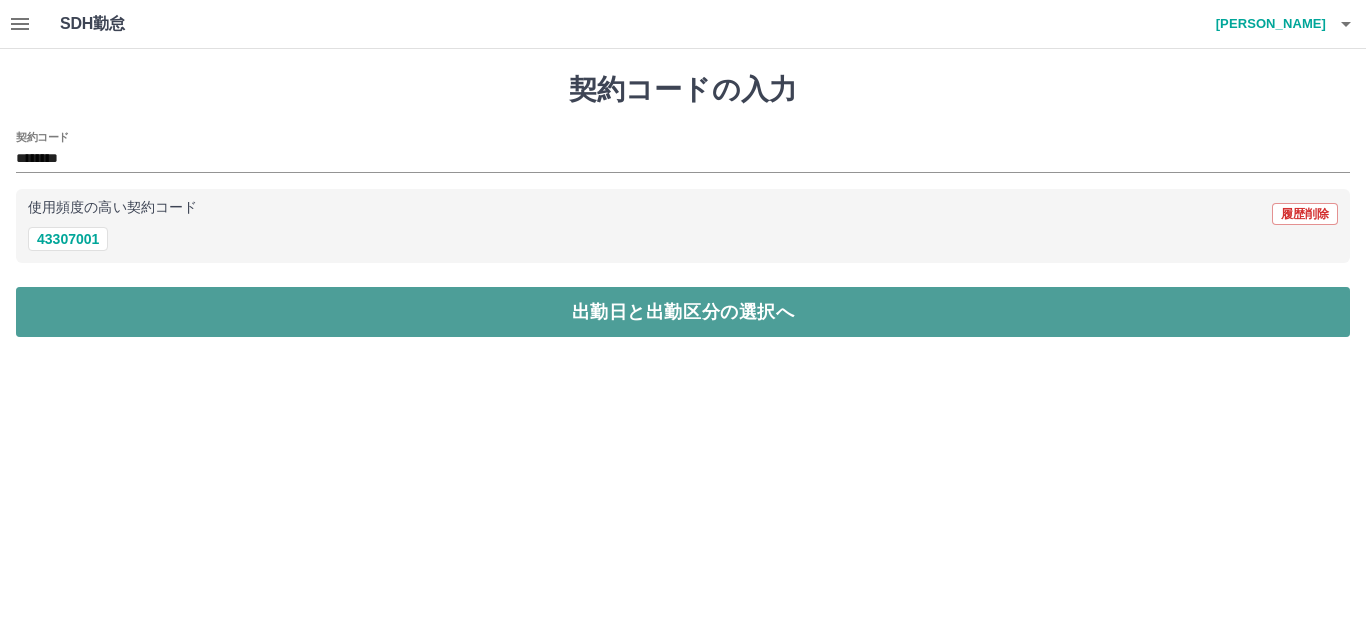 click on "出勤日と出勤区分の選択へ" at bounding box center (683, 312) 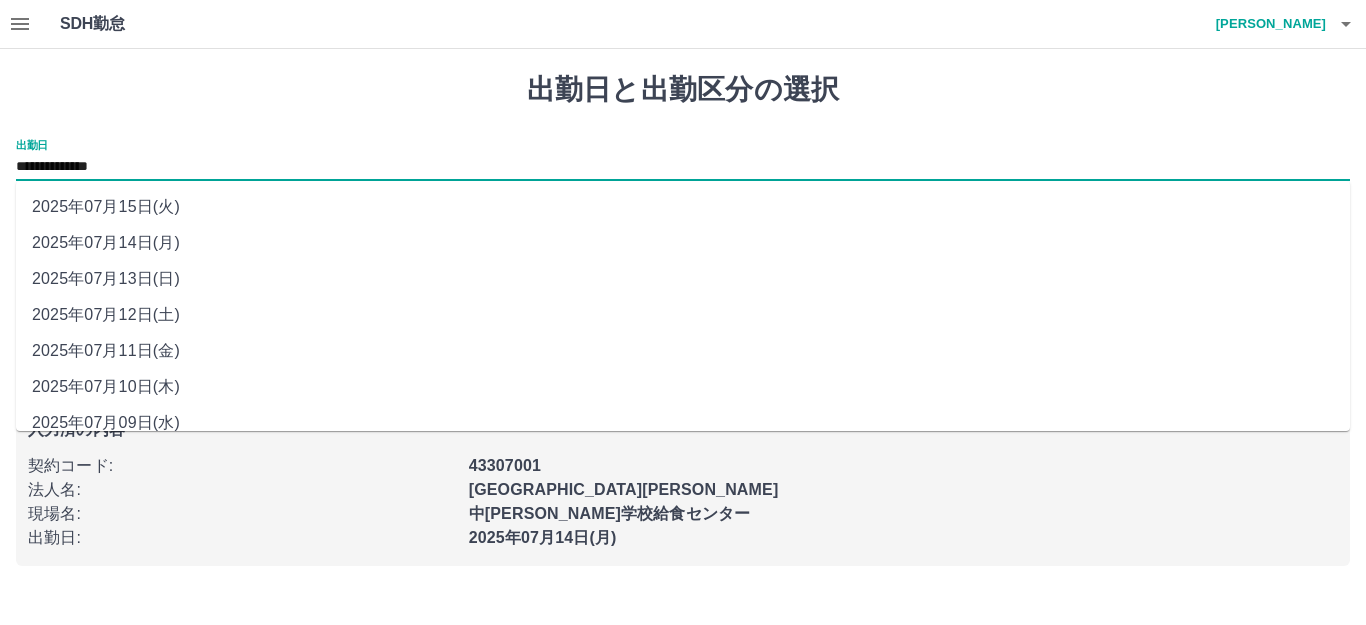 click on "**********" at bounding box center (683, 167) 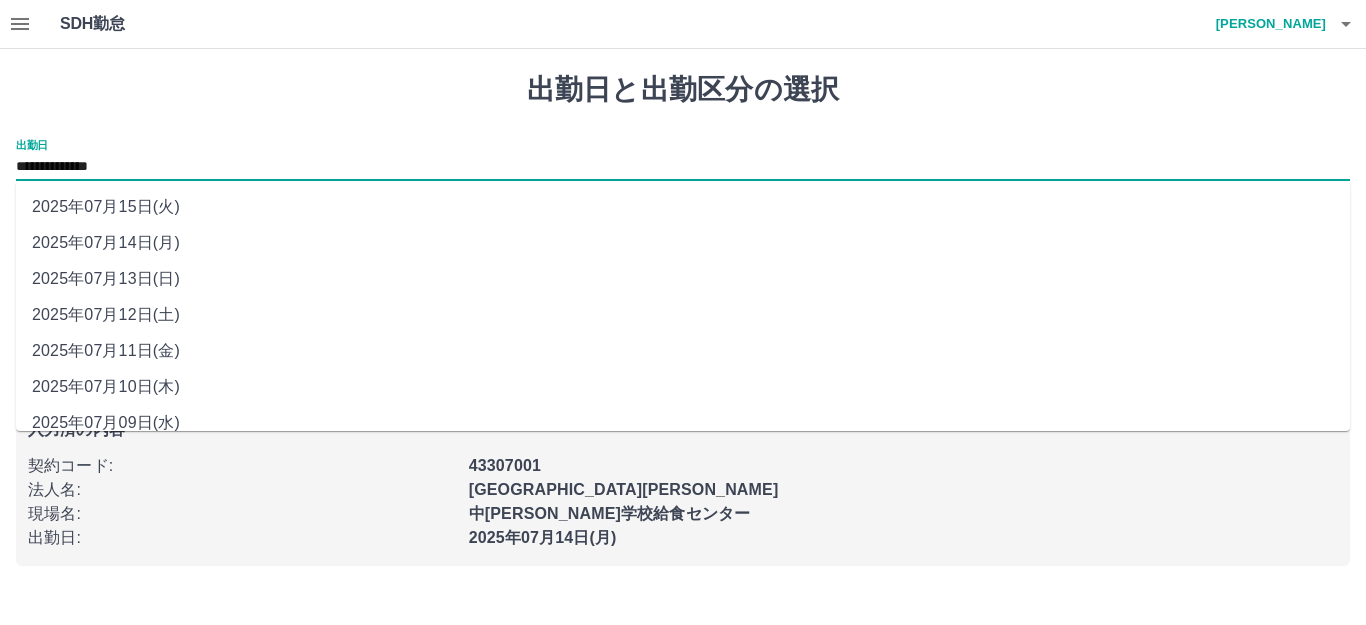 click on "2025年07月12日(土)" at bounding box center [683, 315] 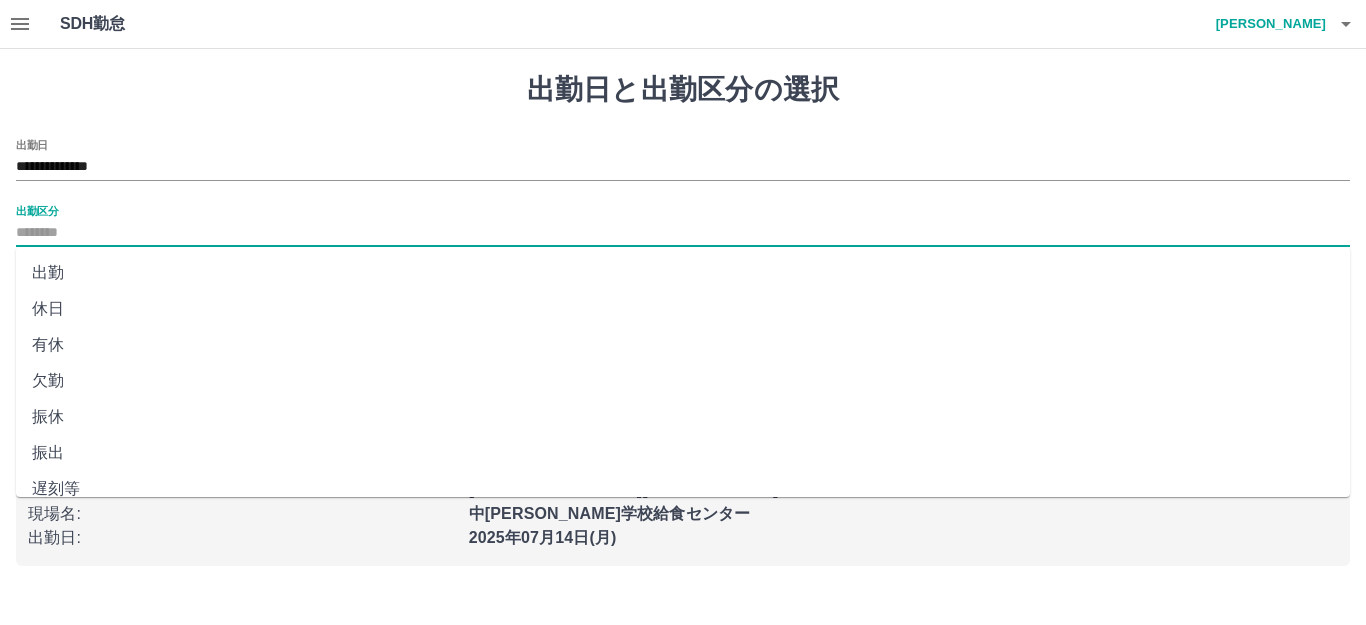 click on "出勤区分" at bounding box center [683, 233] 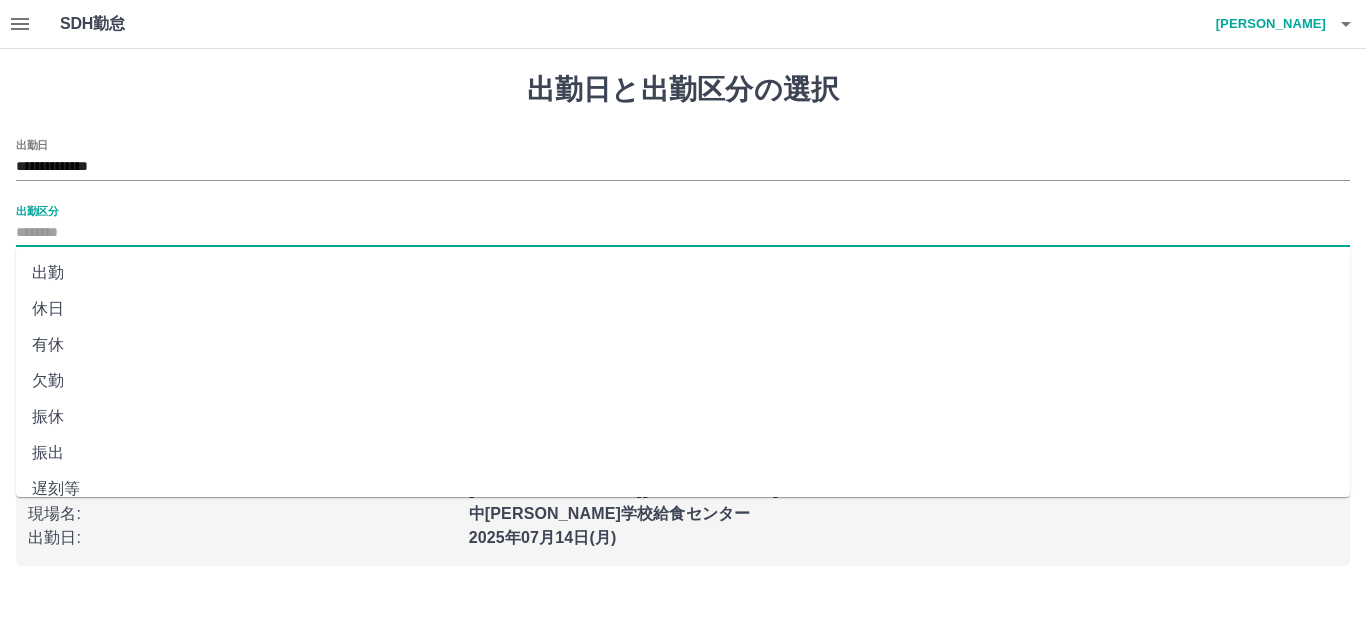 click on "休日" at bounding box center (683, 309) 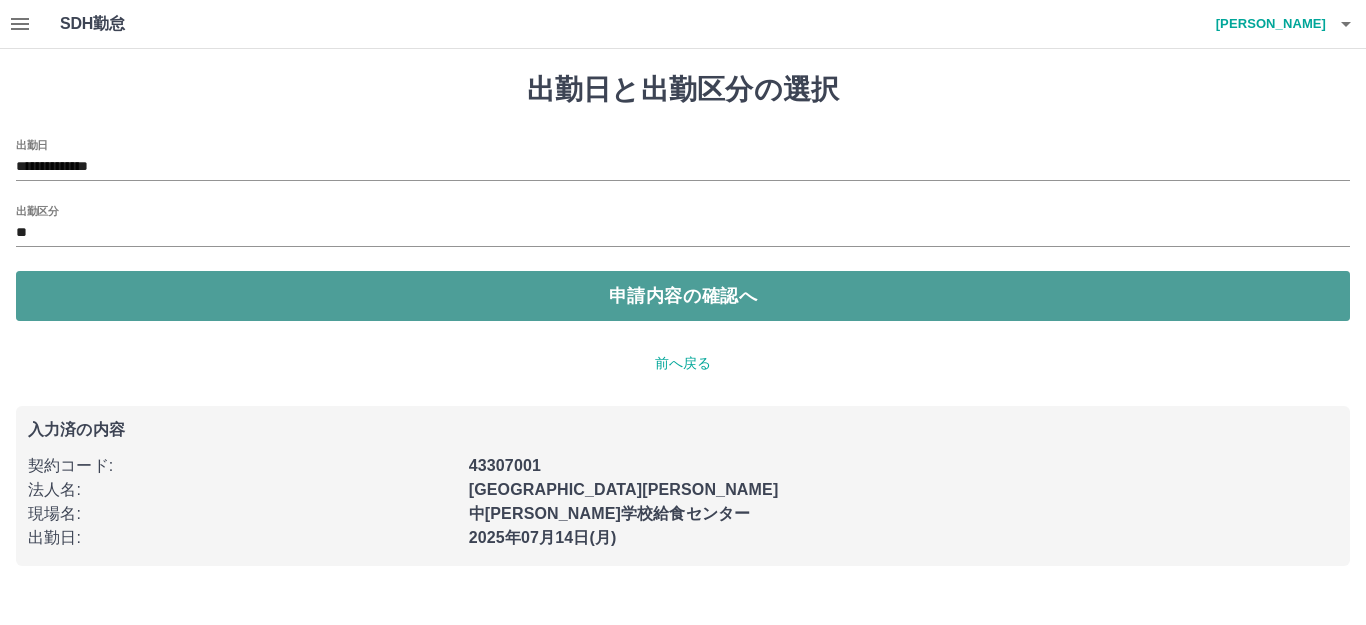 click on "申請内容の確認へ" at bounding box center (683, 296) 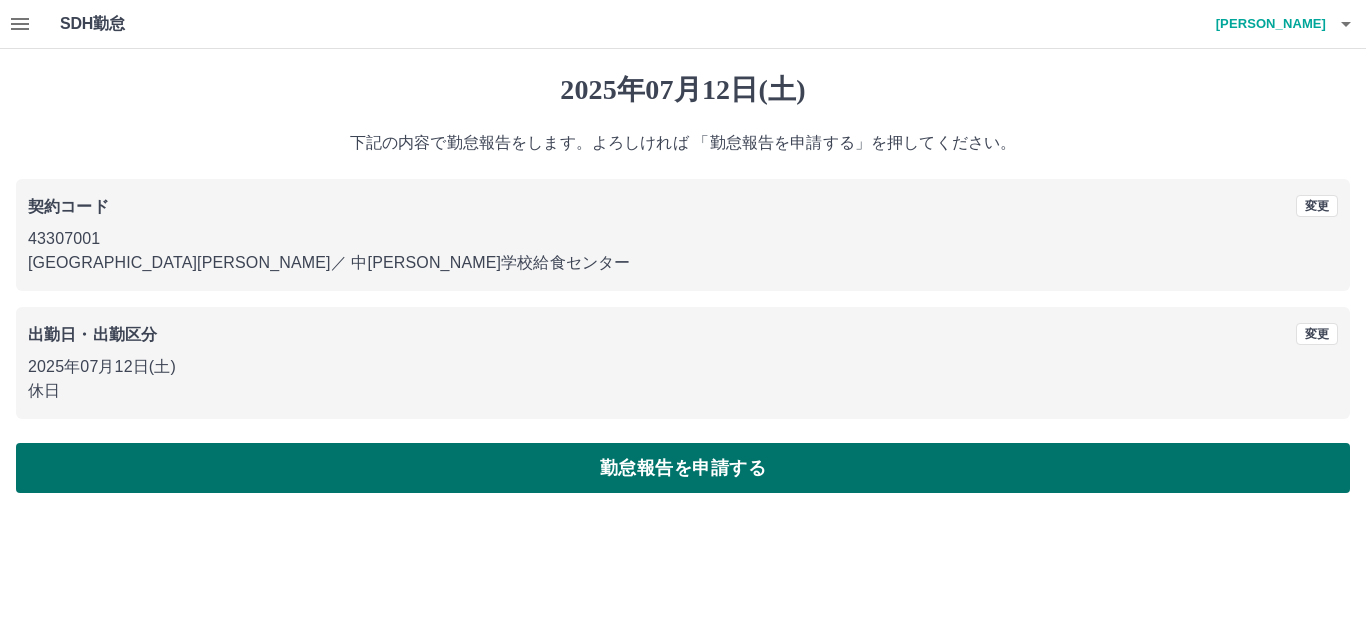 click on "勤怠報告を申請する" at bounding box center [683, 468] 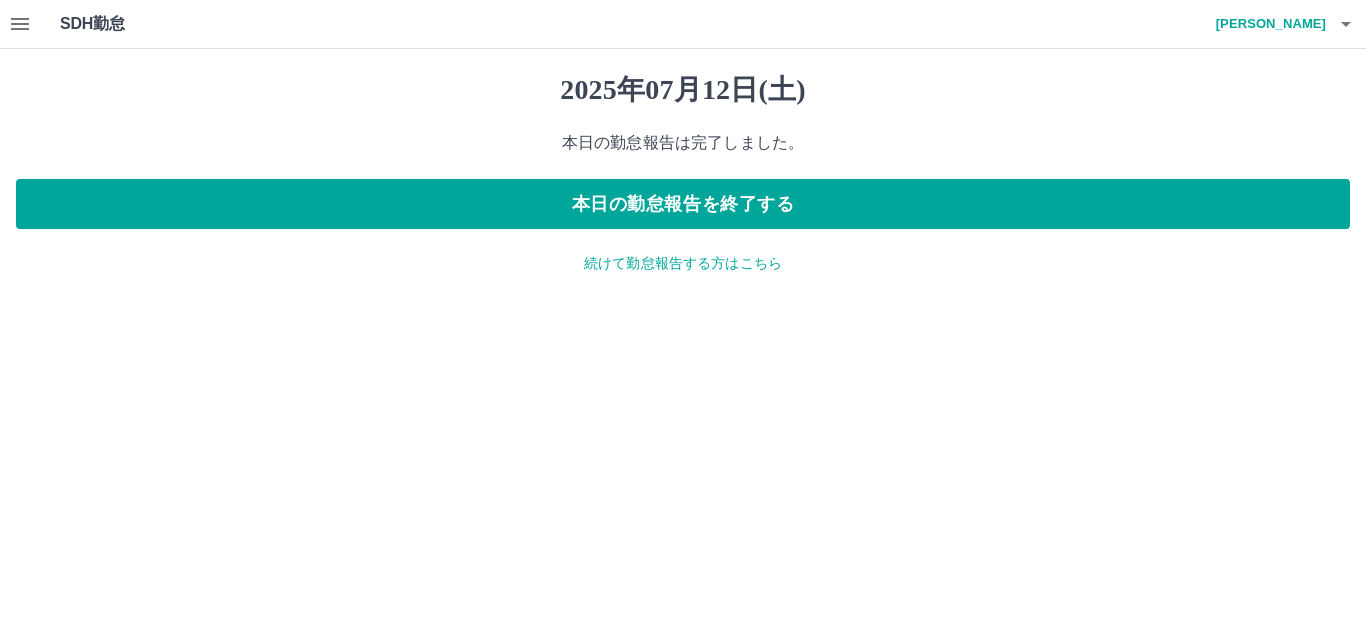 click on "続けて勤怠報告する方はこちら" at bounding box center (683, 263) 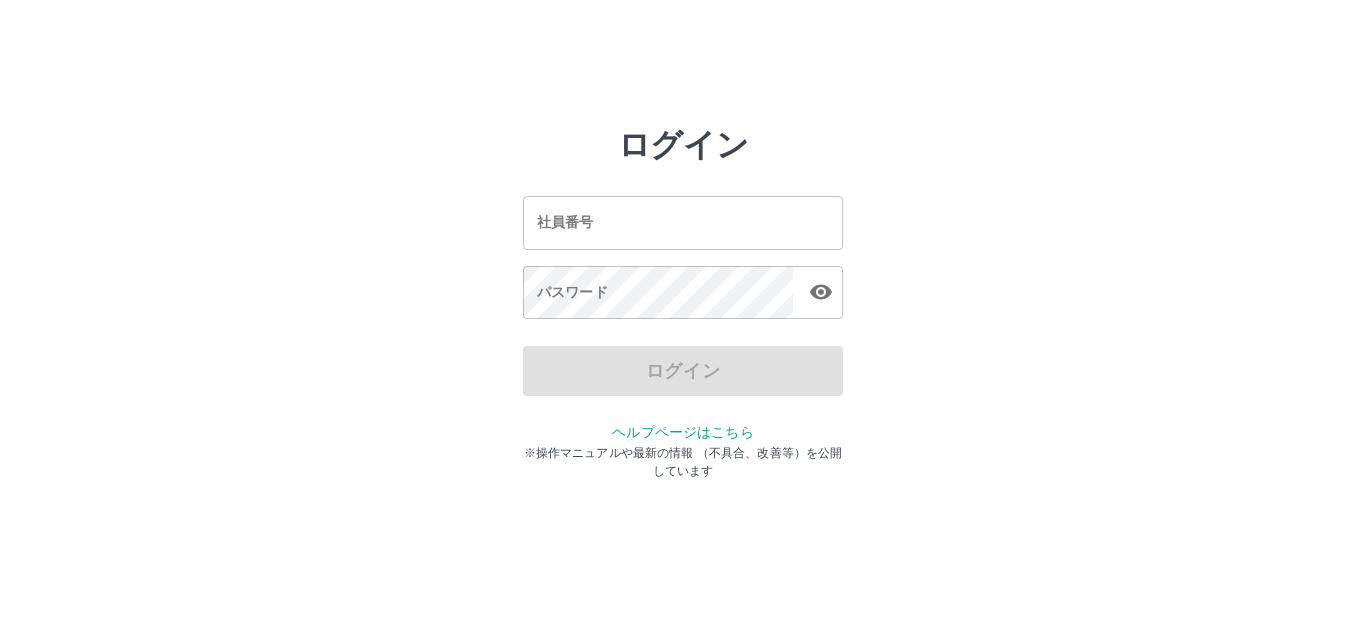 scroll, scrollTop: 0, scrollLeft: 0, axis: both 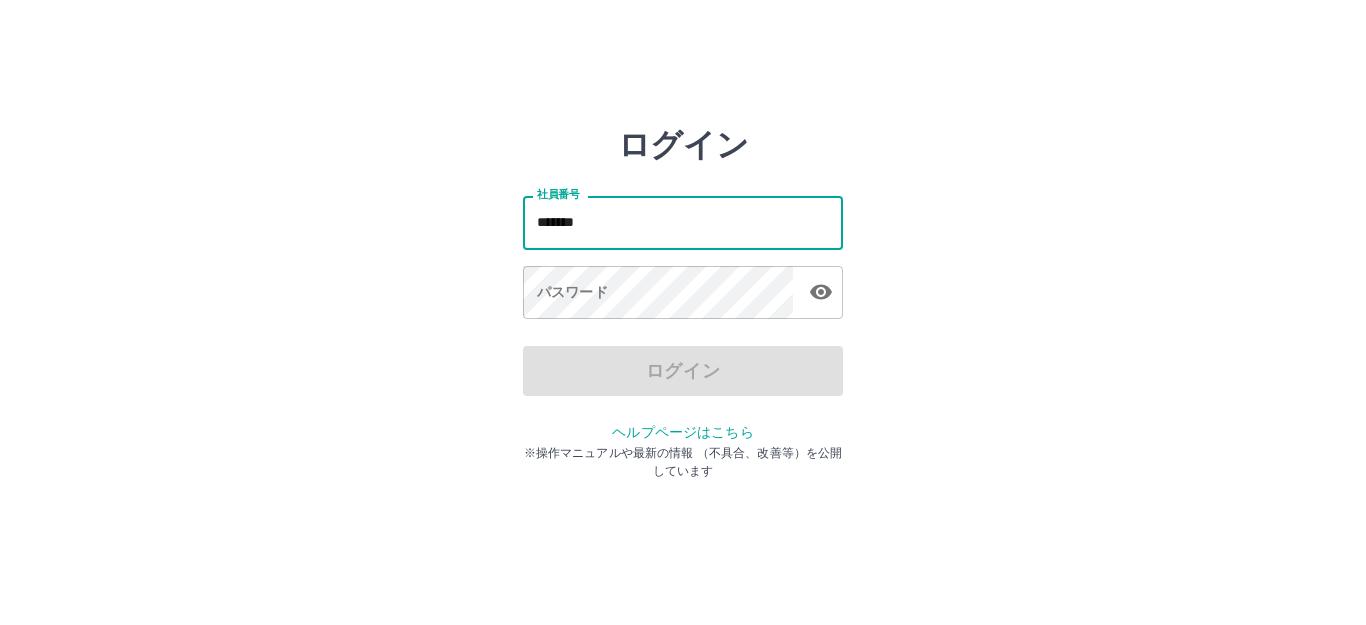 type on "*******" 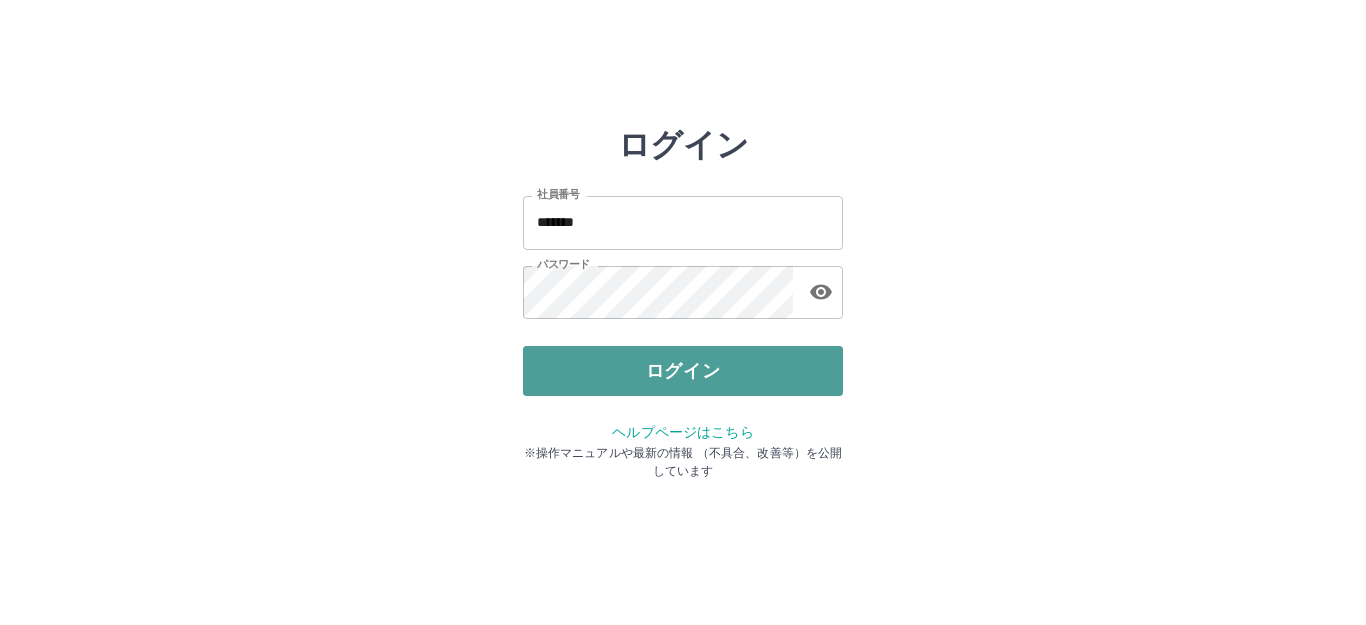 click on "ログイン" at bounding box center (683, 371) 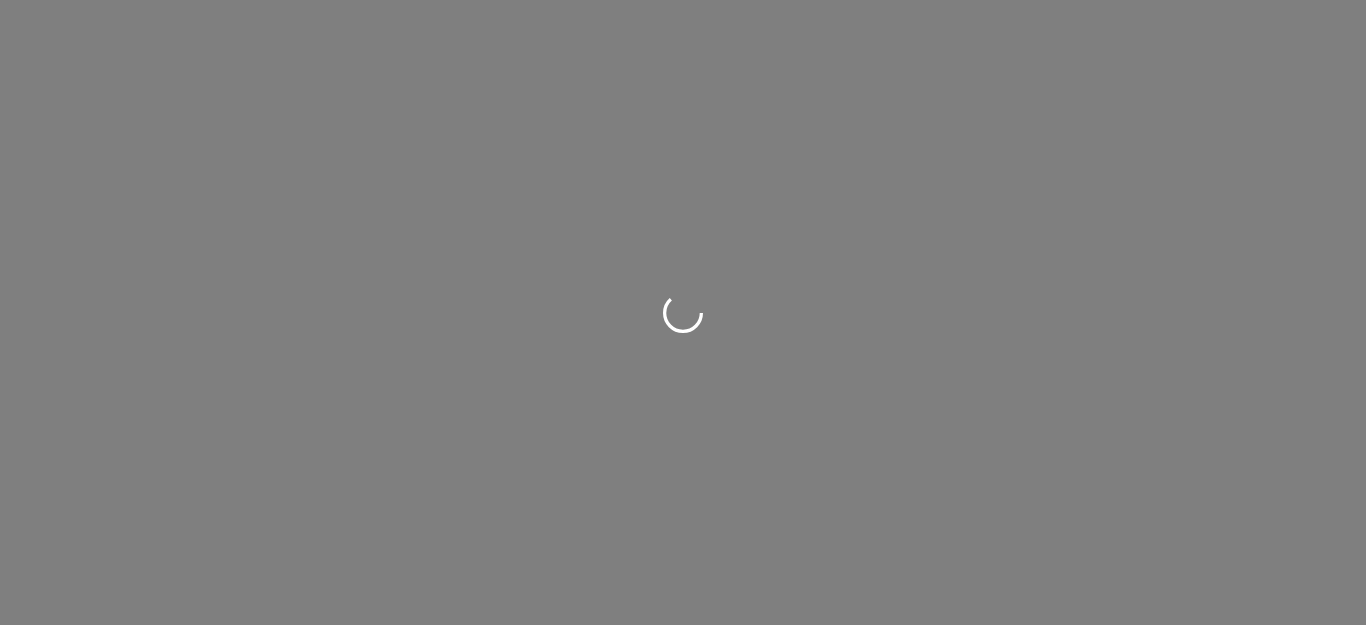 scroll, scrollTop: 0, scrollLeft: 0, axis: both 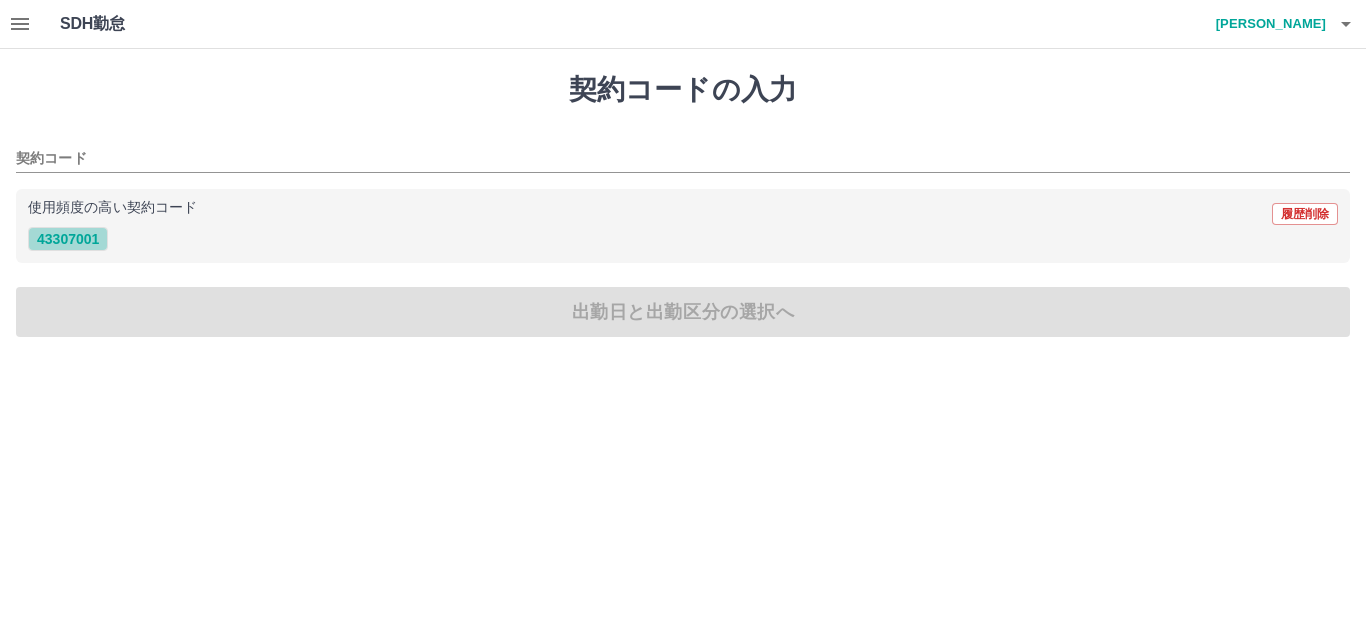 click on "43307001" at bounding box center (68, 239) 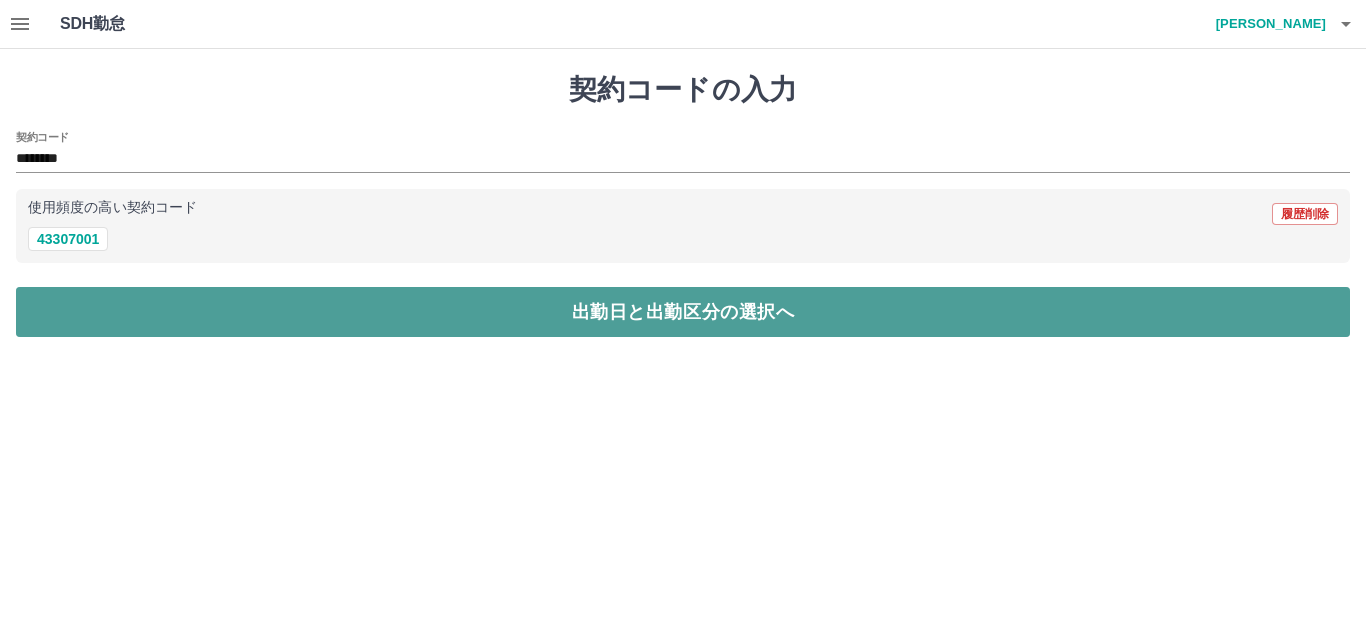 click on "出勤日と出勤区分の選択へ" at bounding box center [683, 312] 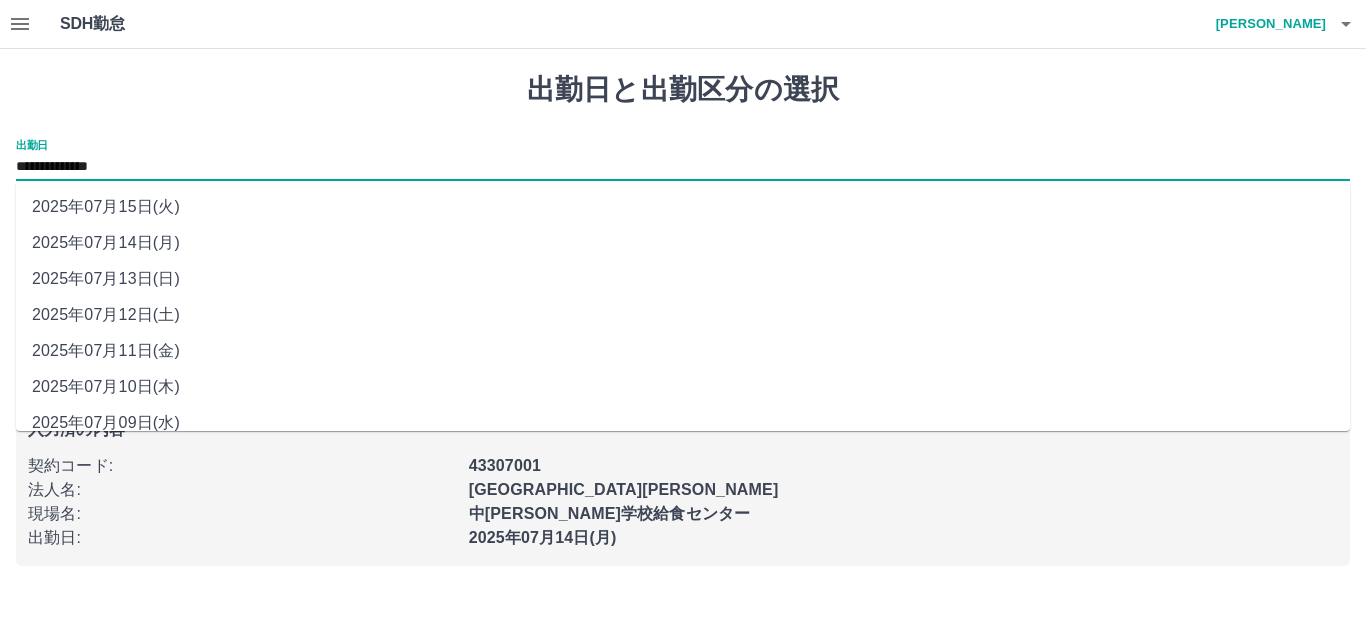 click on "**********" at bounding box center [683, 167] 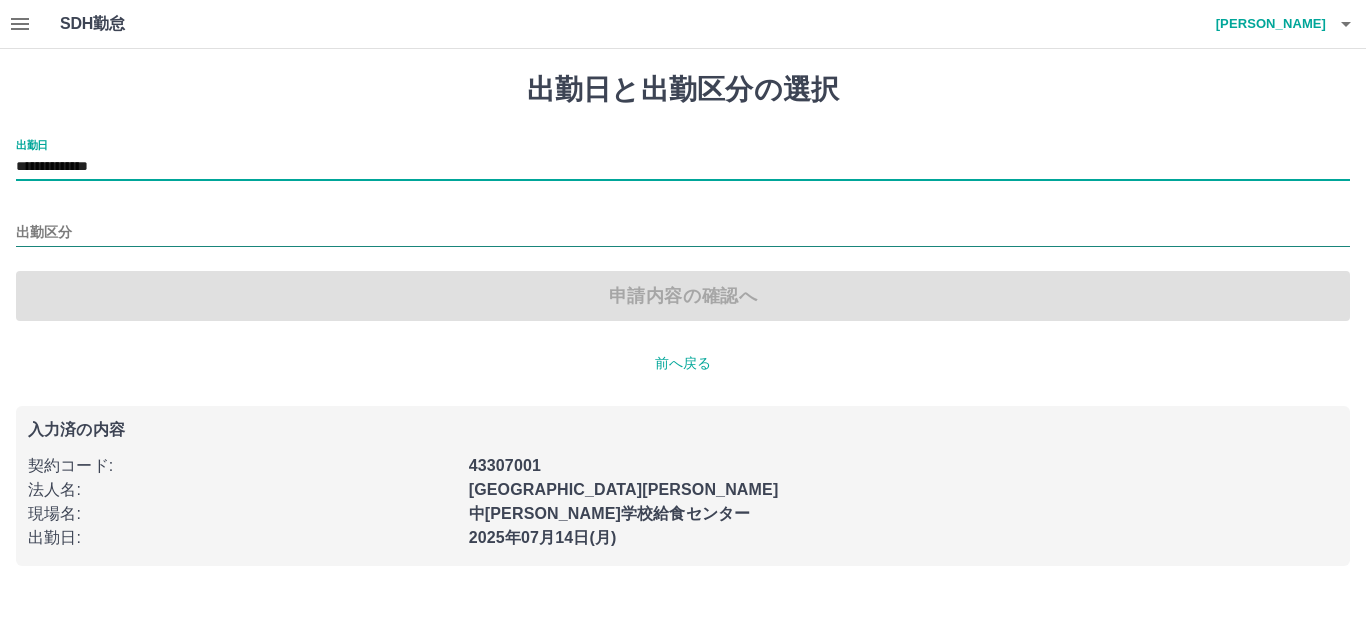 click on "出勤区分" at bounding box center [683, 233] 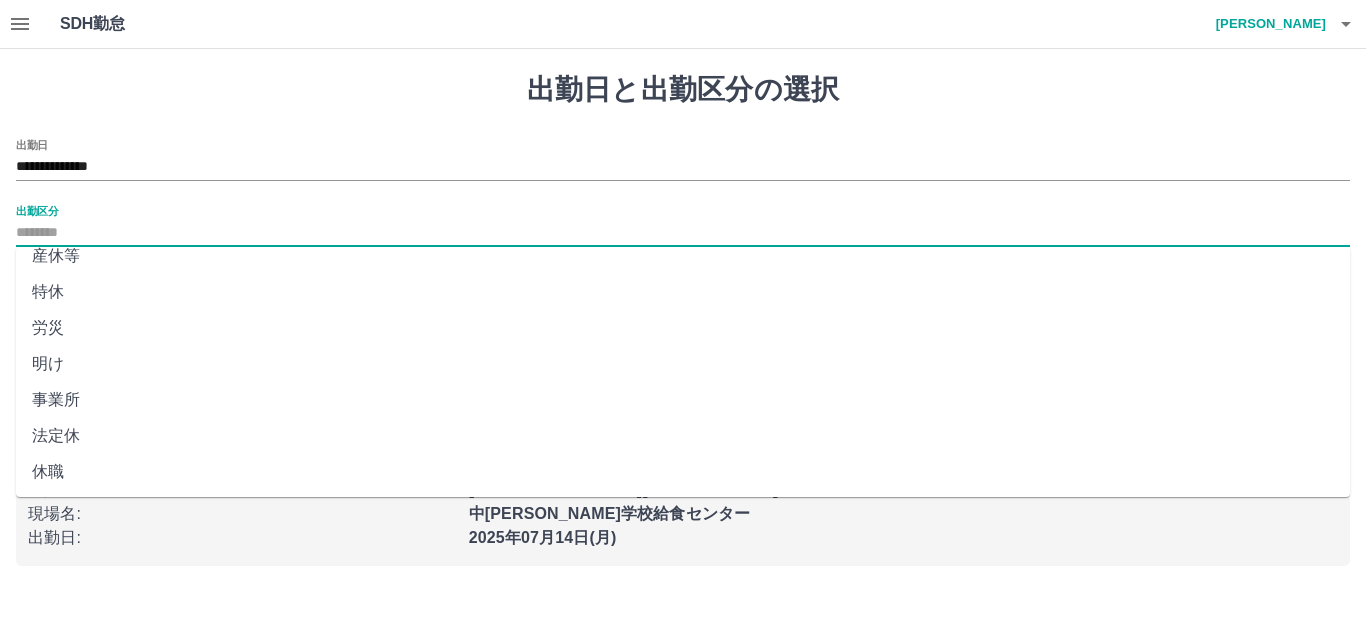 scroll, scrollTop: 414, scrollLeft: 0, axis: vertical 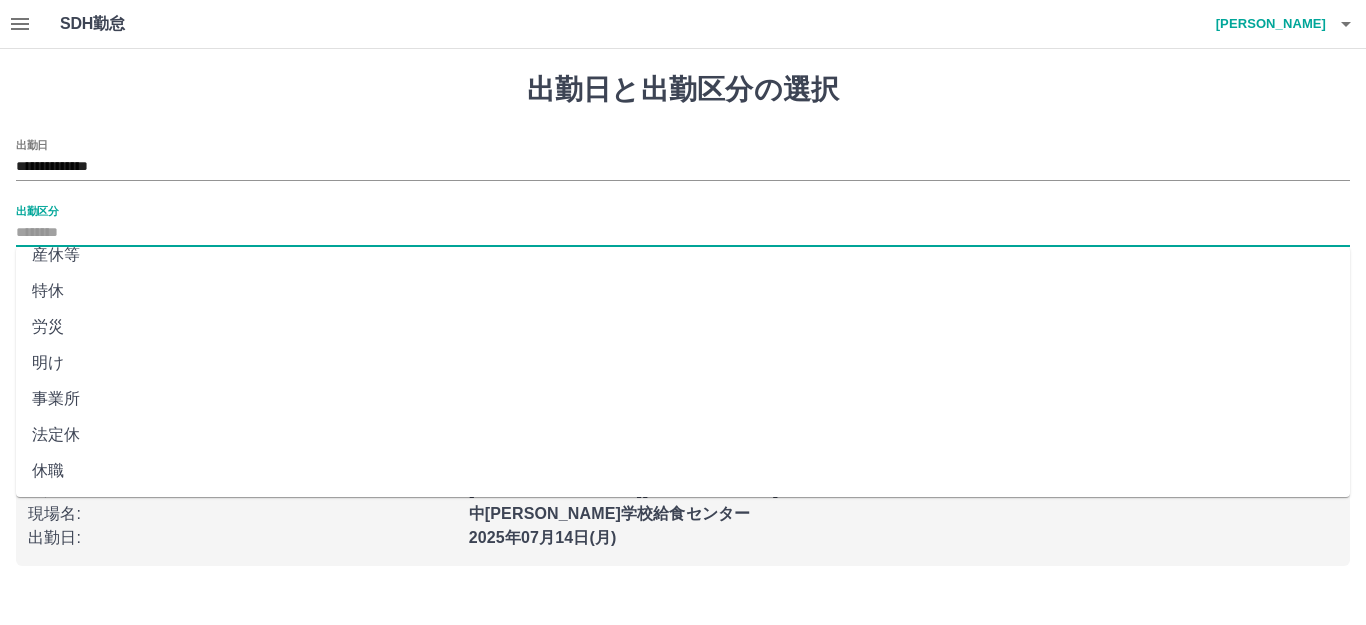 click on "法定休" at bounding box center [683, 435] 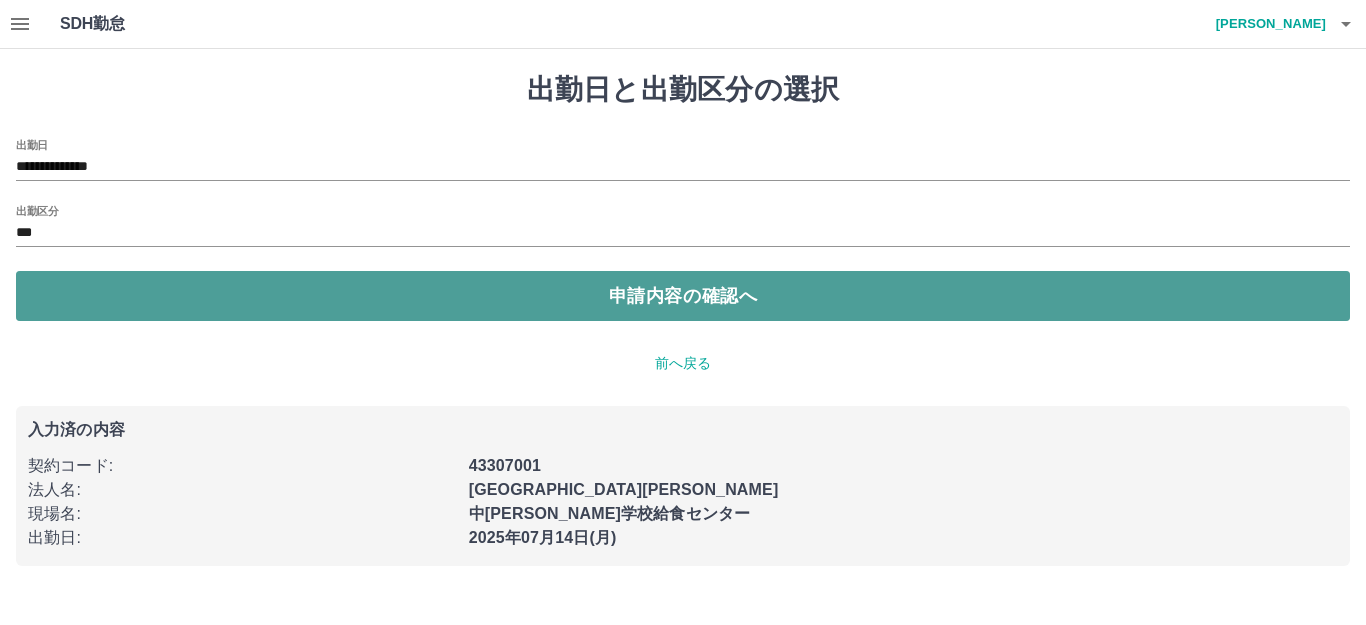 click on "申請内容の確認へ" at bounding box center (683, 296) 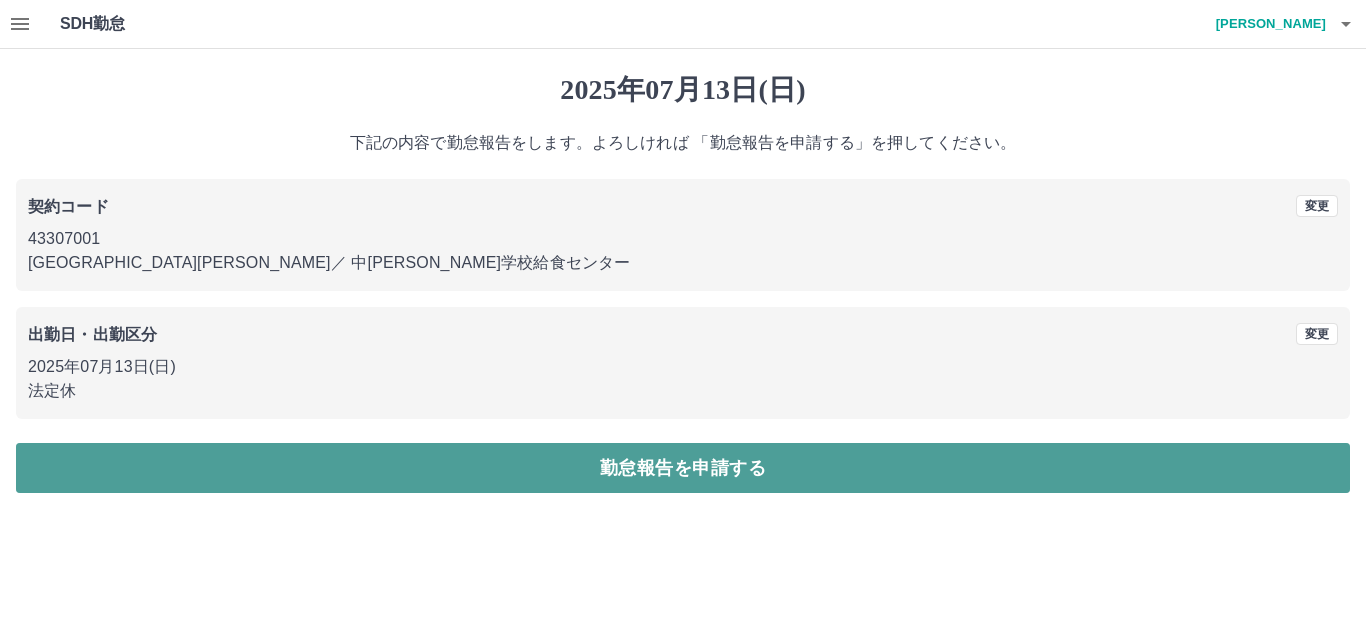 click on "勤怠報告を申請する" at bounding box center (683, 468) 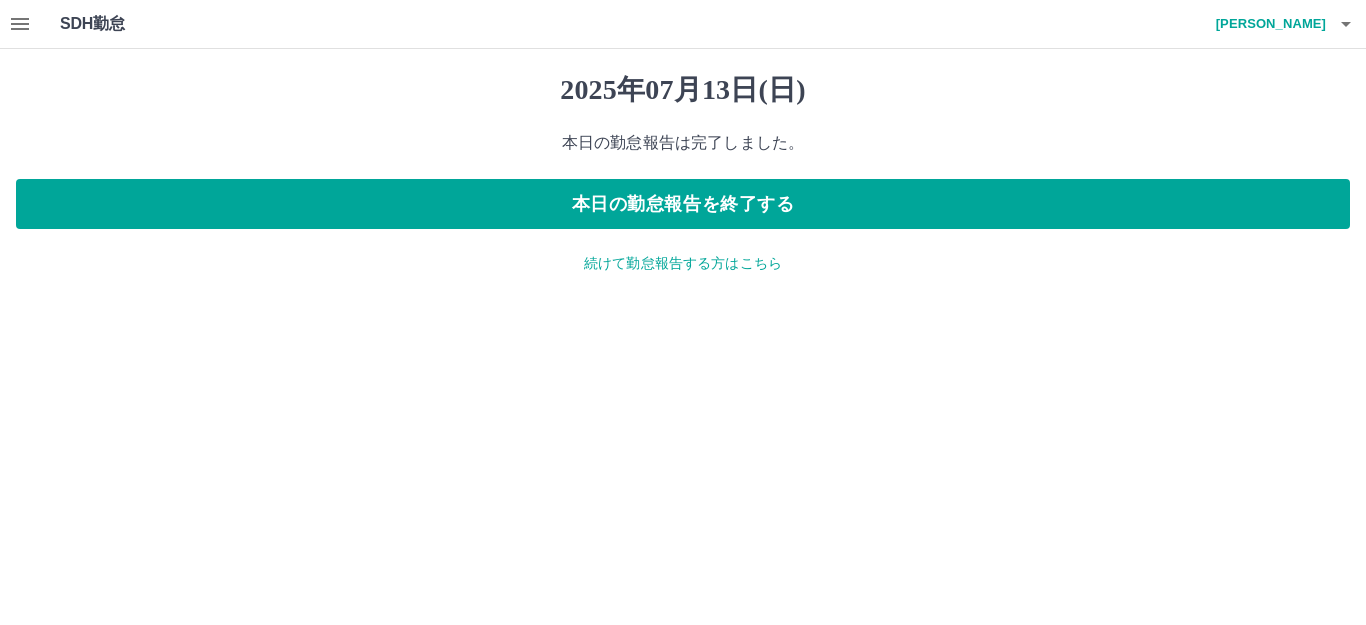 click on "続けて勤怠報告する方はこちら" at bounding box center [683, 263] 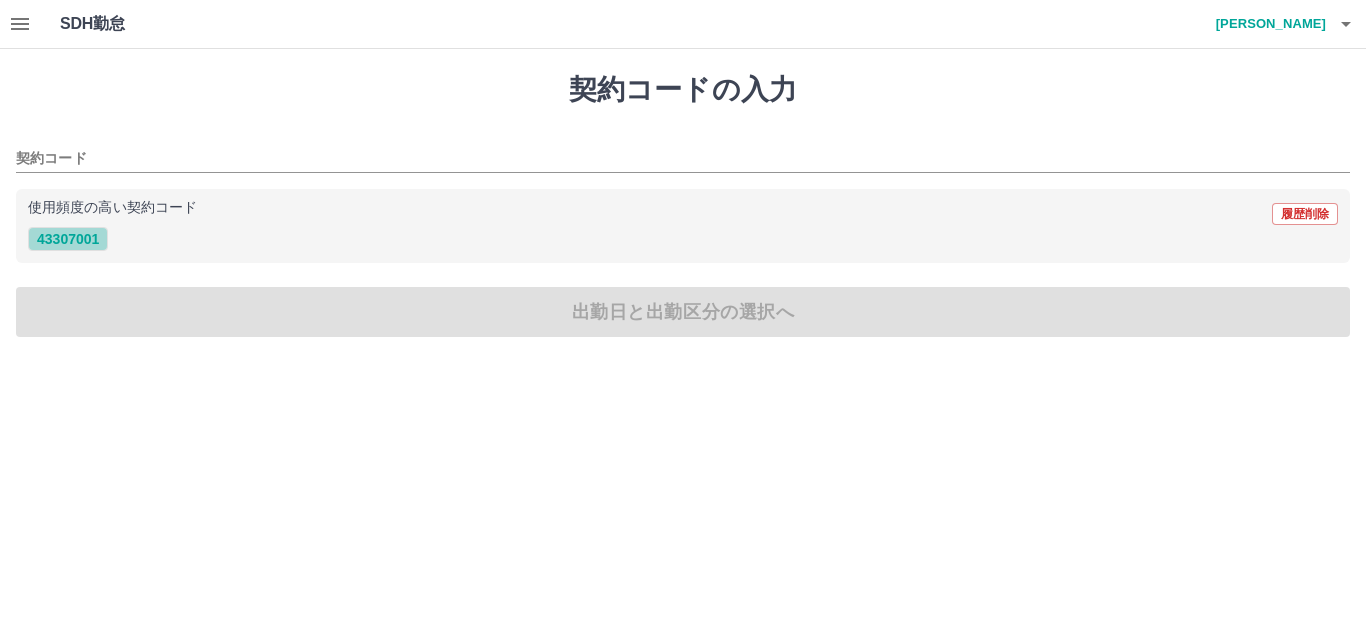 click on "43307001" at bounding box center (68, 239) 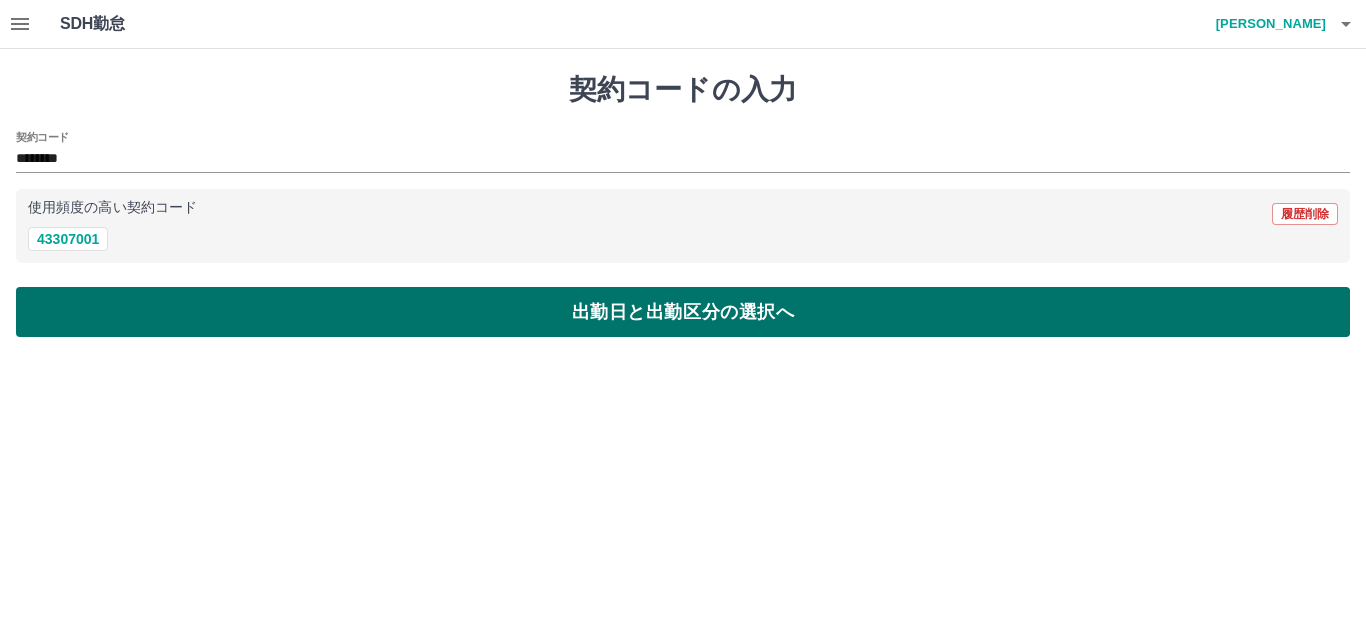click on "出勤日と出勤区分の選択へ" at bounding box center (683, 312) 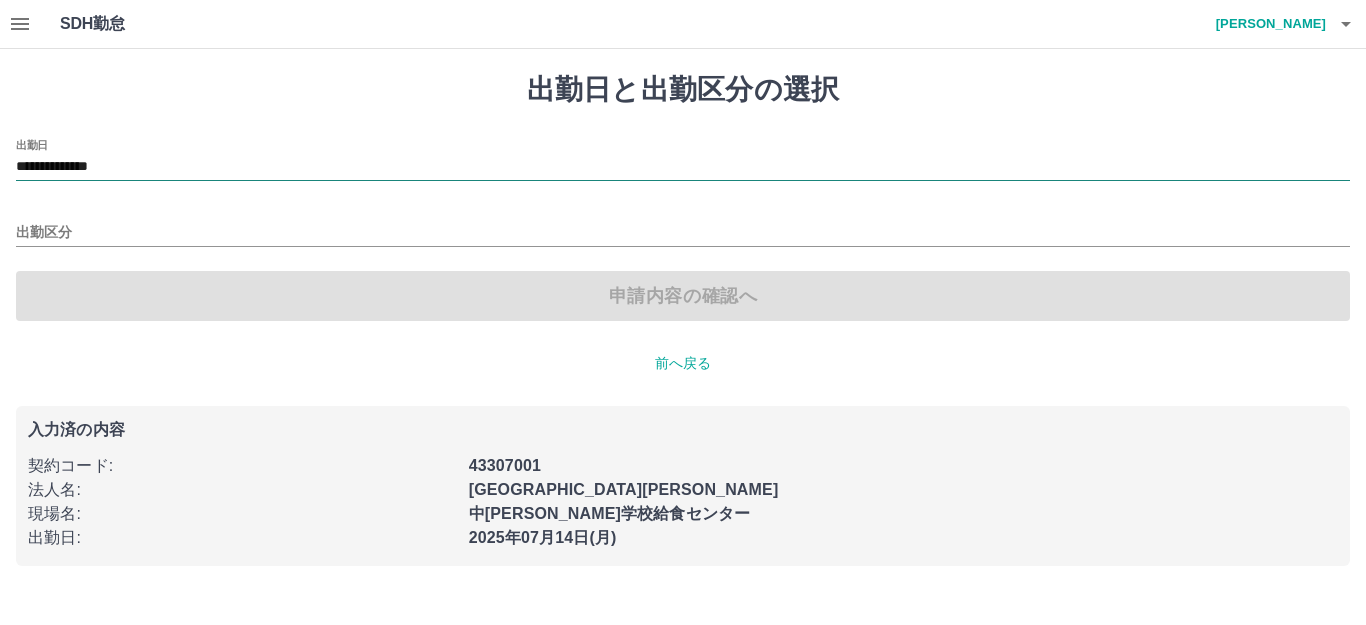 click on "**********" at bounding box center [683, 167] 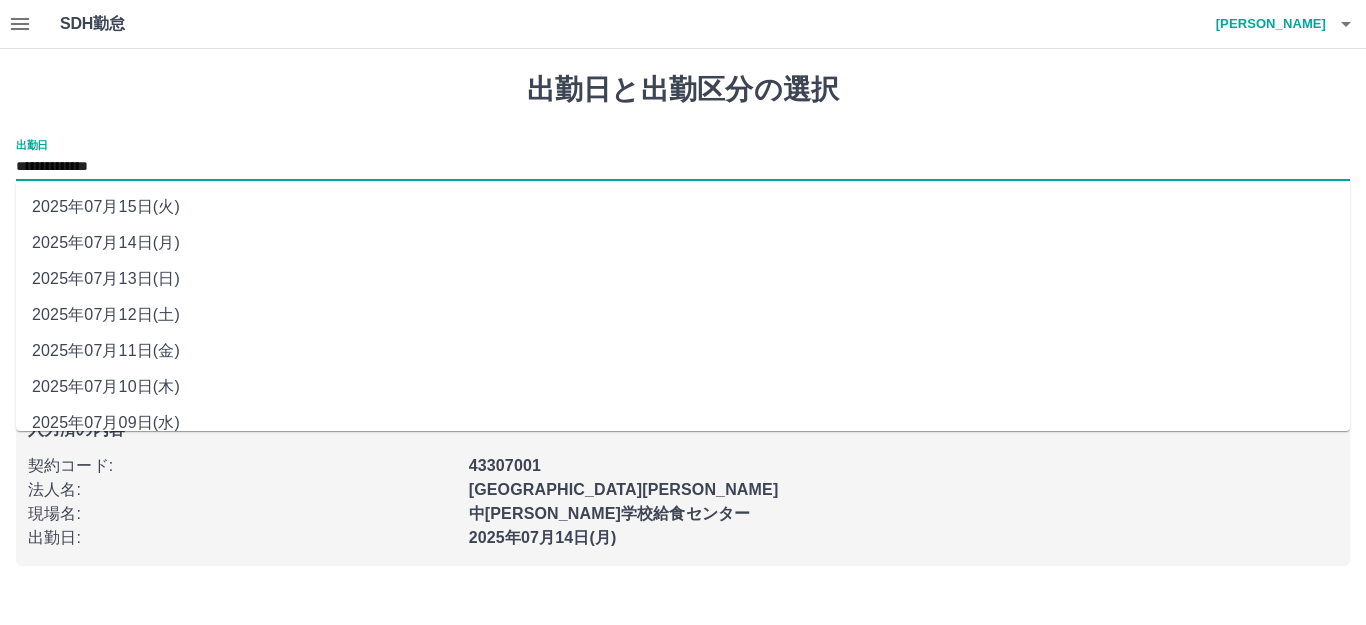 click on "2025年07月14日(月)" at bounding box center [683, 243] 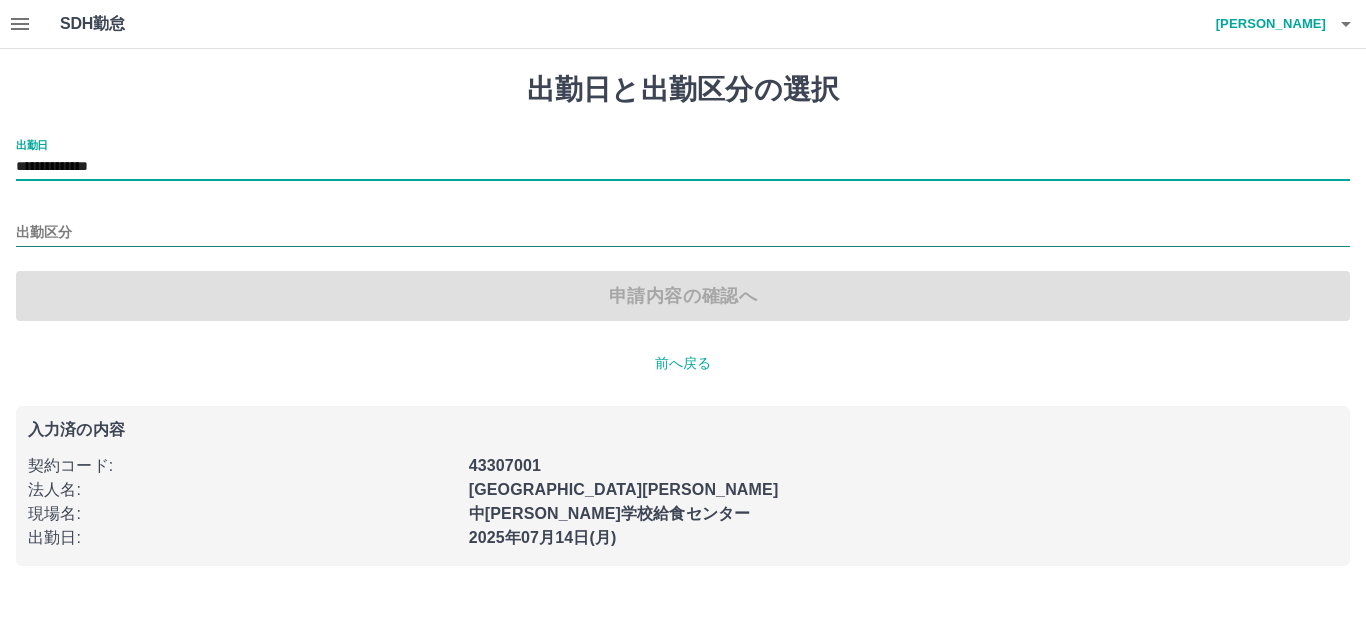 click on "出勤区分" at bounding box center [683, 233] 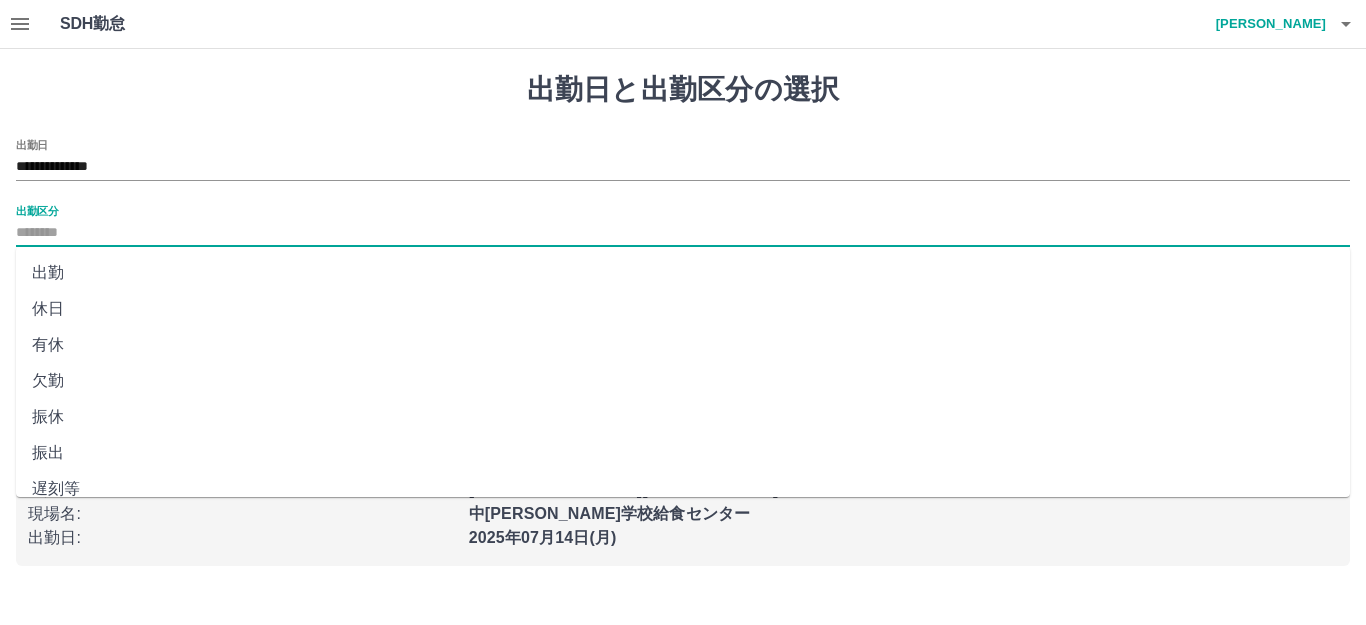 click on "休日" at bounding box center (683, 309) 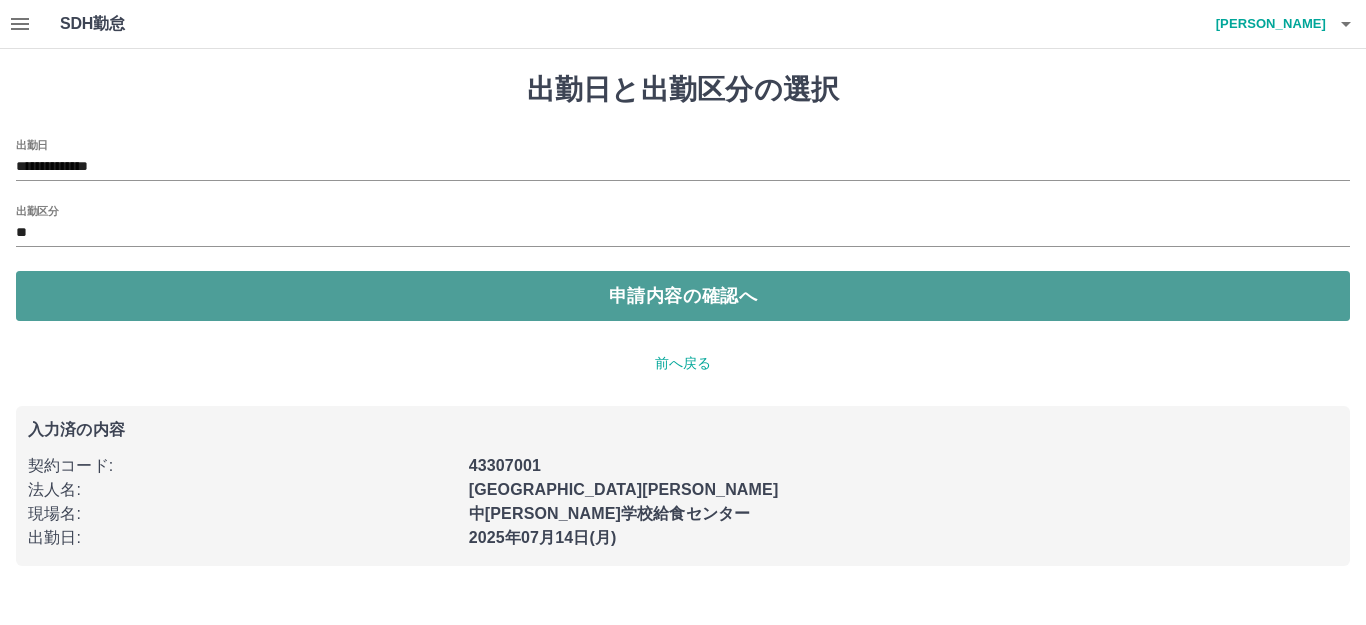 click on "申請内容の確認へ" at bounding box center (683, 296) 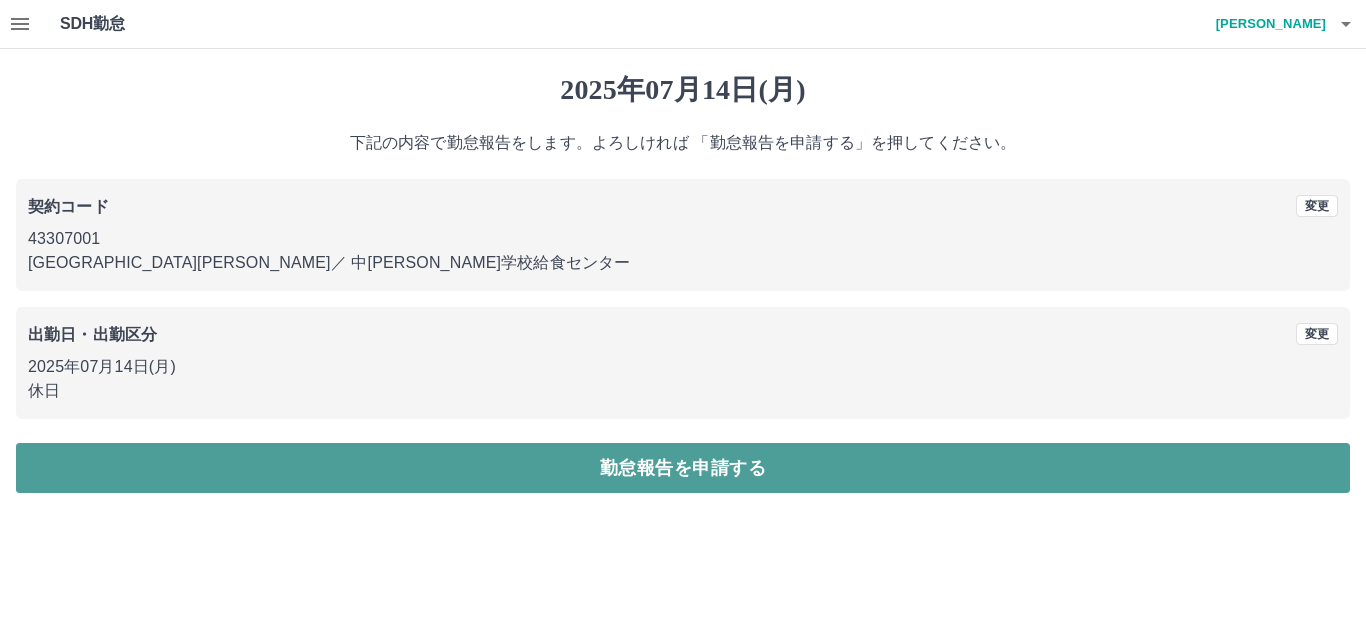 click on "勤怠報告を申請する" at bounding box center (683, 468) 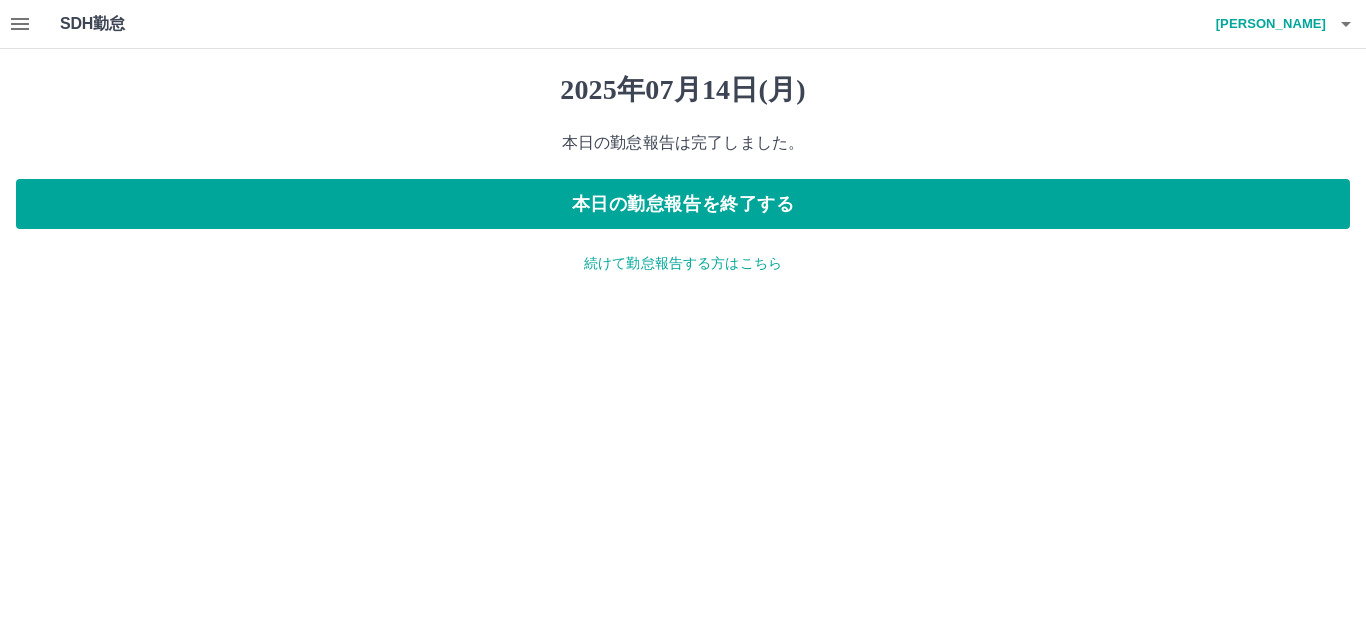 click on "続けて勤怠報告する方はこちら" at bounding box center (683, 263) 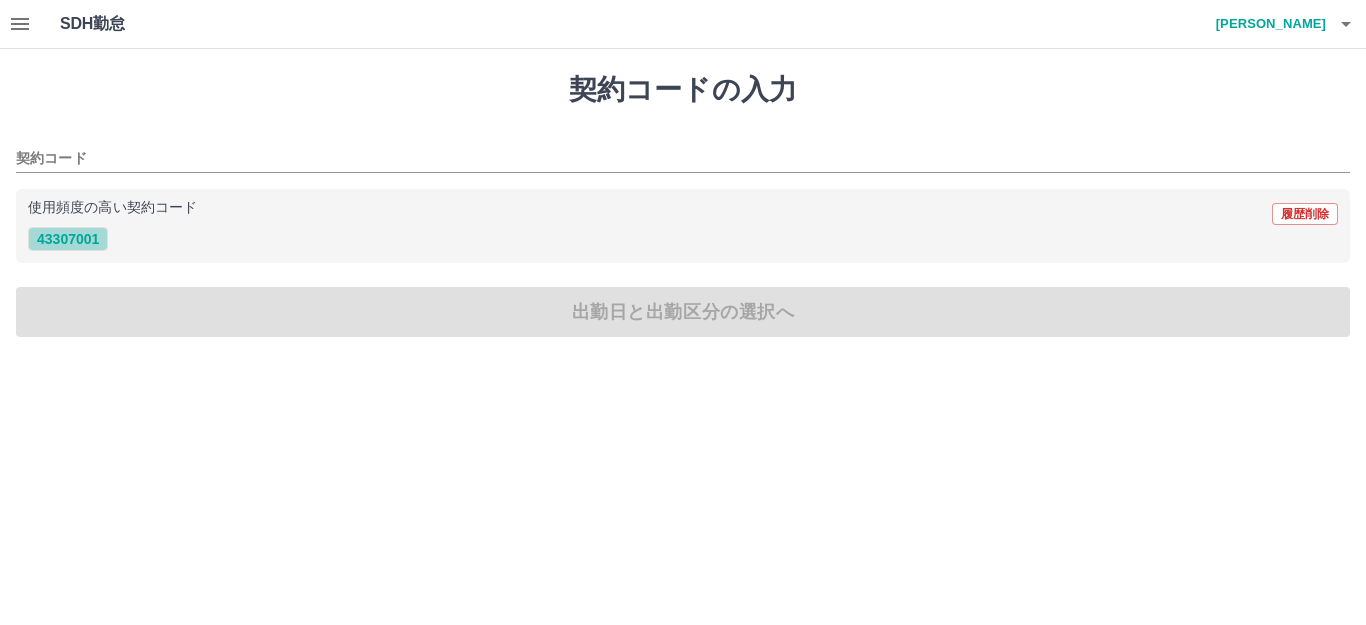 click on "43307001" at bounding box center (68, 239) 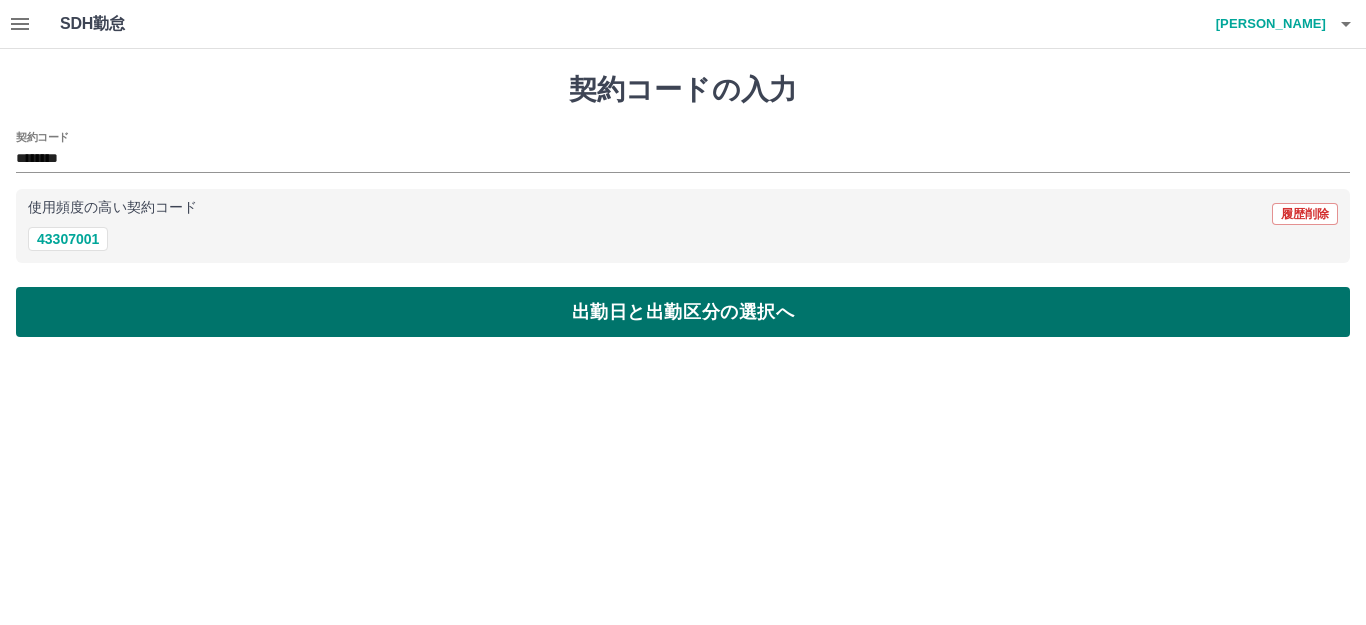 click on "出勤日と出勤区分の選択へ" at bounding box center (683, 312) 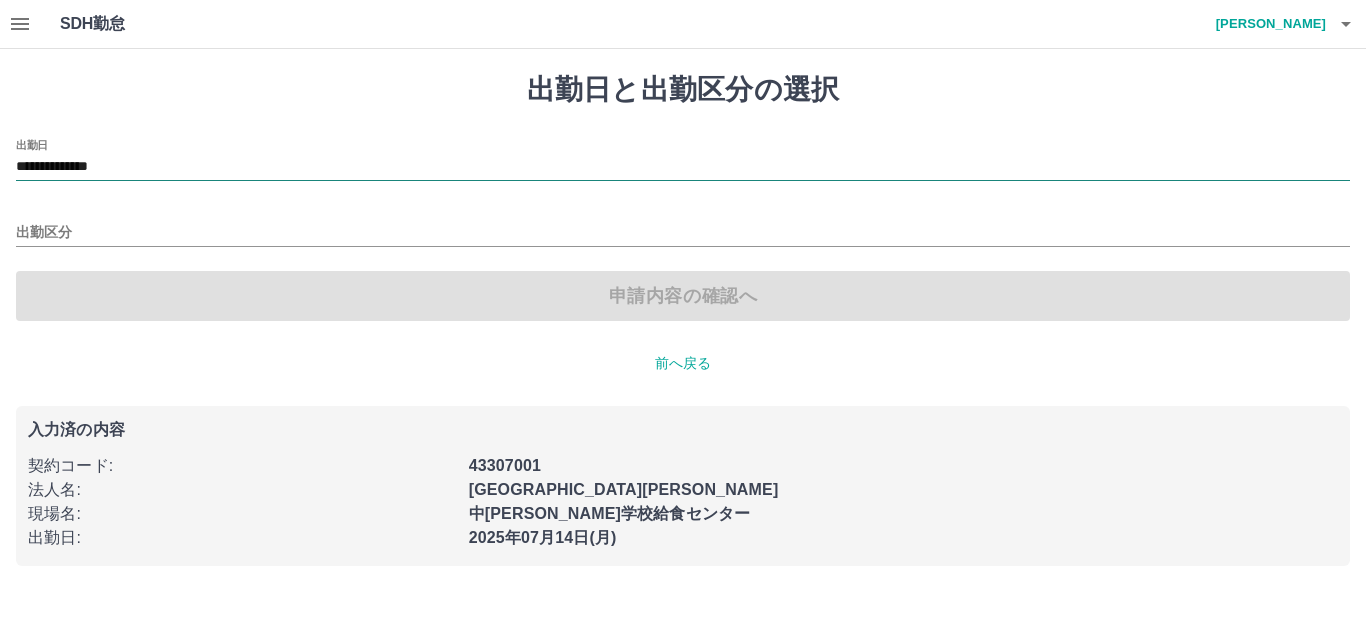 click on "**********" at bounding box center [683, 167] 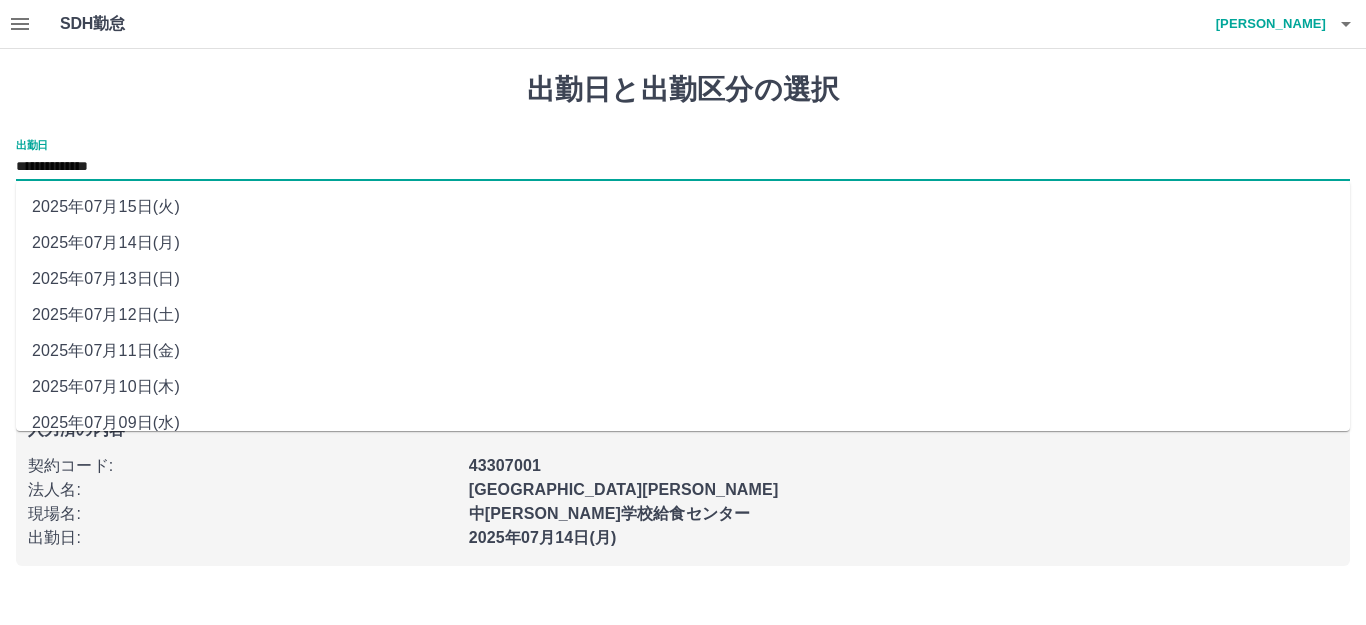 click on "2025年07月15日(火)" at bounding box center [683, 207] 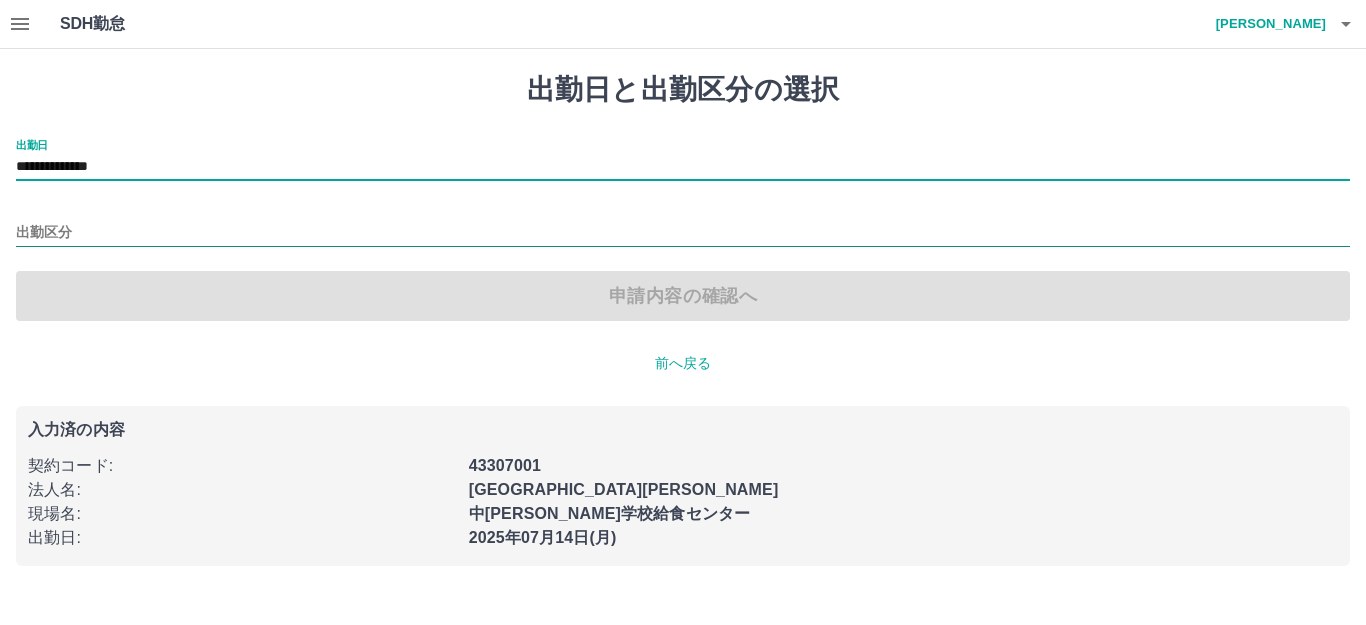 click on "出勤区分" at bounding box center [683, 233] 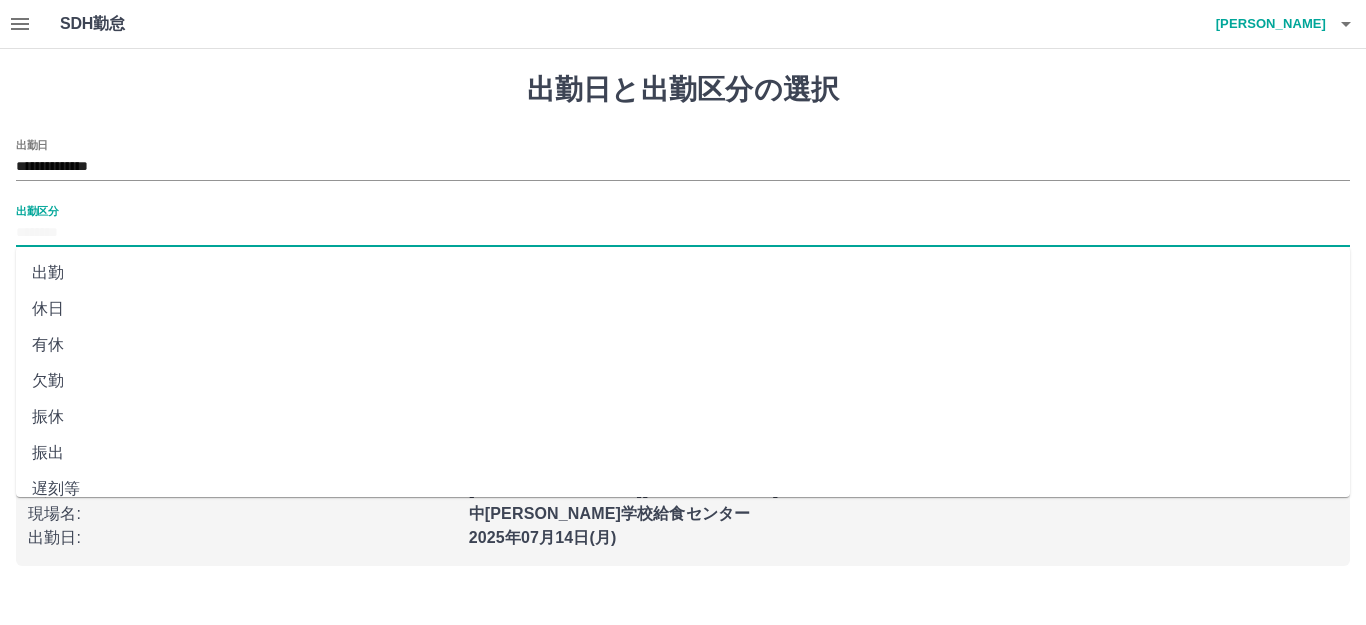 click on "休日" at bounding box center (683, 309) 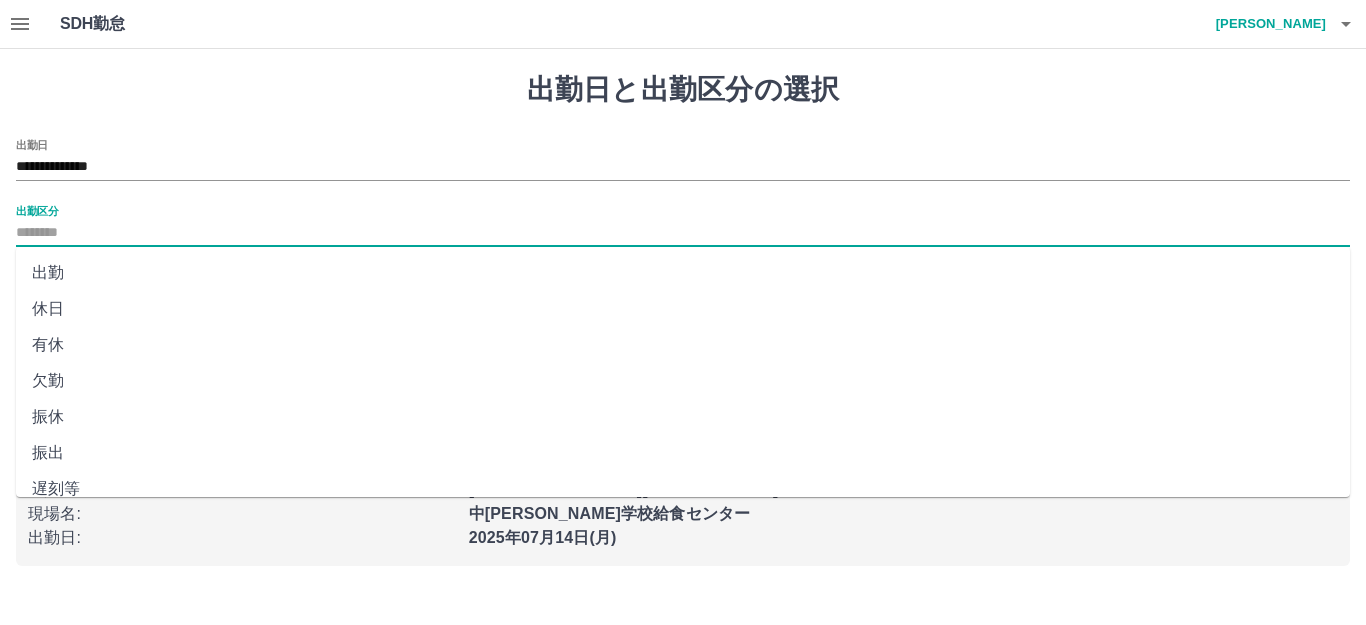 type on "**" 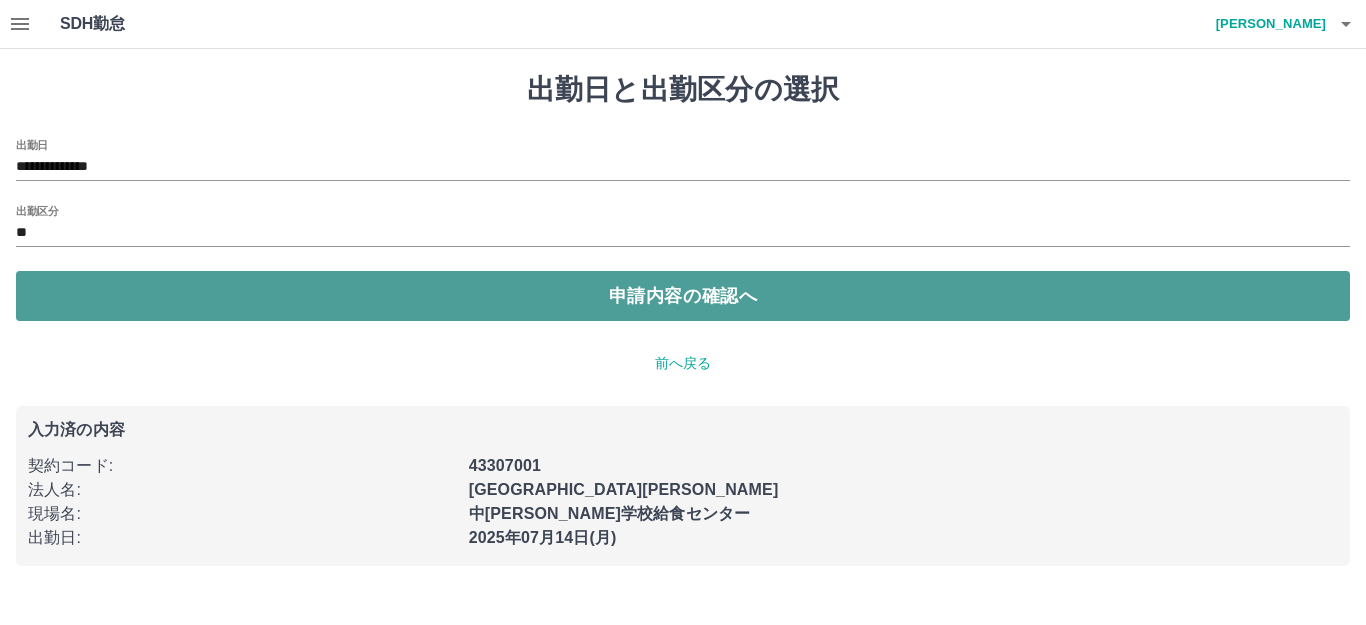 click on "申請内容の確認へ" at bounding box center [683, 296] 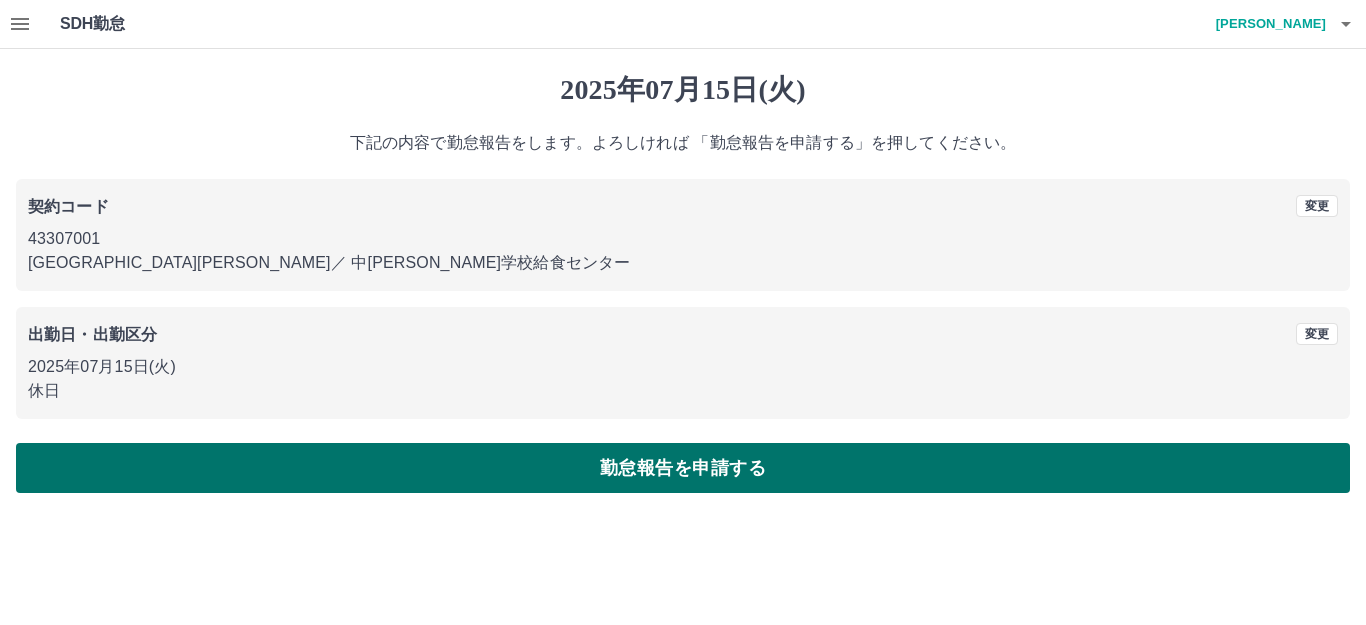 click on "勤怠報告を申請する" at bounding box center [683, 468] 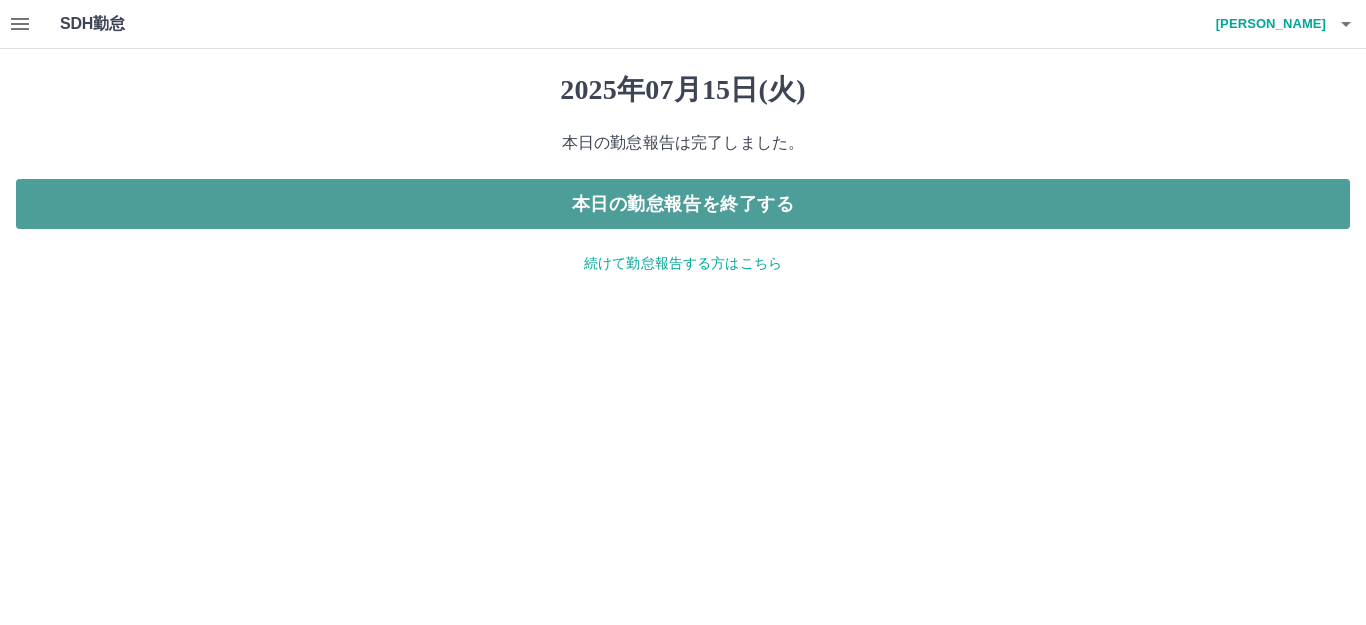 click on "本日の勤怠報告を終了する" at bounding box center (683, 204) 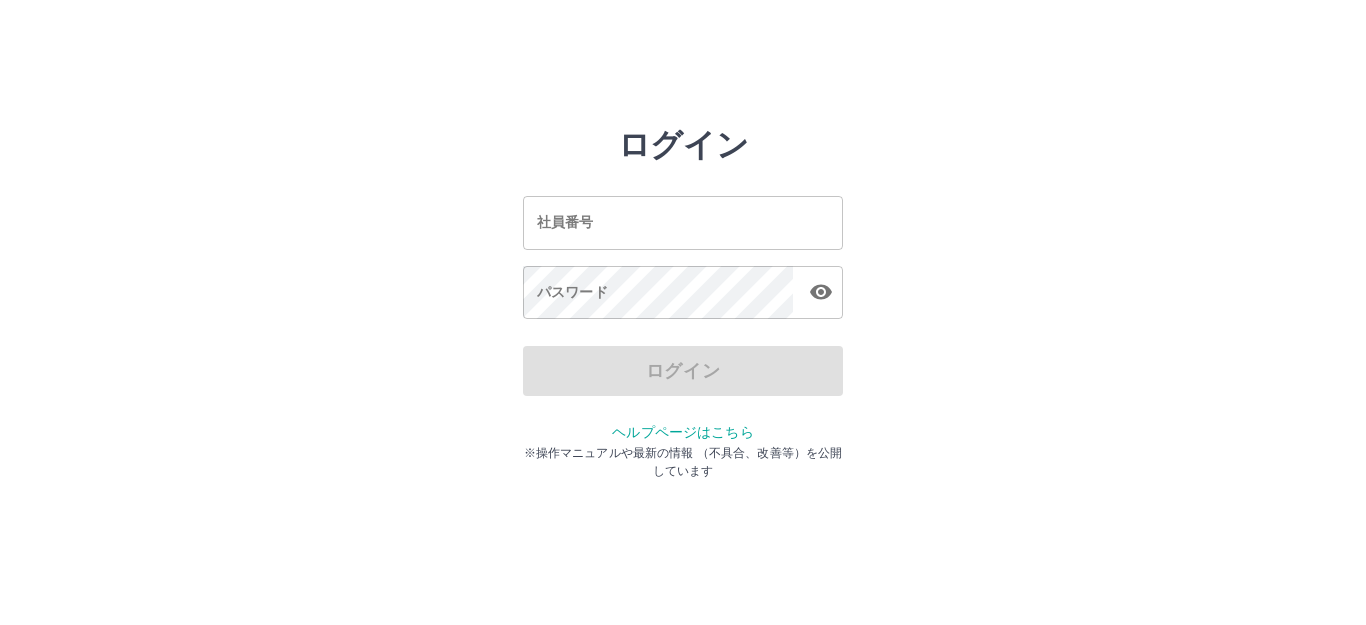scroll, scrollTop: 0, scrollLeft: 0, axis: both 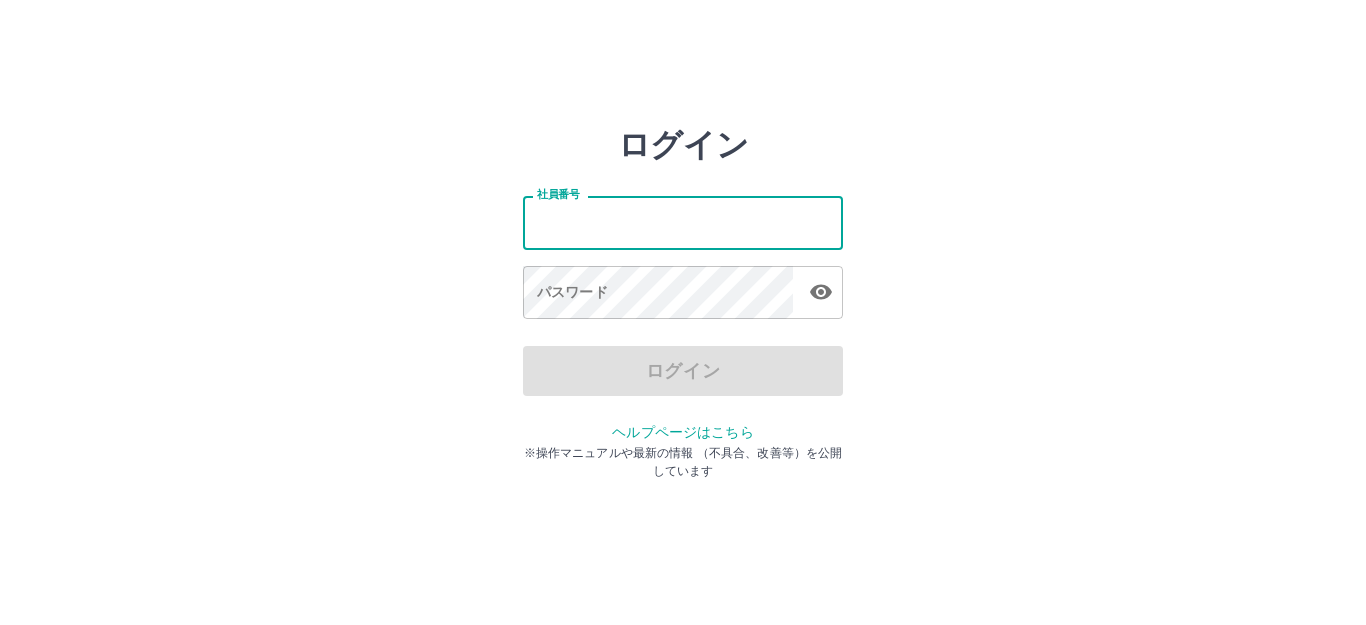 click on "社員番号" at bounding box center (683, 222) 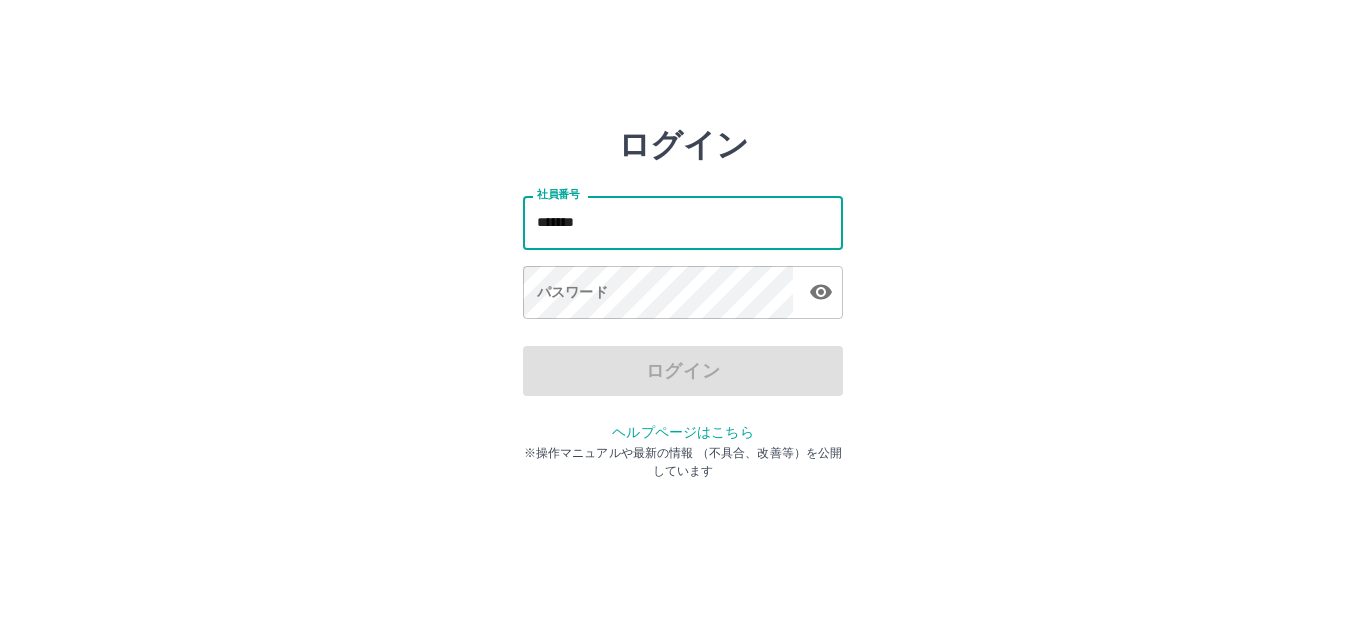 type on "*******" 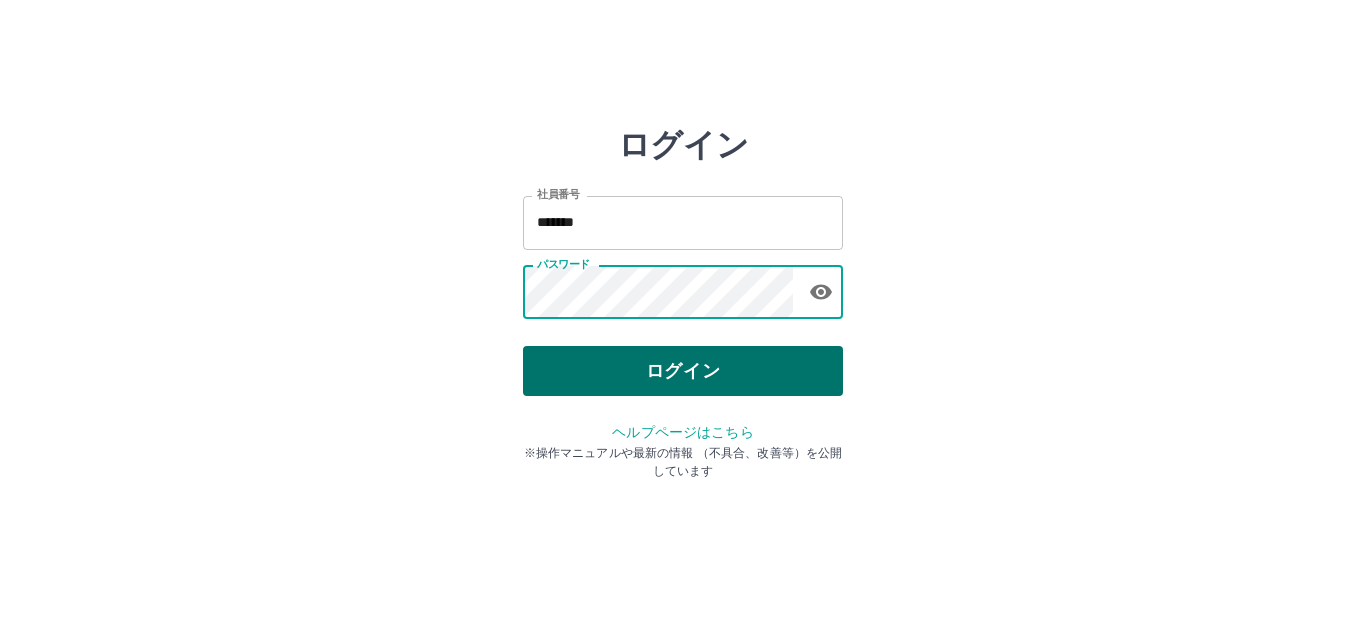 click on "ログイン" at bounding box center [683, 371] 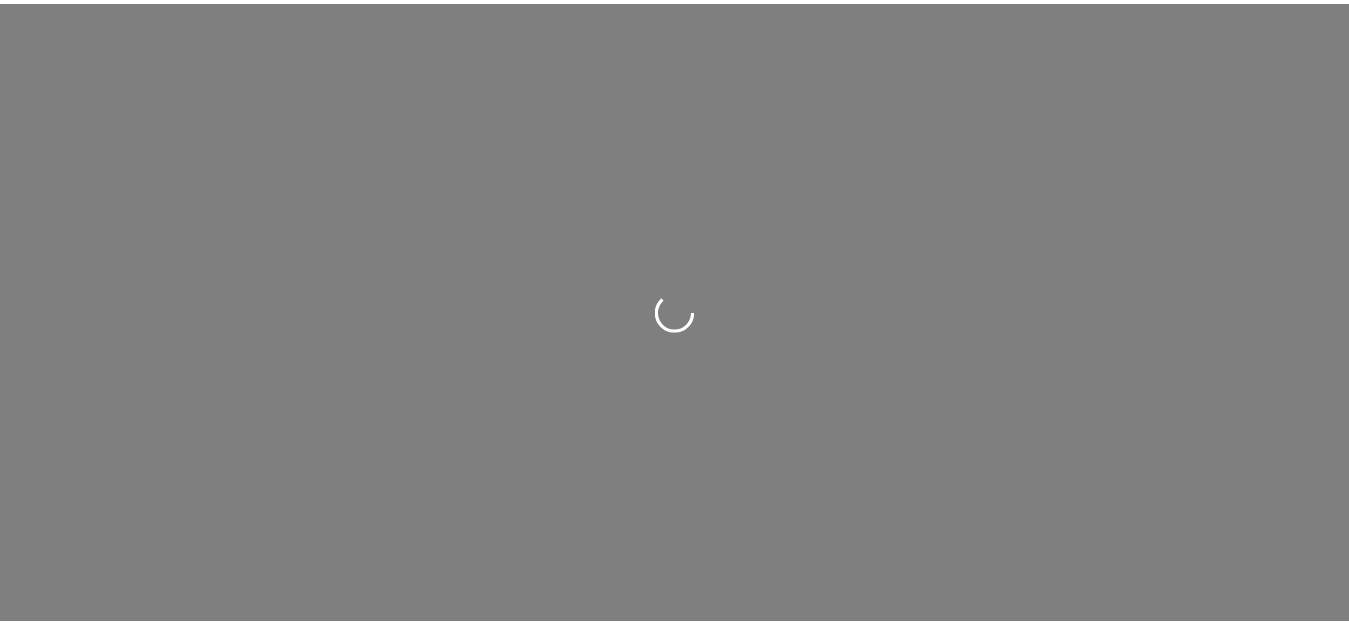 scroll, scrollTop: 0, scrollLeft: 0, axis: both 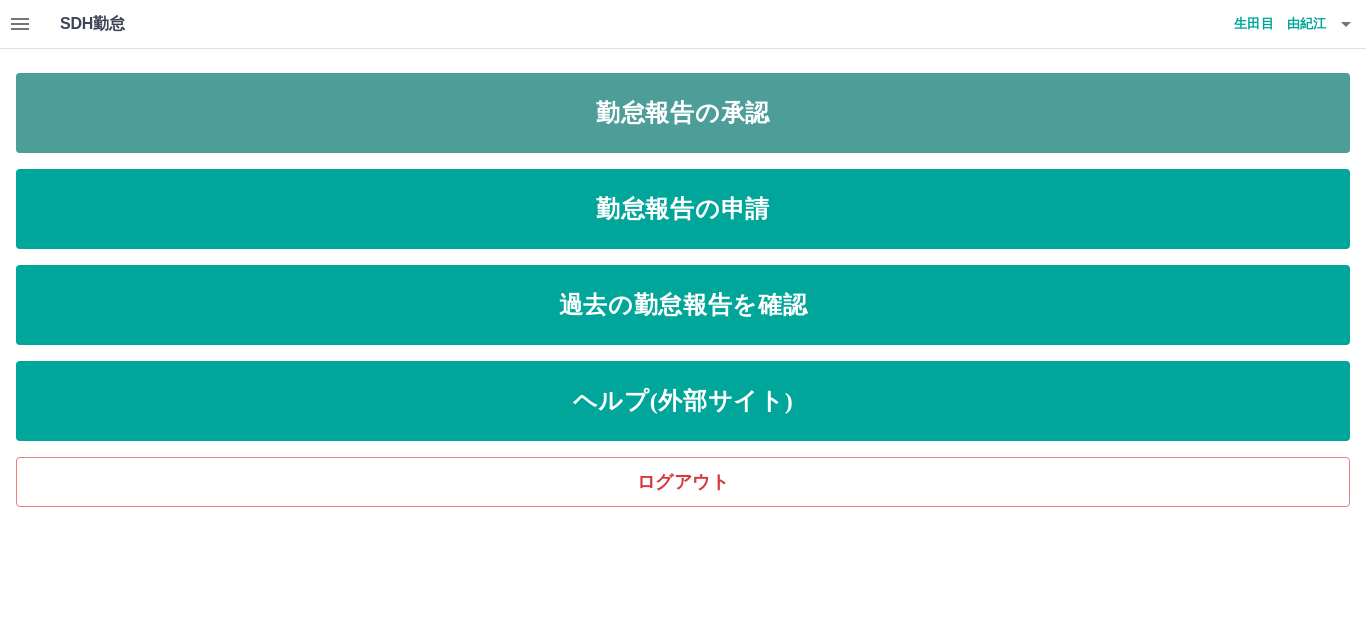 click on "勤怠報告の承認" at bounding box center (683, 113) 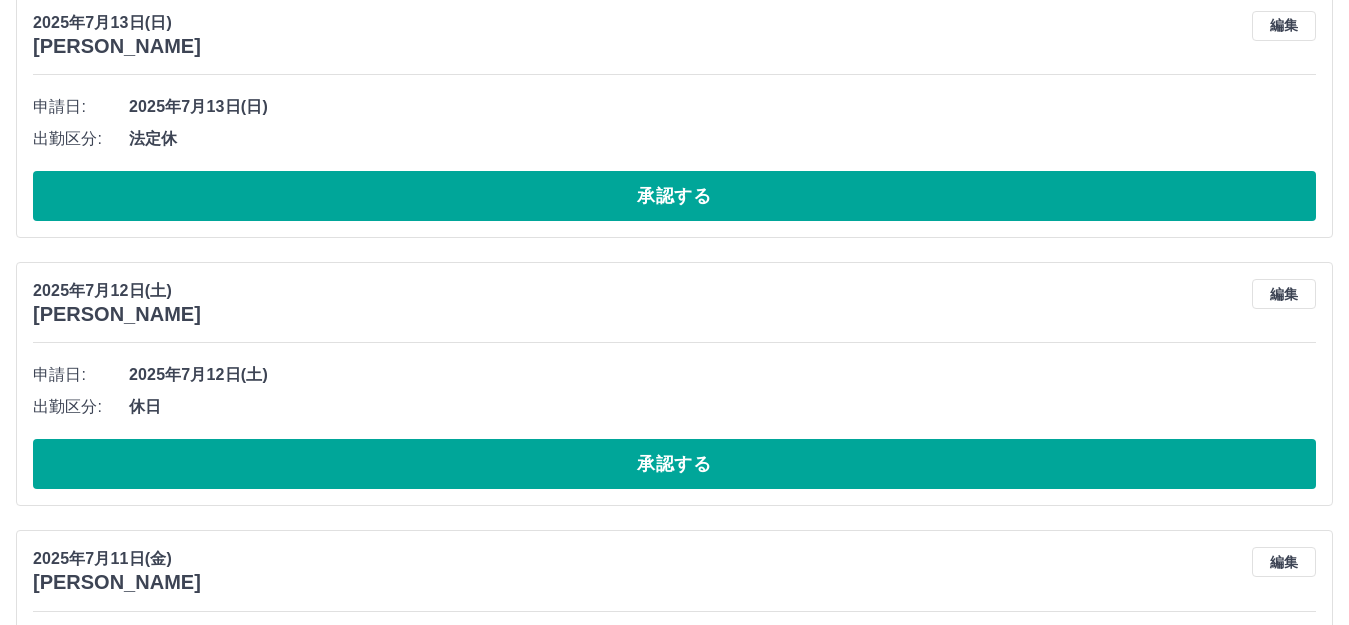 scroll, scrollTop: 1223, scrollLeft: 0, axis: vertical 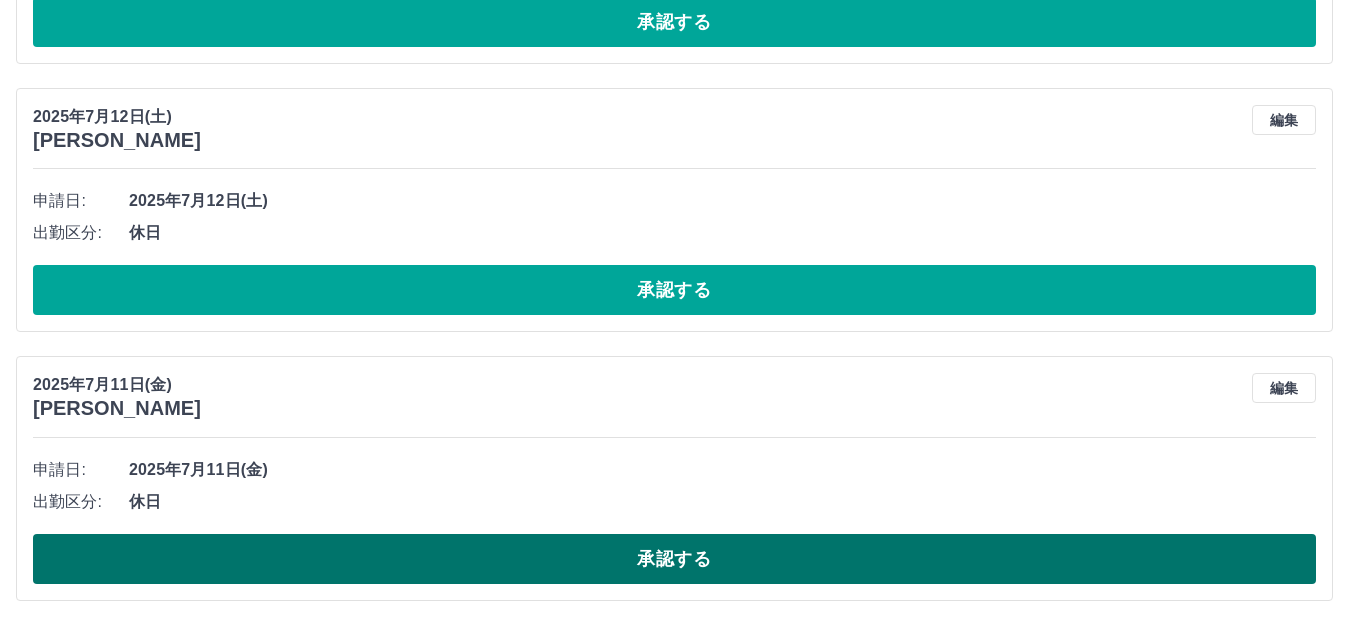 click on "承認する" at bounding box center [674, 559] 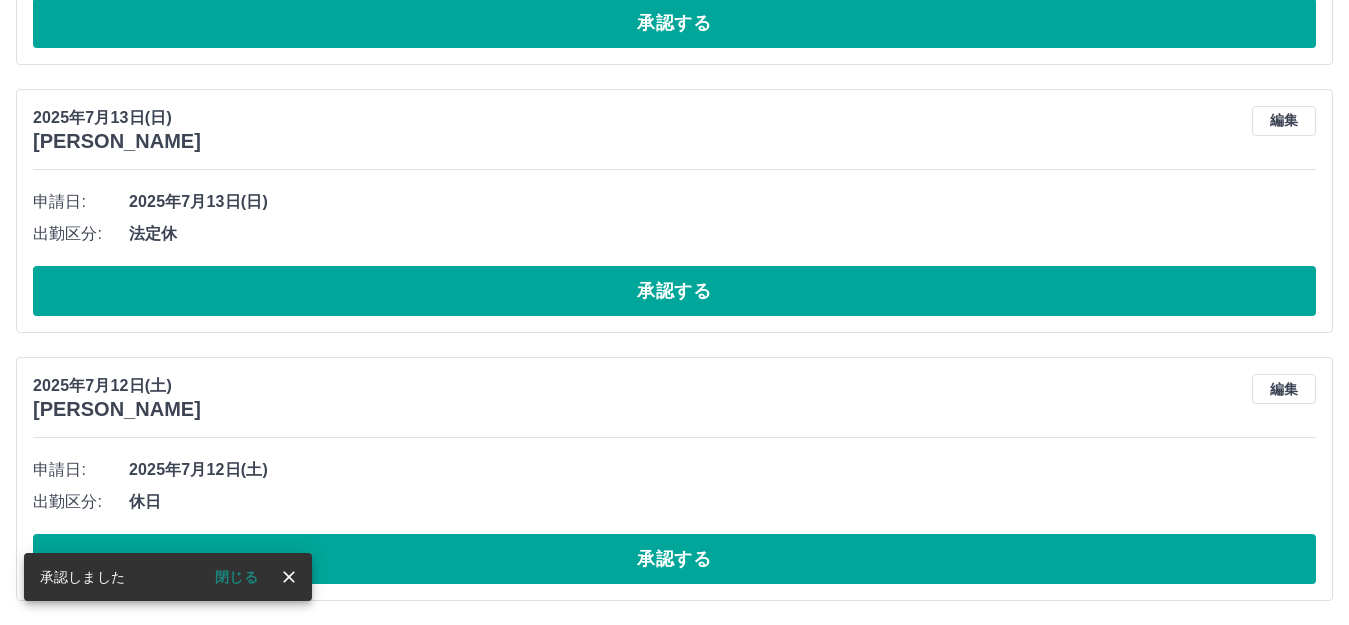 scroll, scrollTop: 954, scrollLeft: 0, axis: vertical 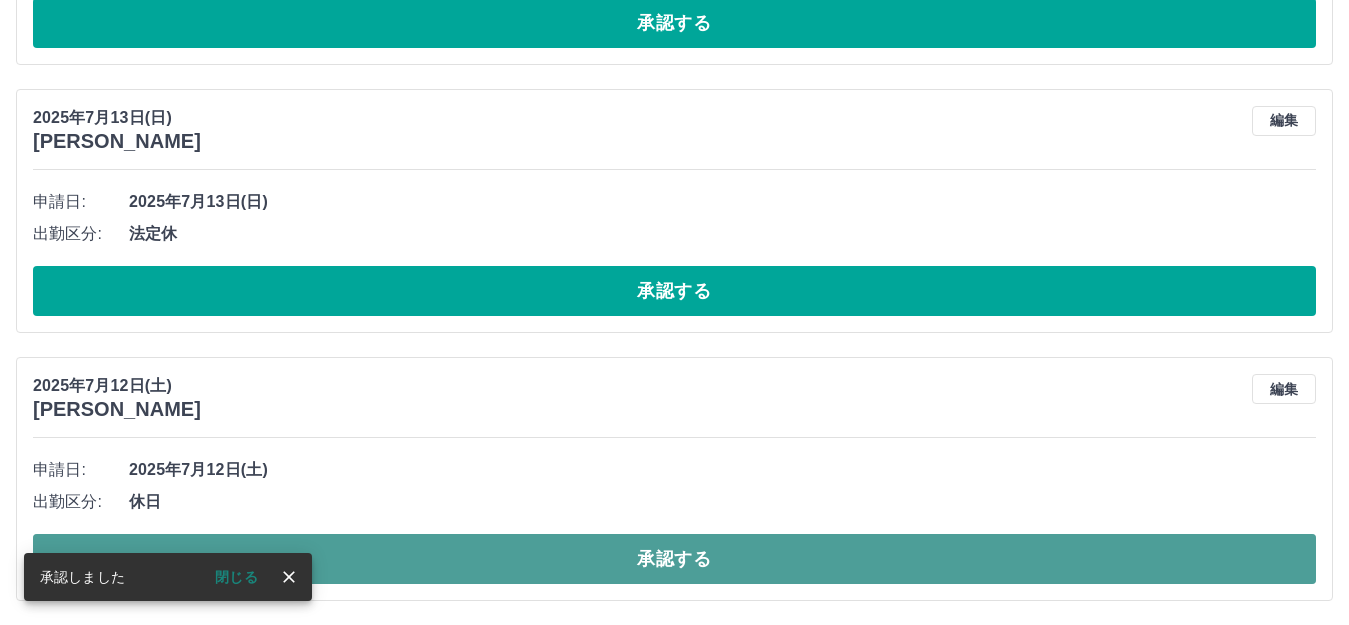 click on "承認する" at bounding box center (674, 559) 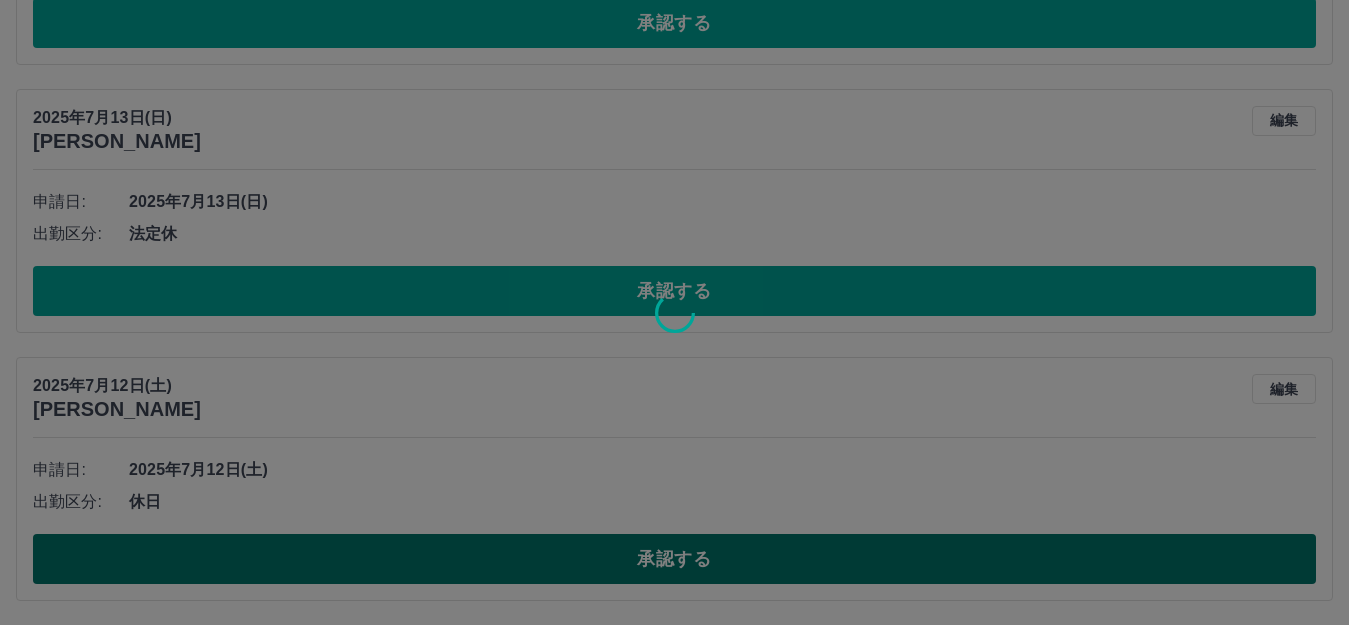 scroll, scrollTop: 686, scrollLeft: 0, axis: vertical 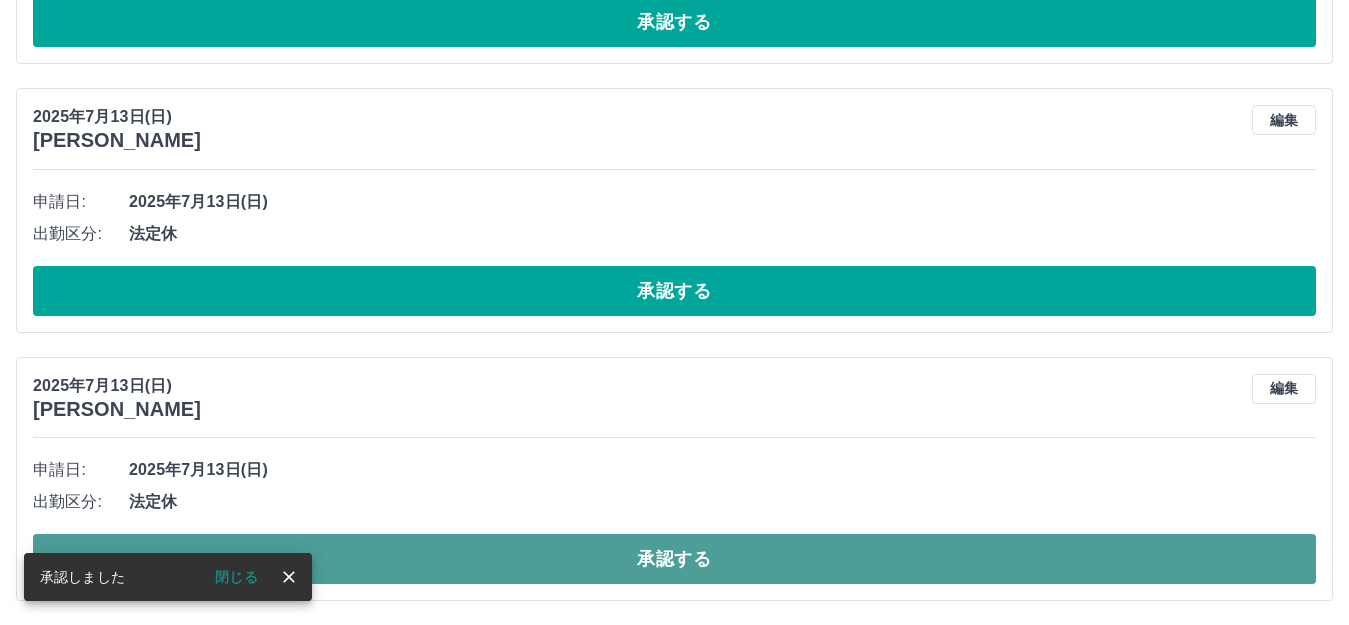 click on "承認する" at bounding box center [674, 559] 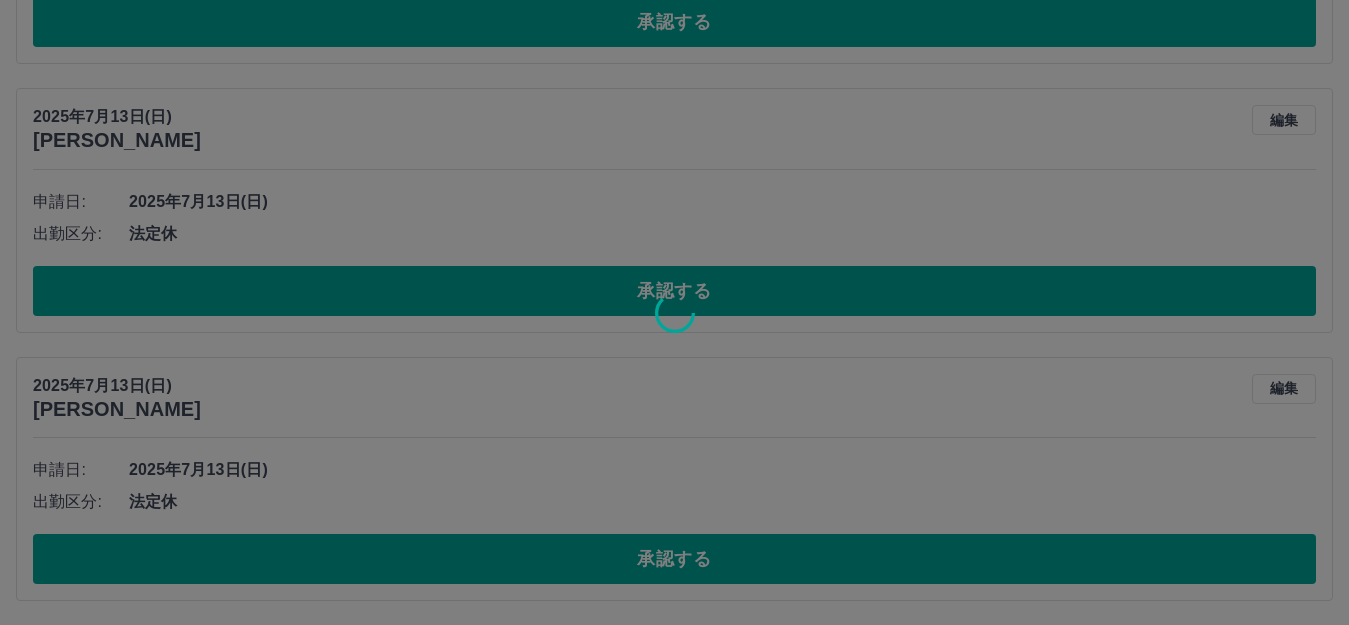 scroll, scrollTop: 418, scrollLeft: 0, axis: vertical 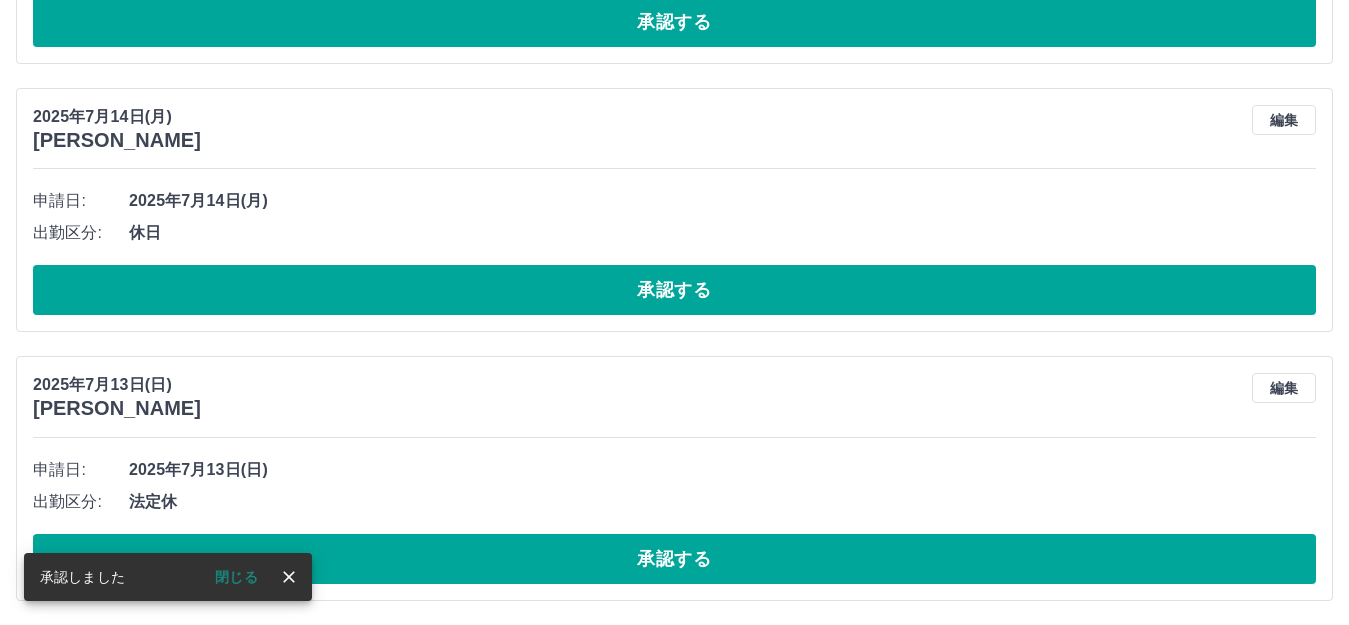 click on "承認する" at bounding box center (674, 290) 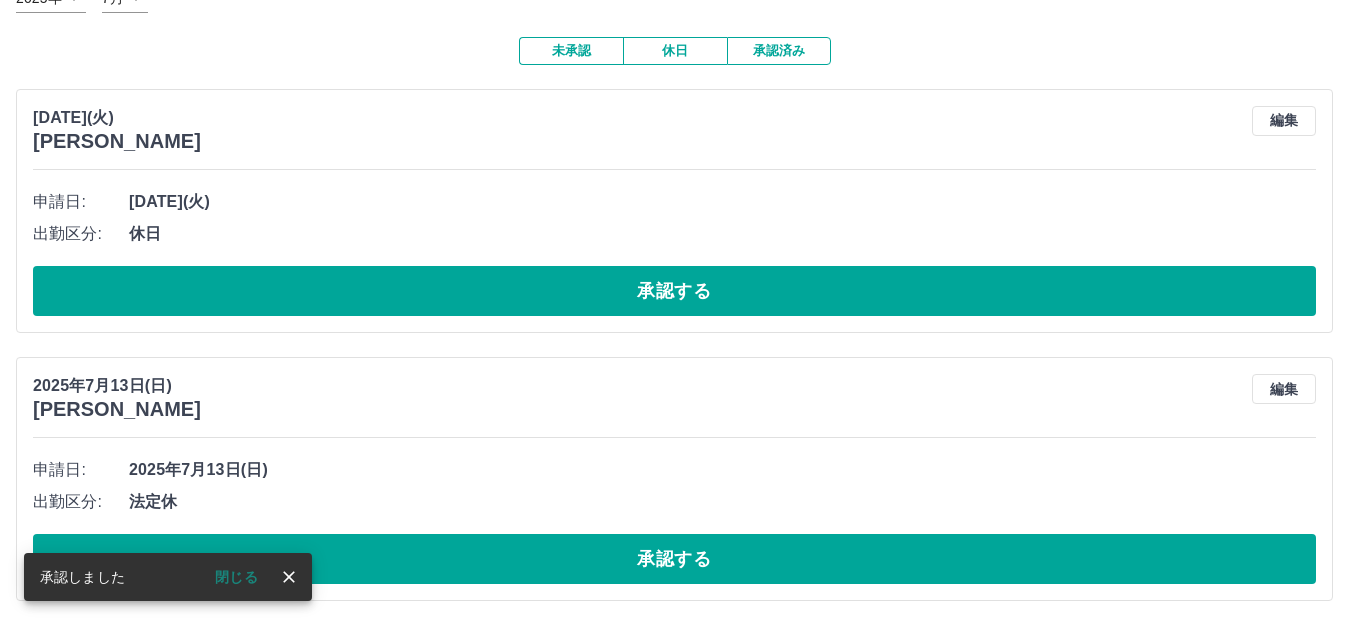 scroll, scrollTop: 149, scrollLeft: 0, axis: vertical 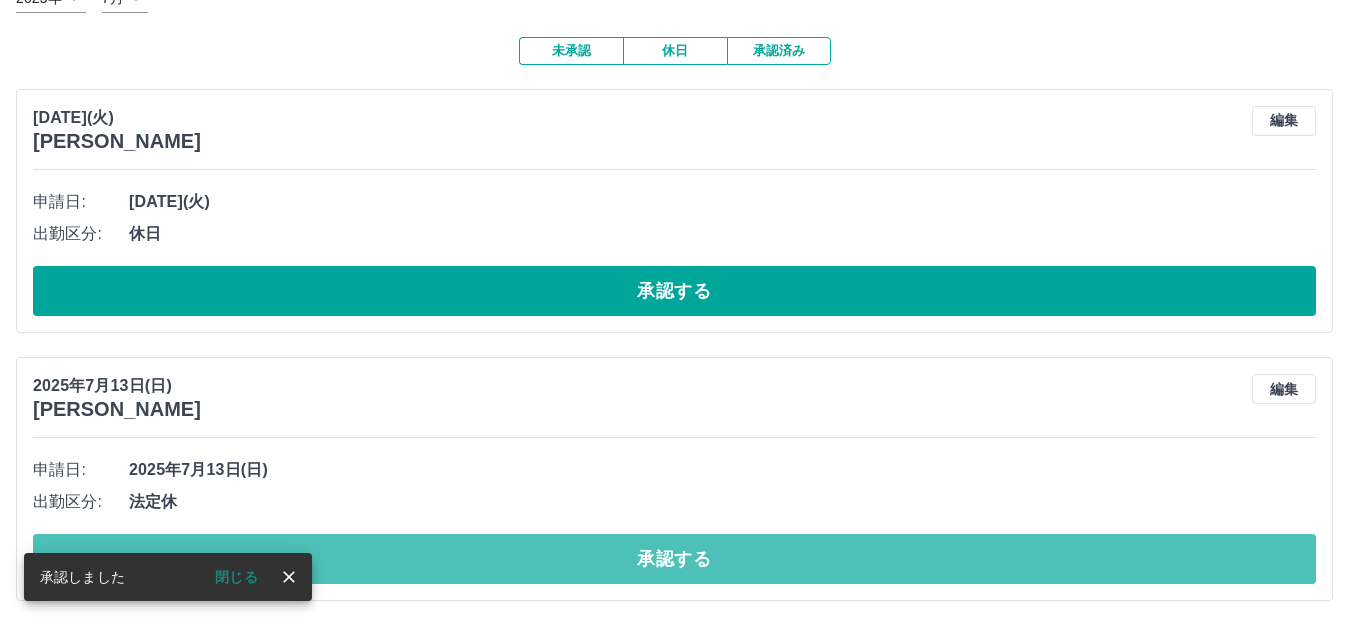click on "承認する" at bounding box center (674, 559) 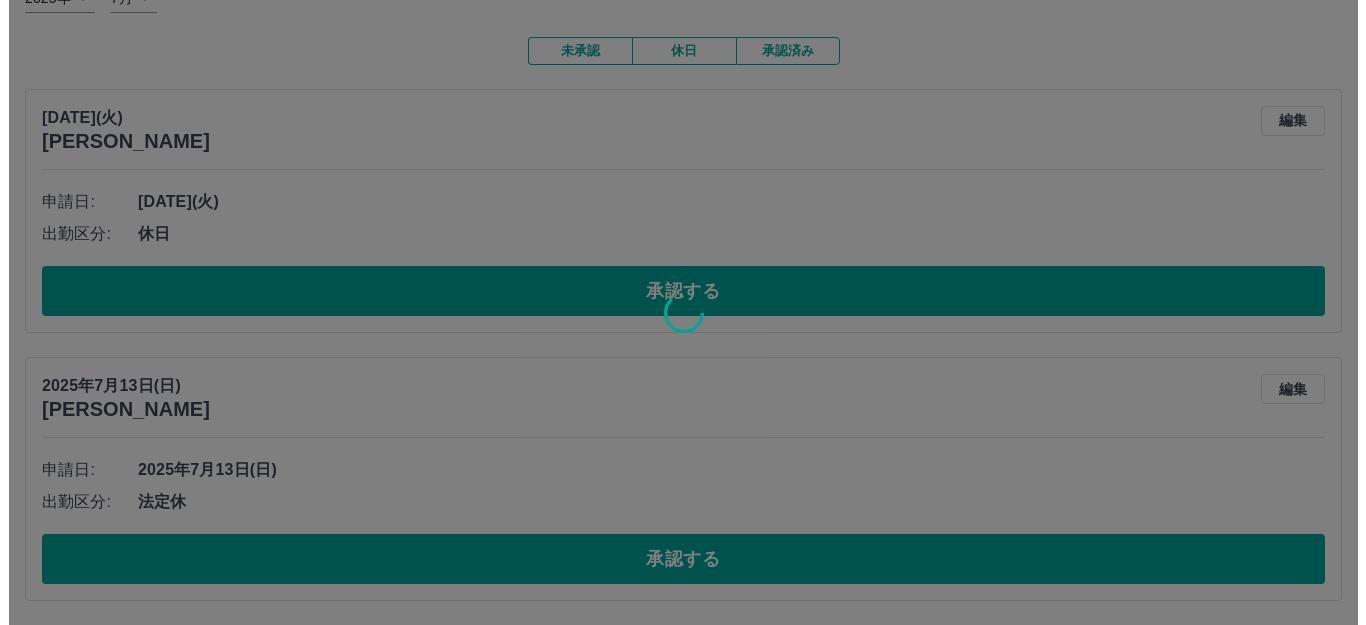 scroll, scrollTop: 0, scrollLeft: 0, axis: both 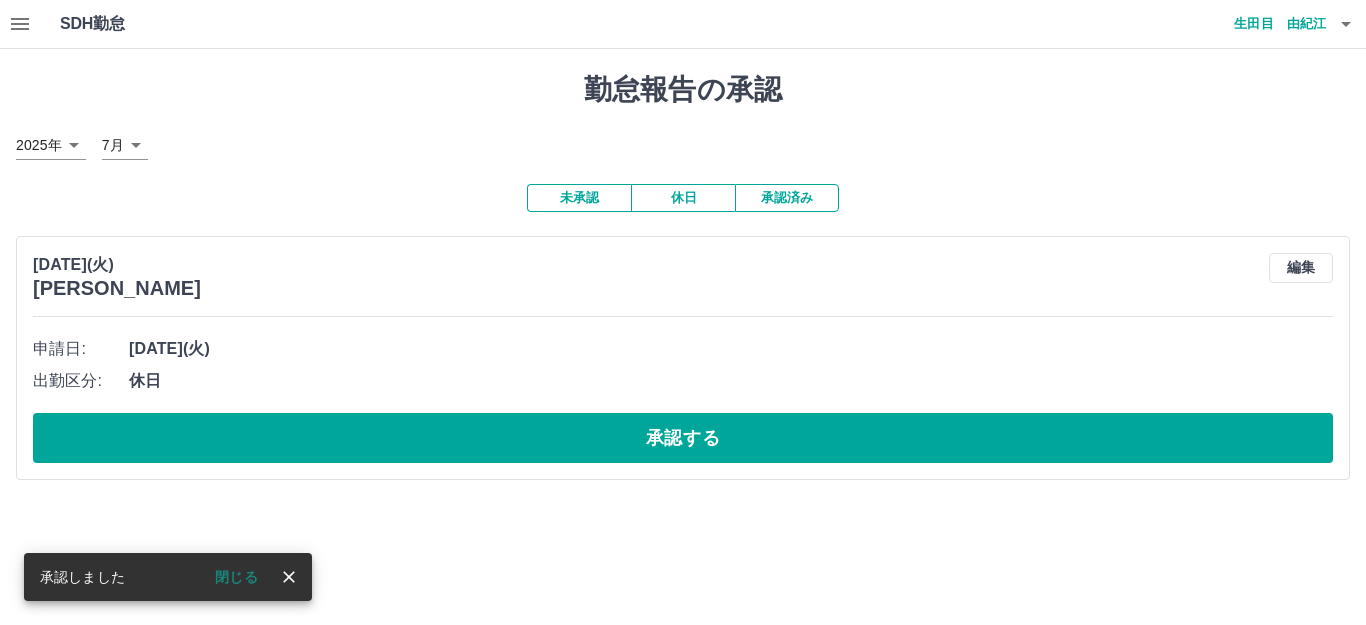 click 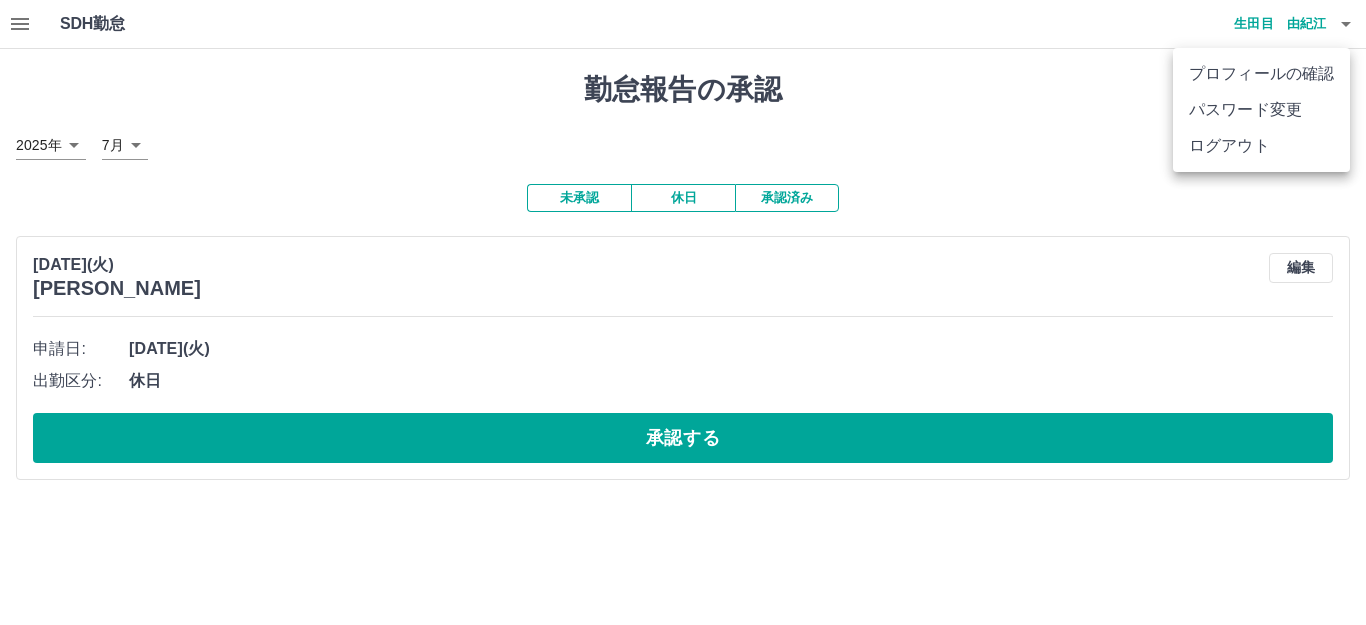 click on "ログアウト" at bounding box center (1261, 146) 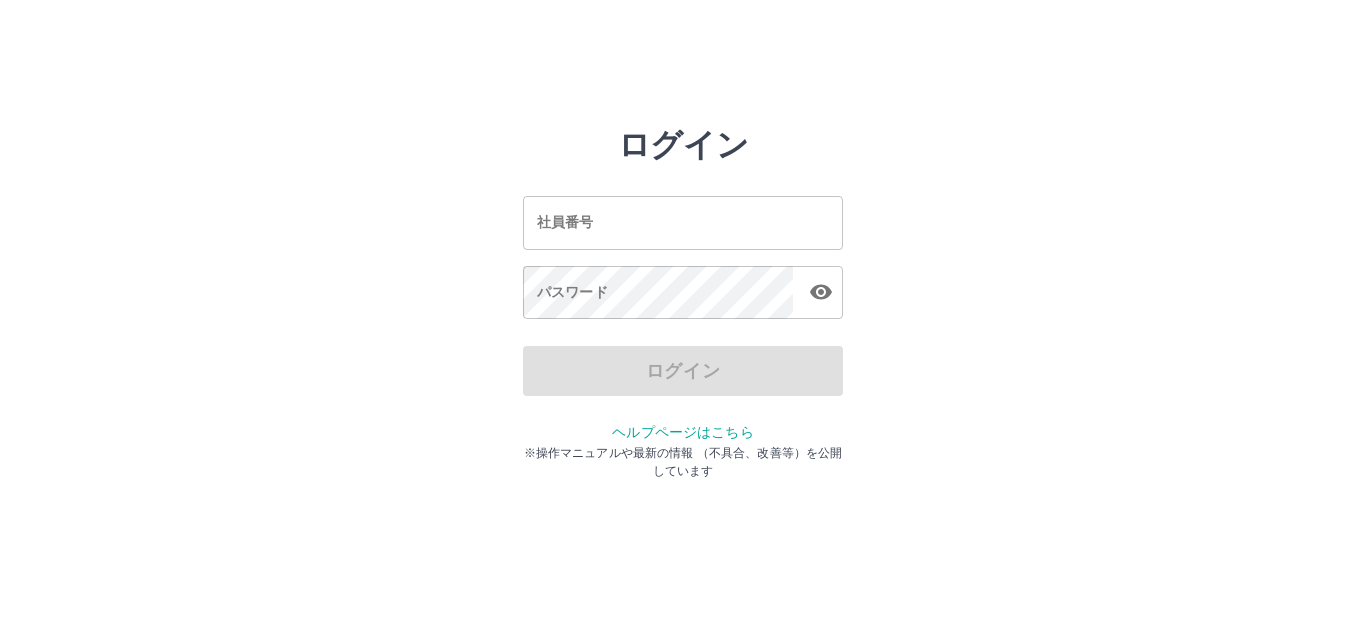 scroll, scrollTop: 0, scrollLeft: 0, axis: both 